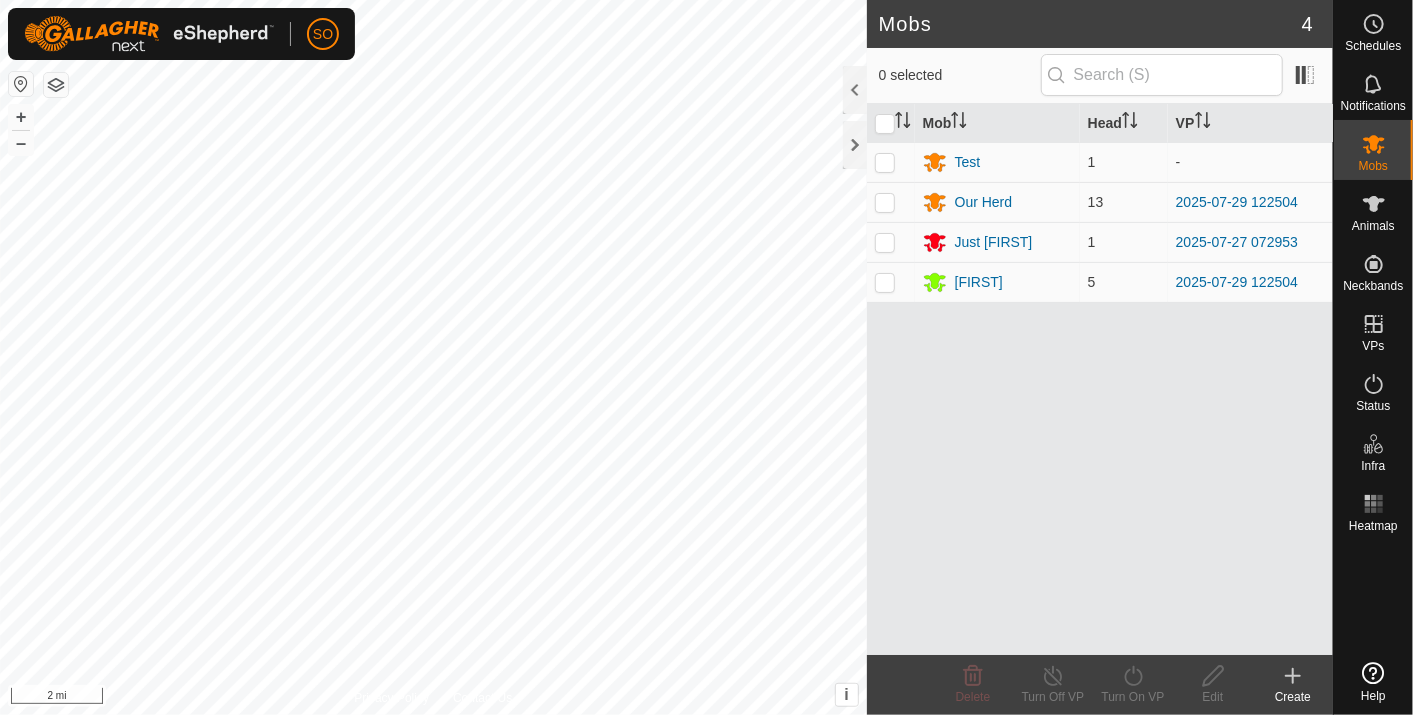 scroll, scrollTop: 0, scrollLeft: 0, axis: both 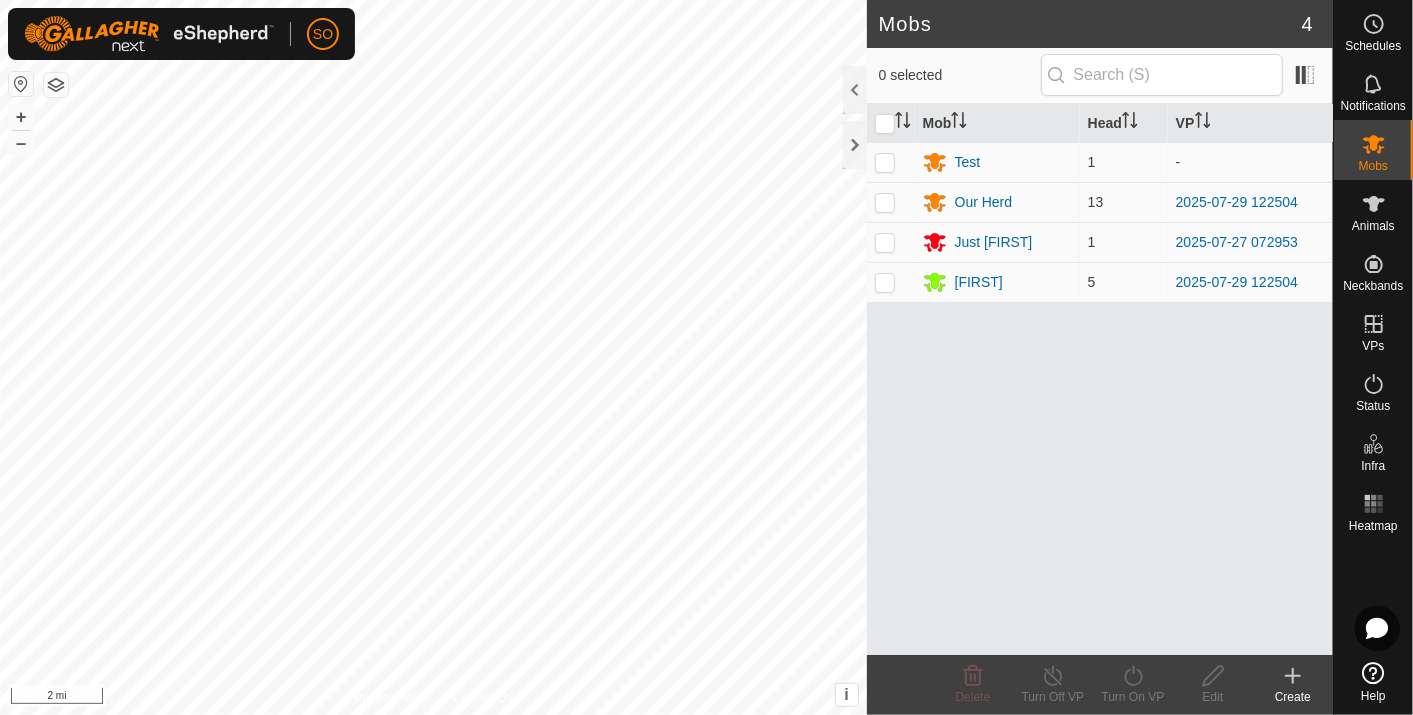 click at bounding box center [21, 84] 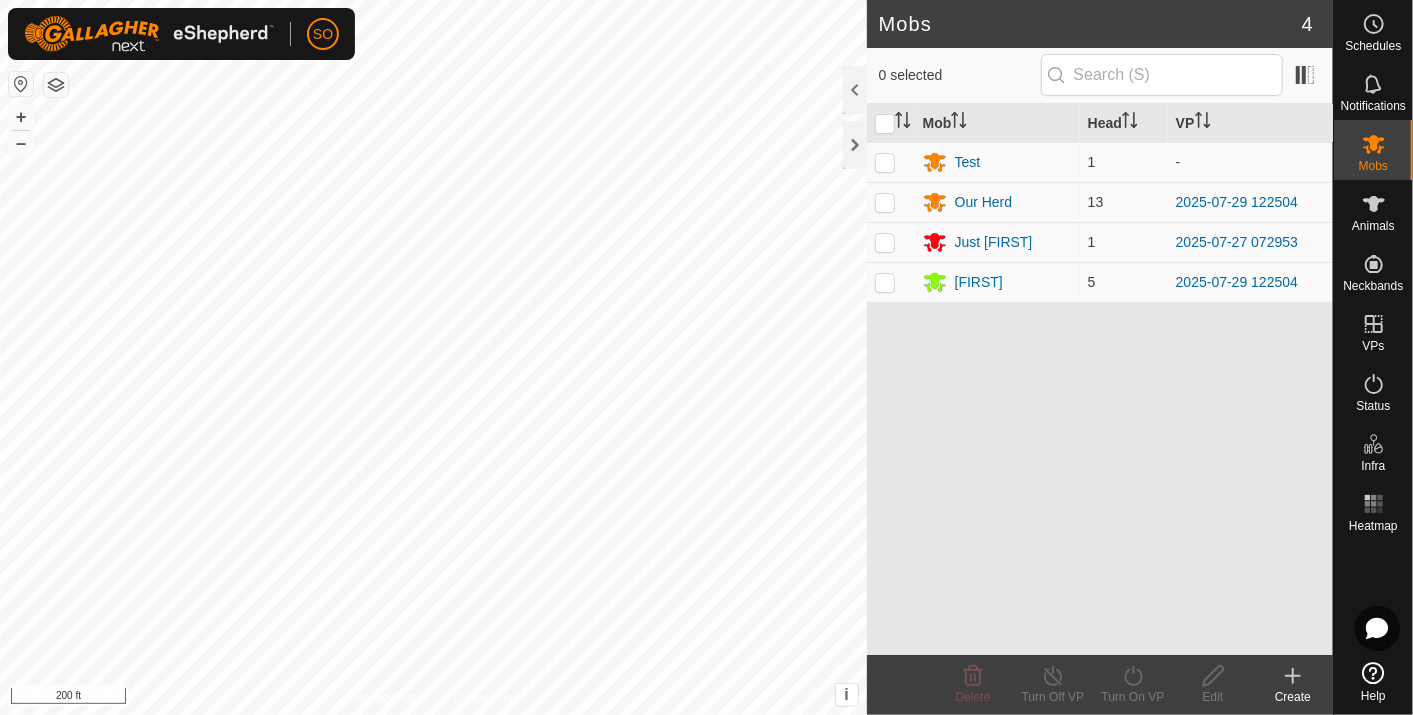click 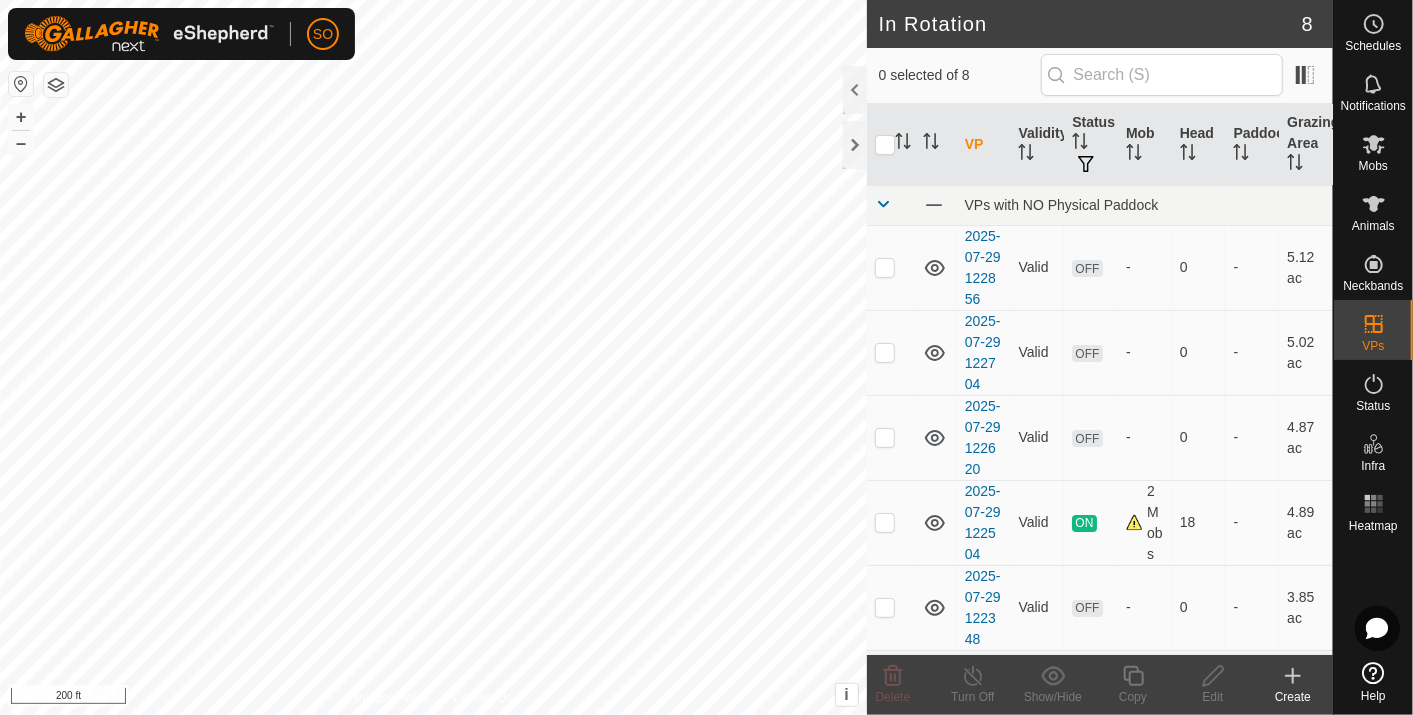 click 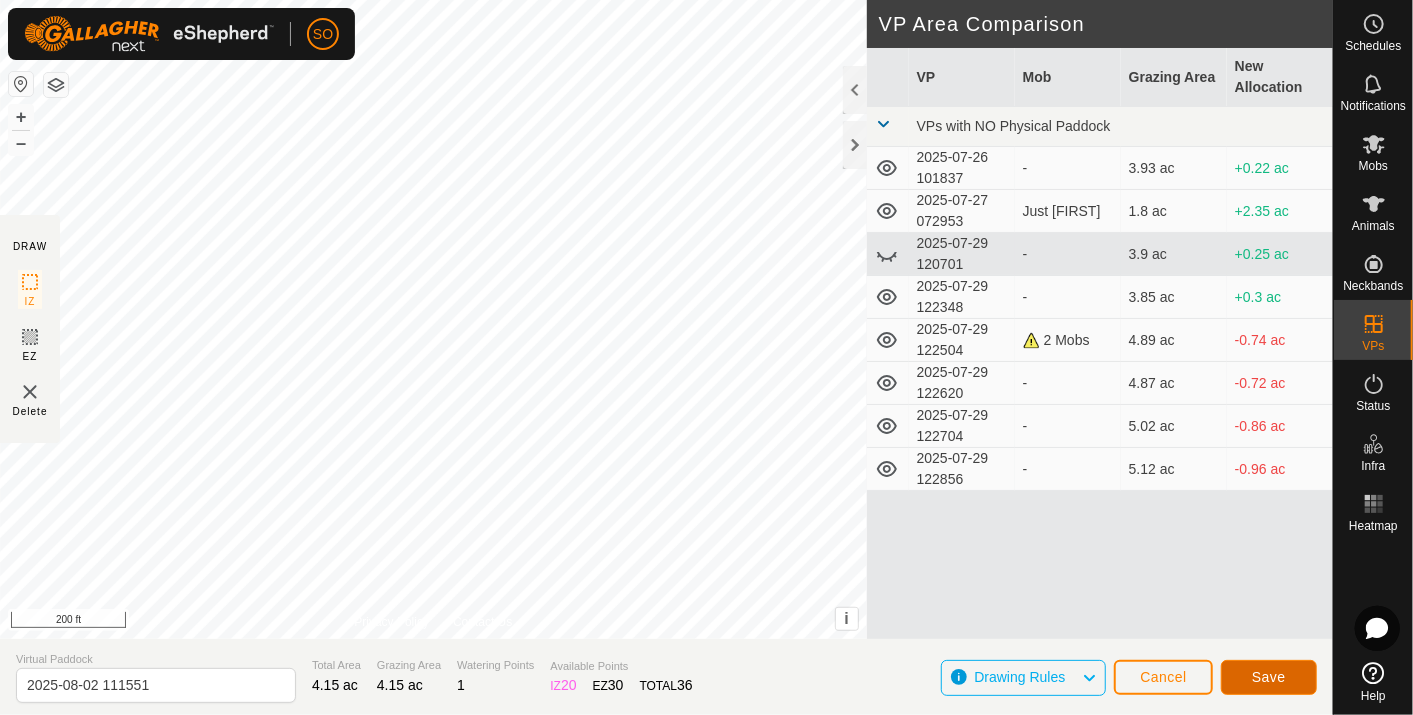 click on "Save" 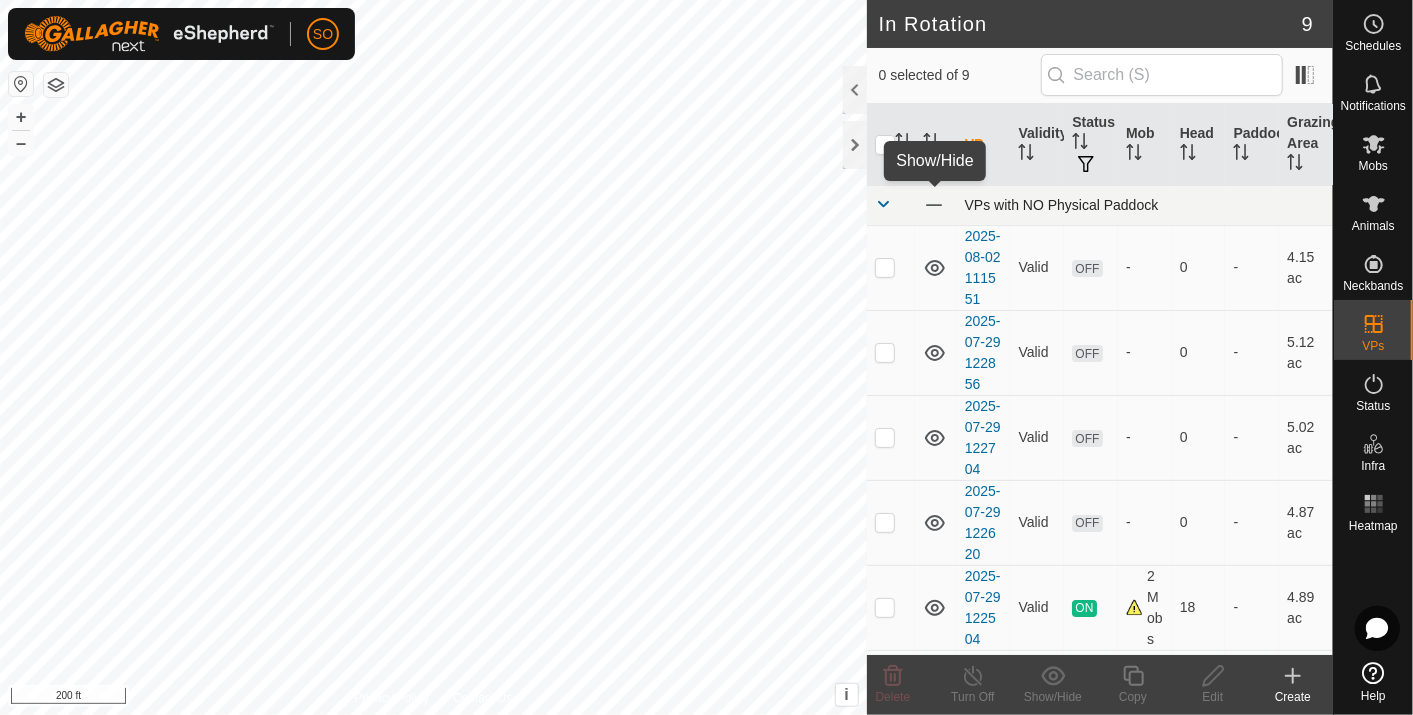 click at bounding box center (934, 205) 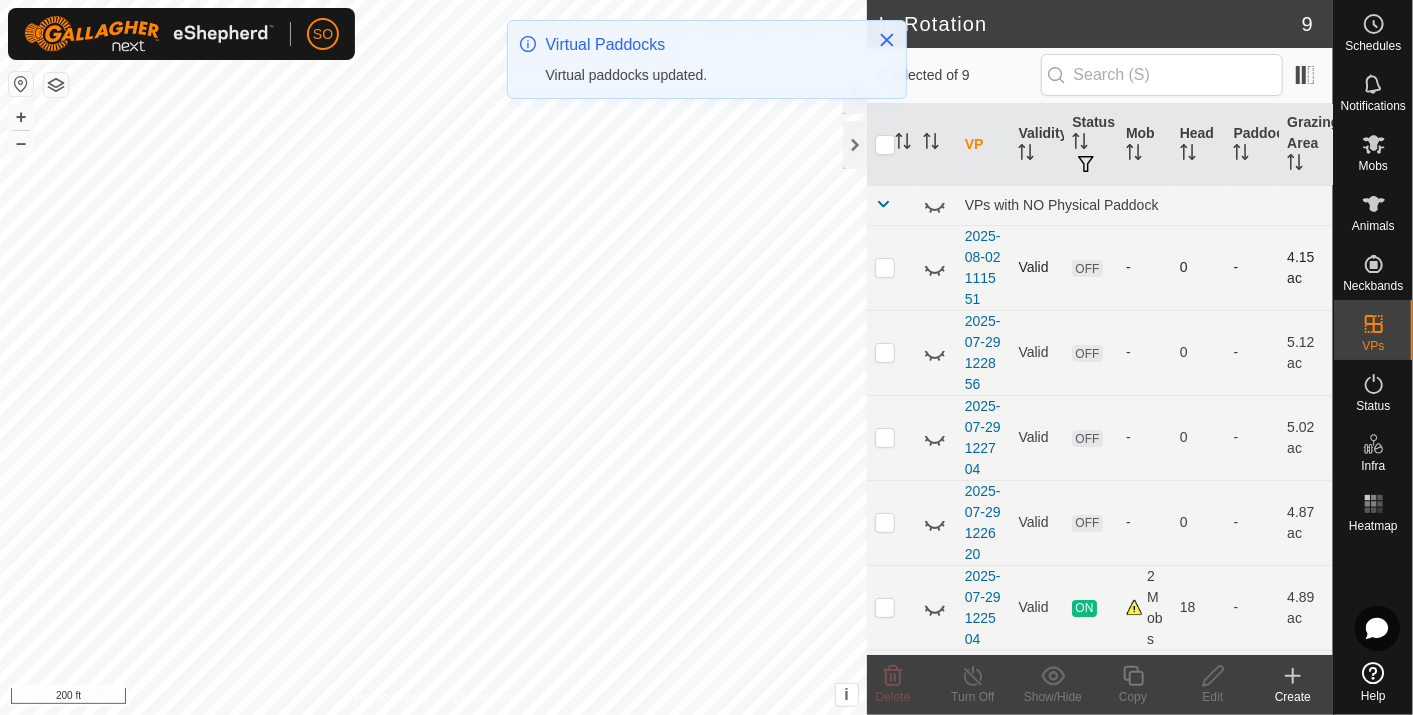 click 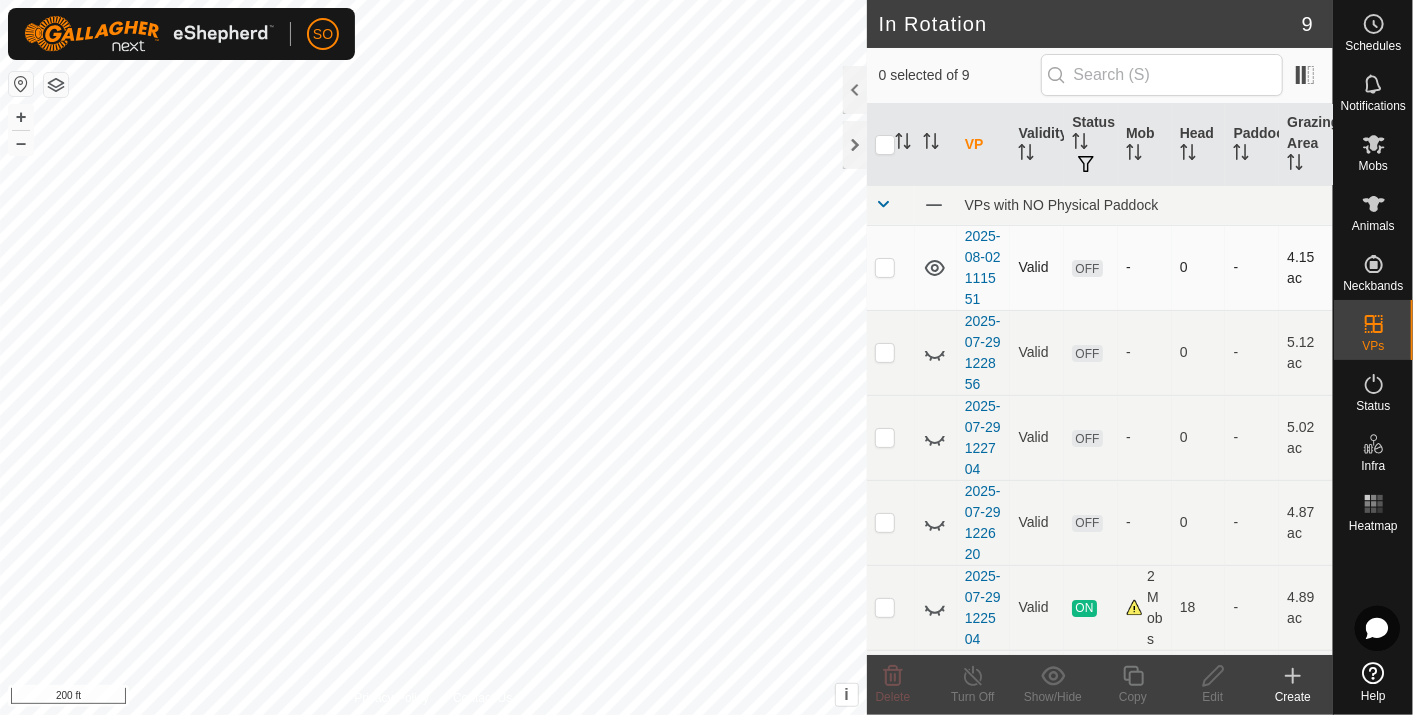 click 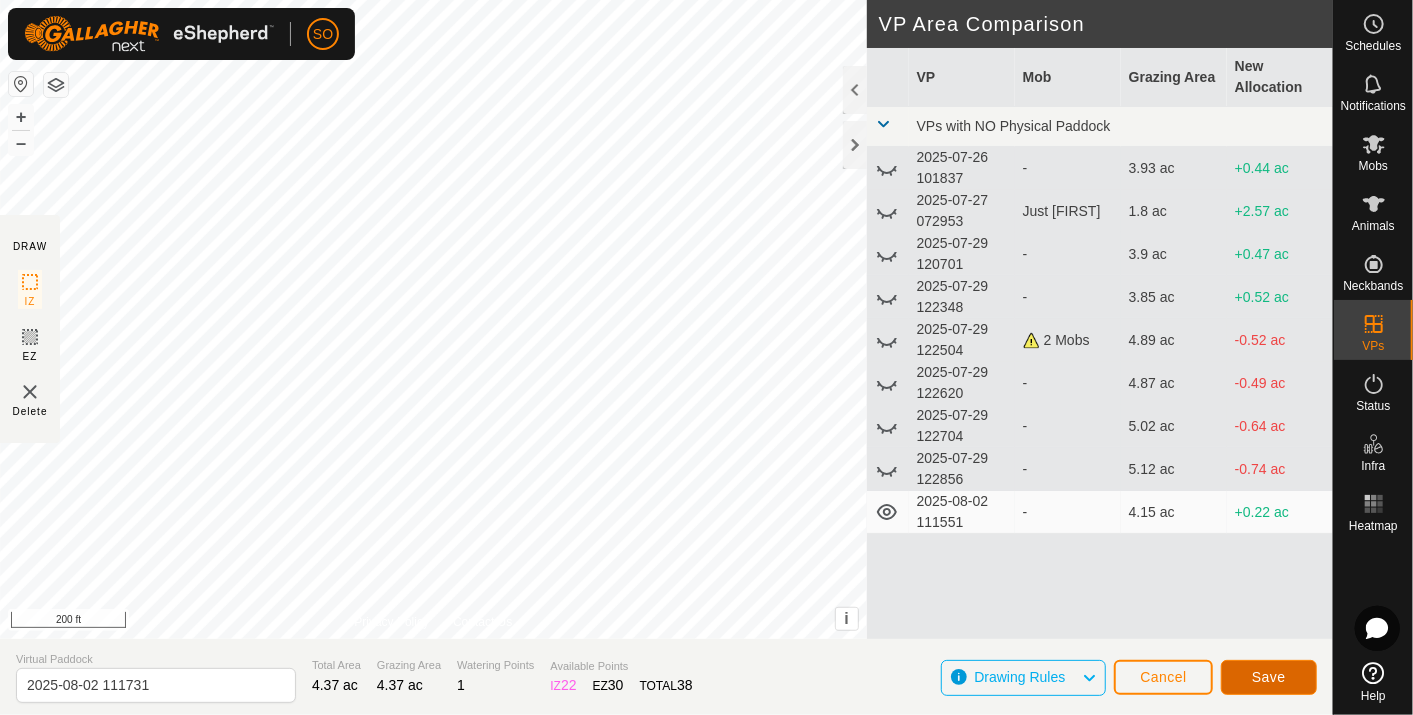 click on "Save" 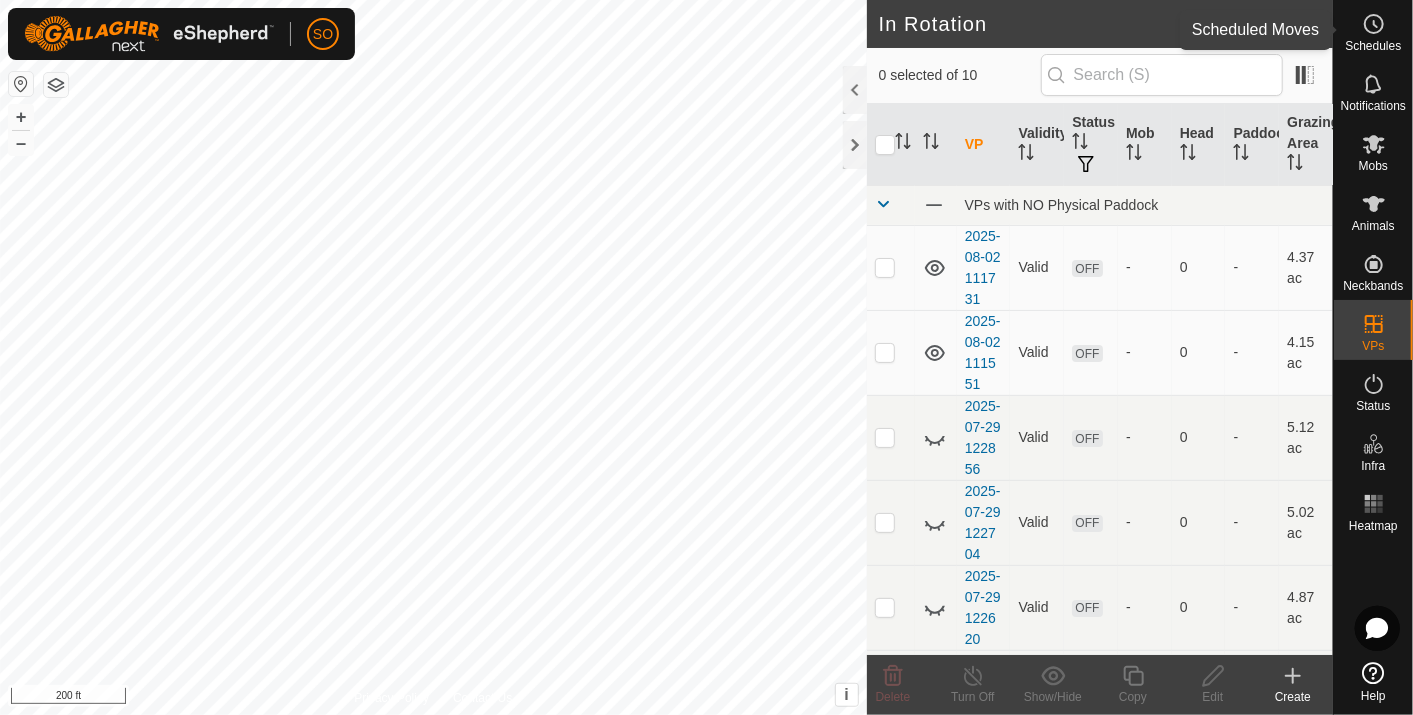 click 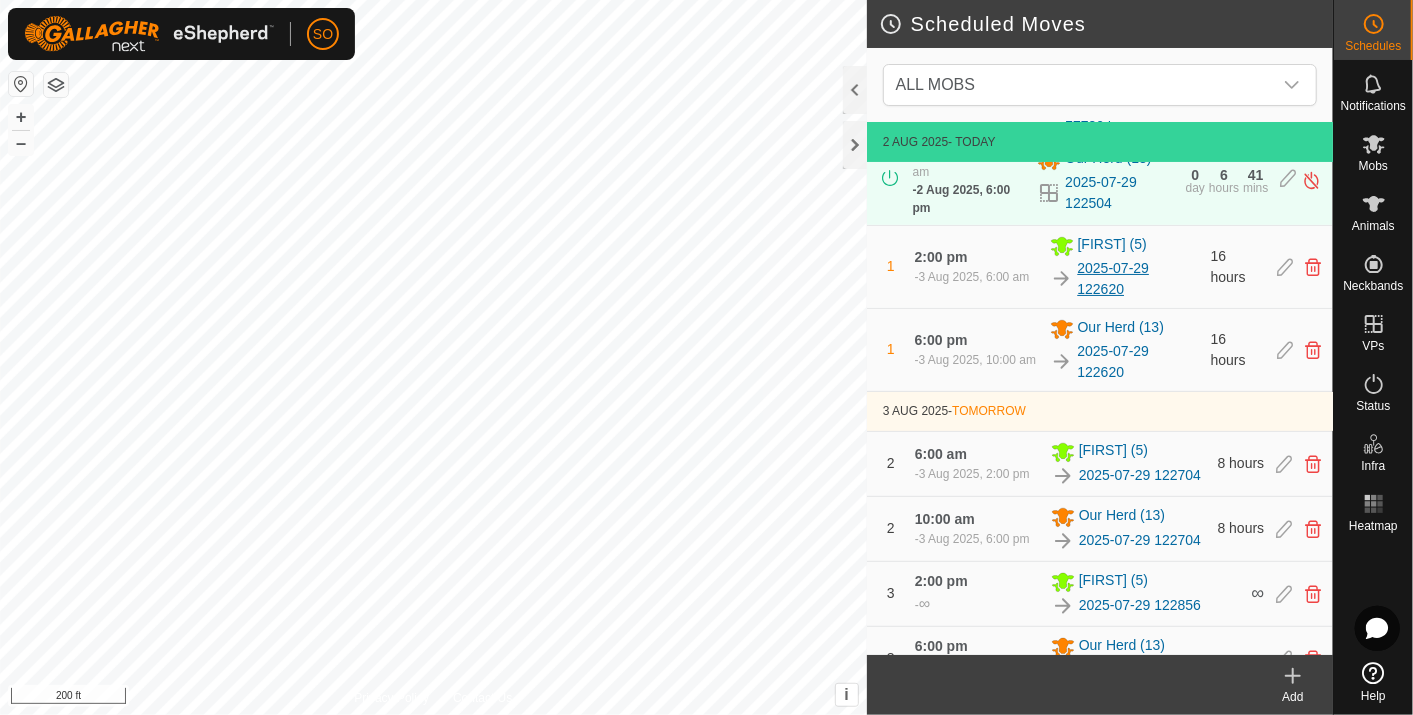 scroll, scrollTop: 111, scrollLeft: 0, axis: vertical 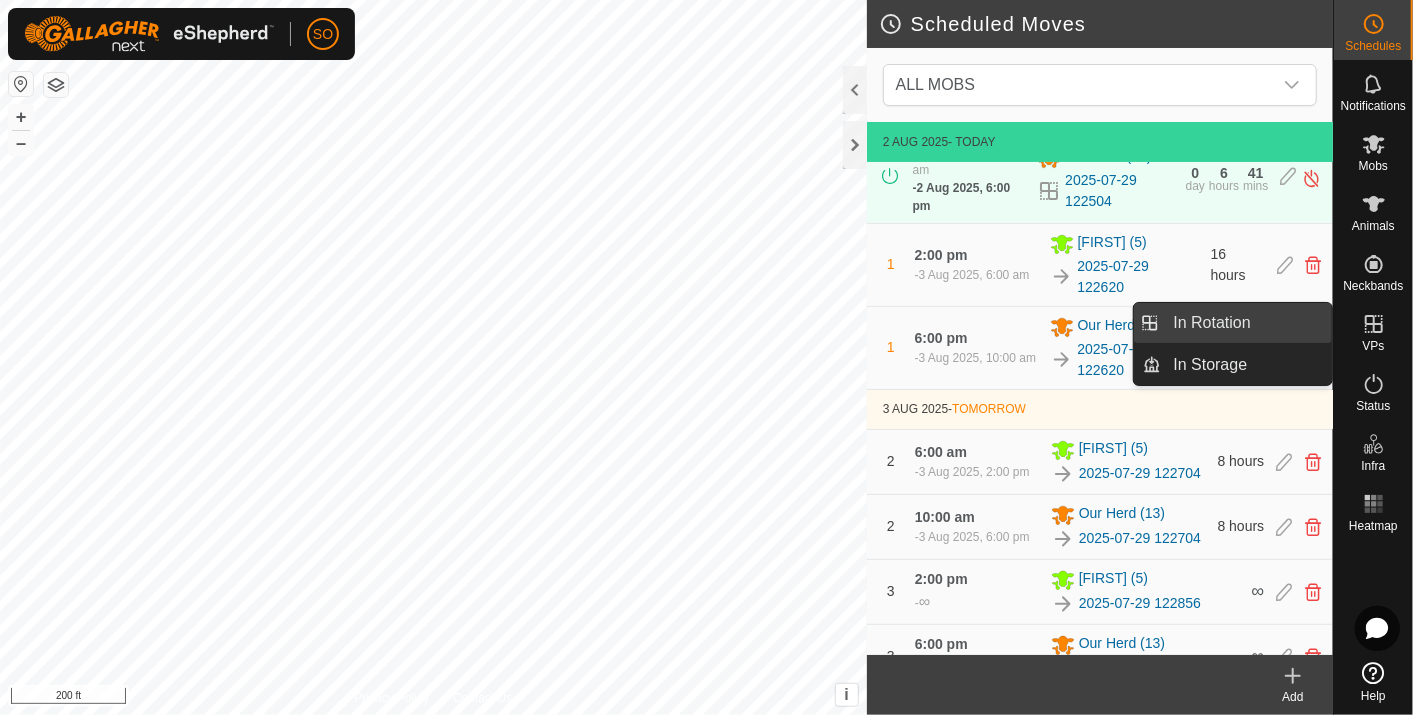 click on "In Rotation" at bounding box center [1247, 323] 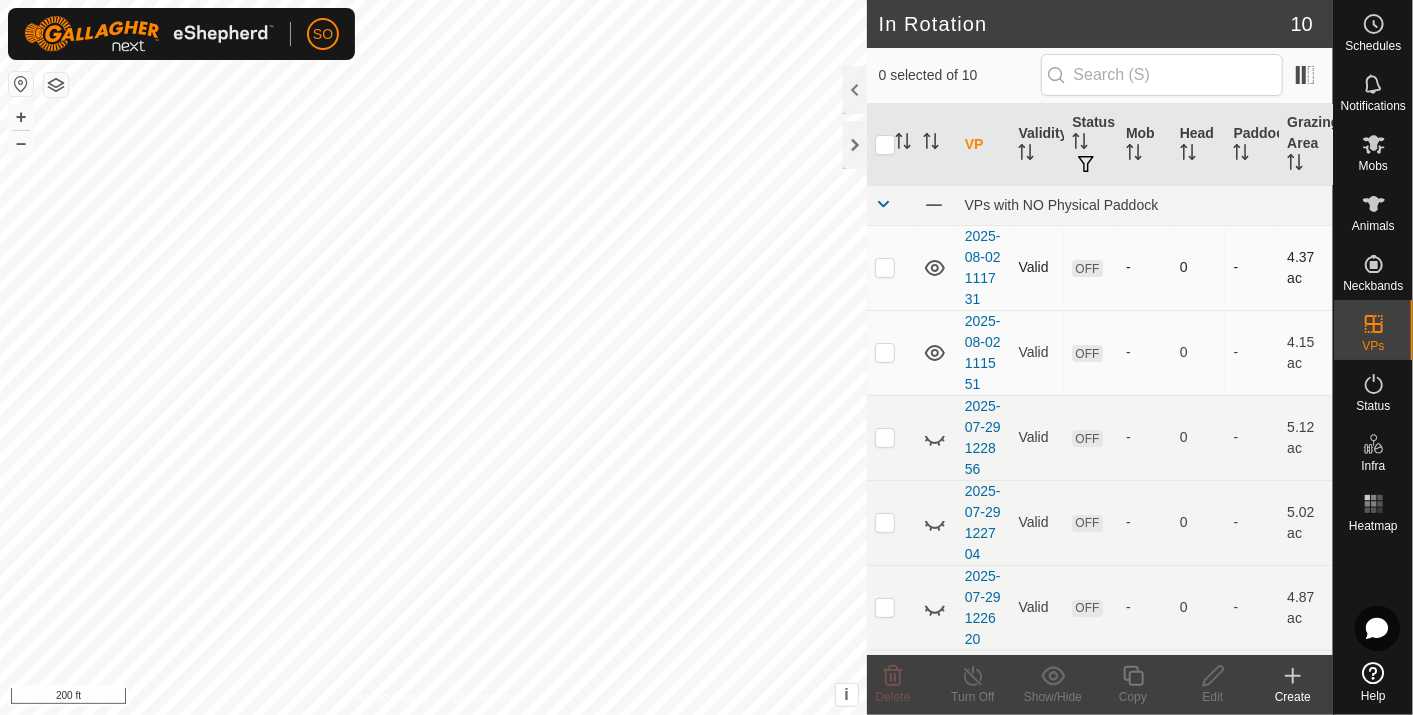 click 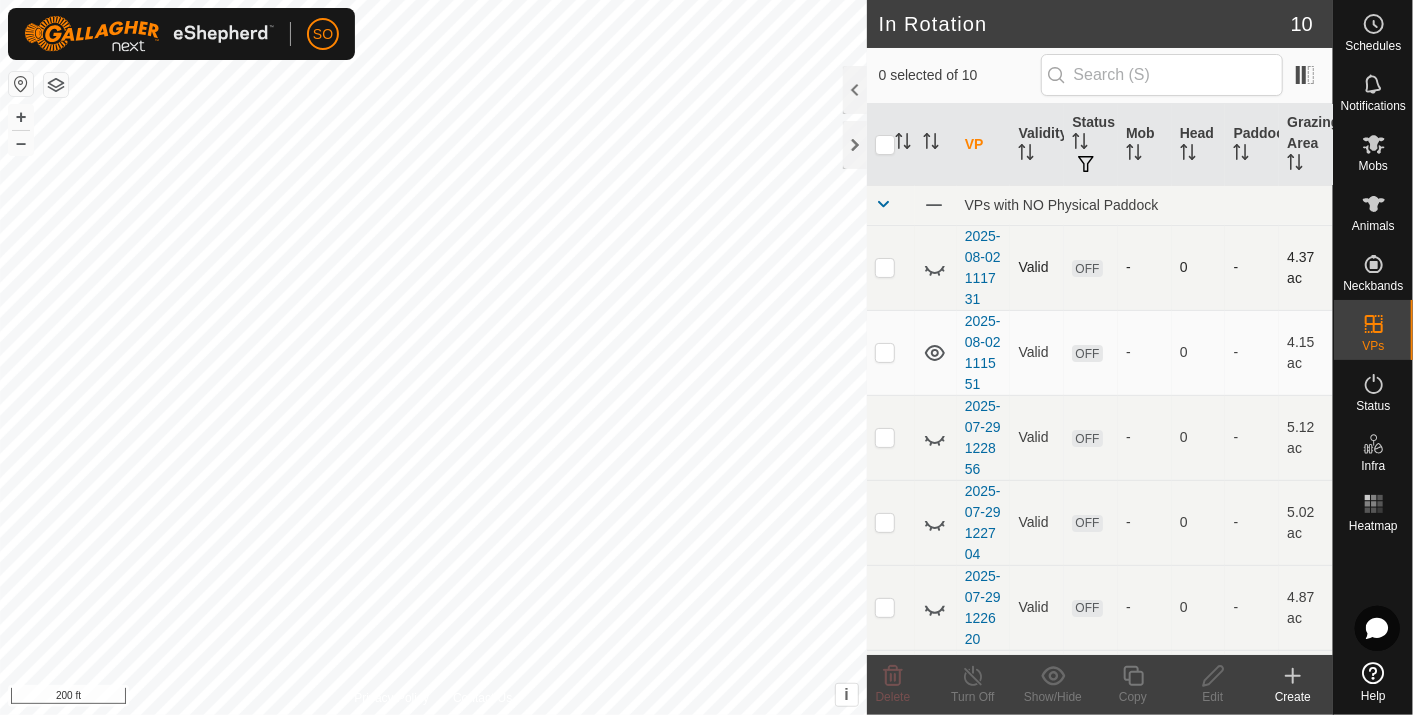 click 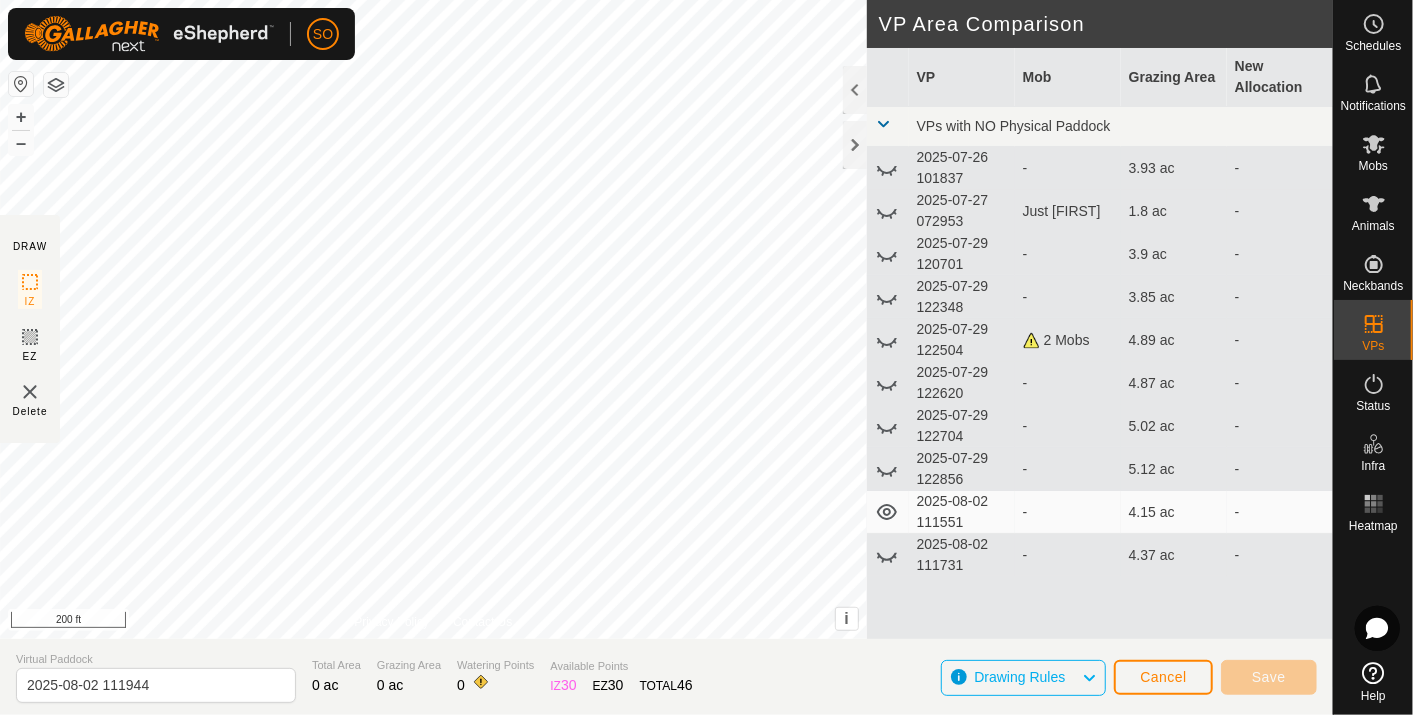 click on "DRAW IZ EZ Delete Privacy Policy Contact Us + – ⇧ i This application includes HERE Maps. © 2024 HERE. All rights reserved. 200 ft VP Area Comparison     VP   Mob   Grazing Area   New Allocation  VPs with NO Physical Paddock  2025-07-26 101837  -  3.93 ac   -   2025-07-27 072953   Just Billy   1.8 ac   -   2025-07-29 120701  -  3.9 ac   -   2025-07-29 122348  -  3.85 ac   -   2025-07-29 122504   2 Mobs   4.89 ac   -   2025-07-29 122620  -  4.87 ac   -   2025-07-29 122704  -  5.02 ac   -   2025-07-29 122856  -  5.12 ac   -   2025-08-02 111551  -  4.15 ac   -   2025-08-02 111731  -  4.37 ac   -  Virtual Paddock 2025-08-02 111944 Total Area 0 ac Grazing Area 0 ac Watering Points 0 Available Points  IZ   30  EZ  30  TOTAL   46 Drawing Rules Cancel Save" 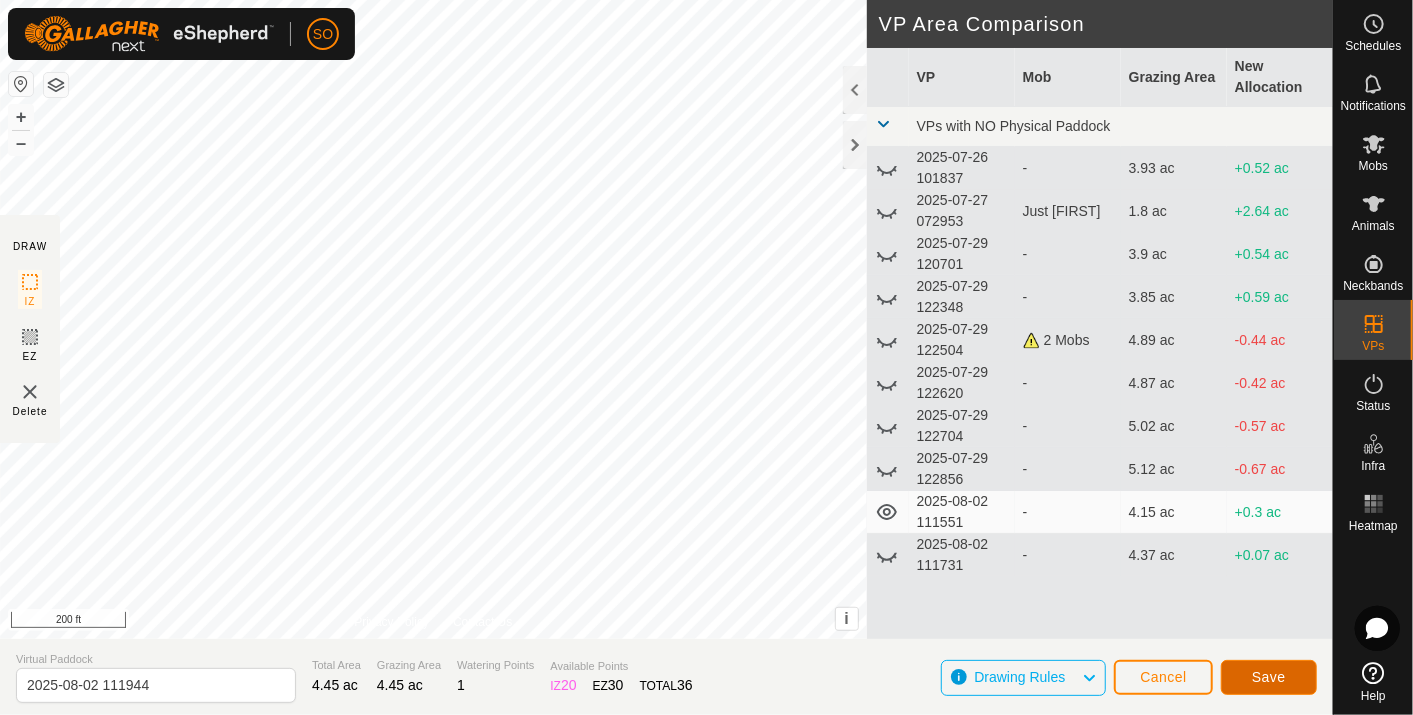 click on "Save" 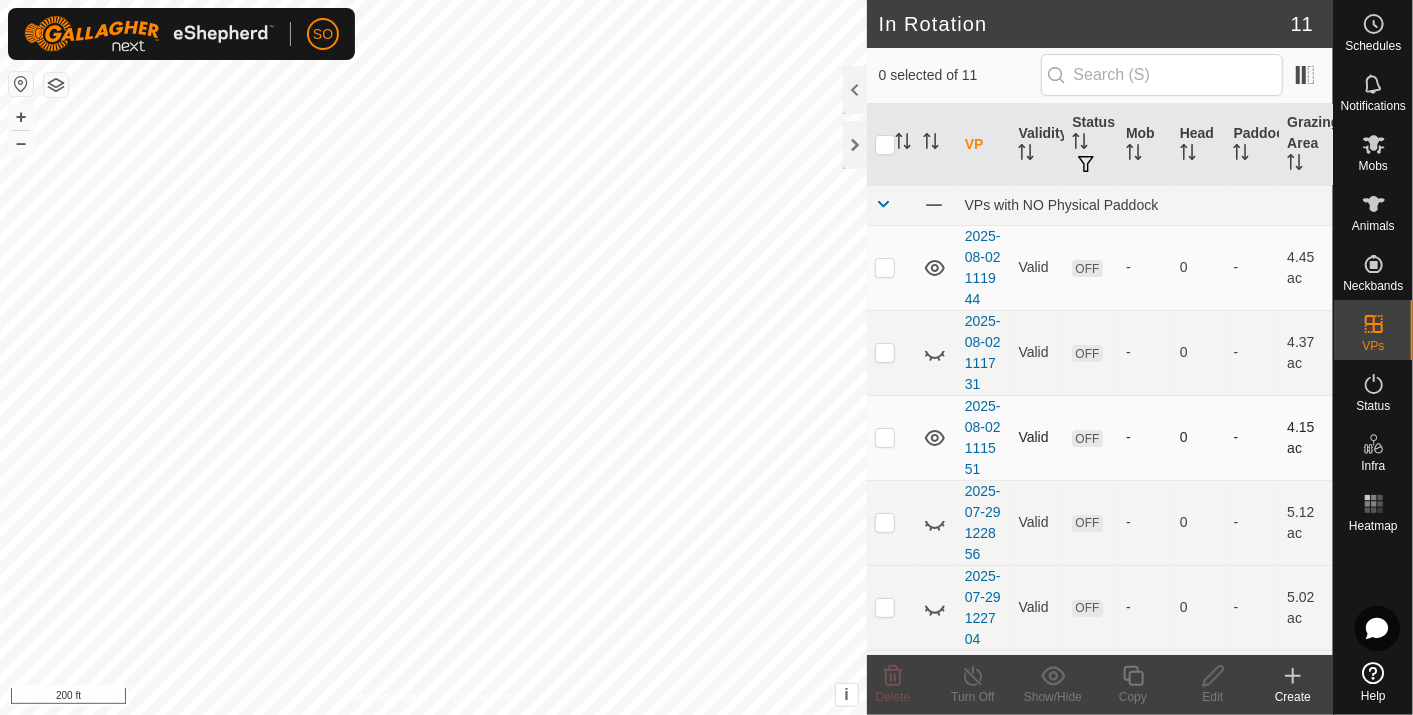 click 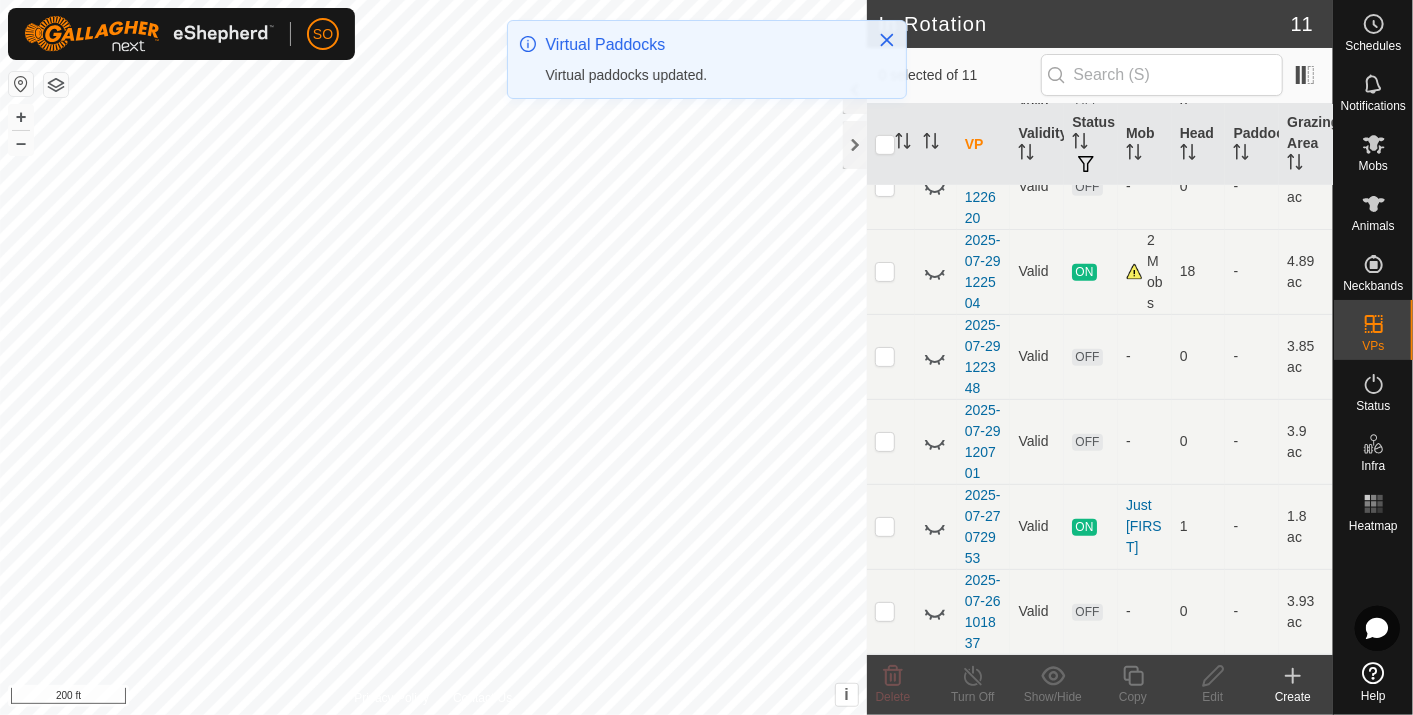 scroll, scrollTop: 0, scrollLeft: 0, axis: both 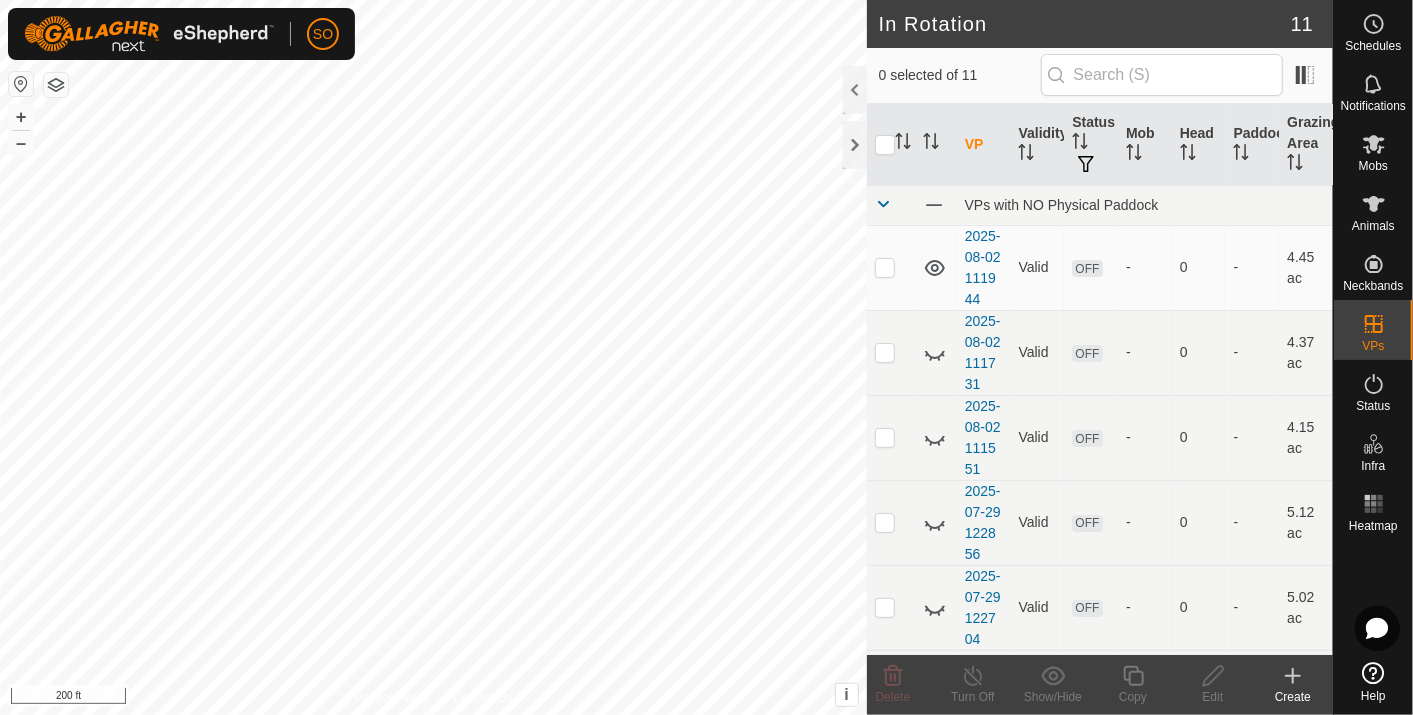 click 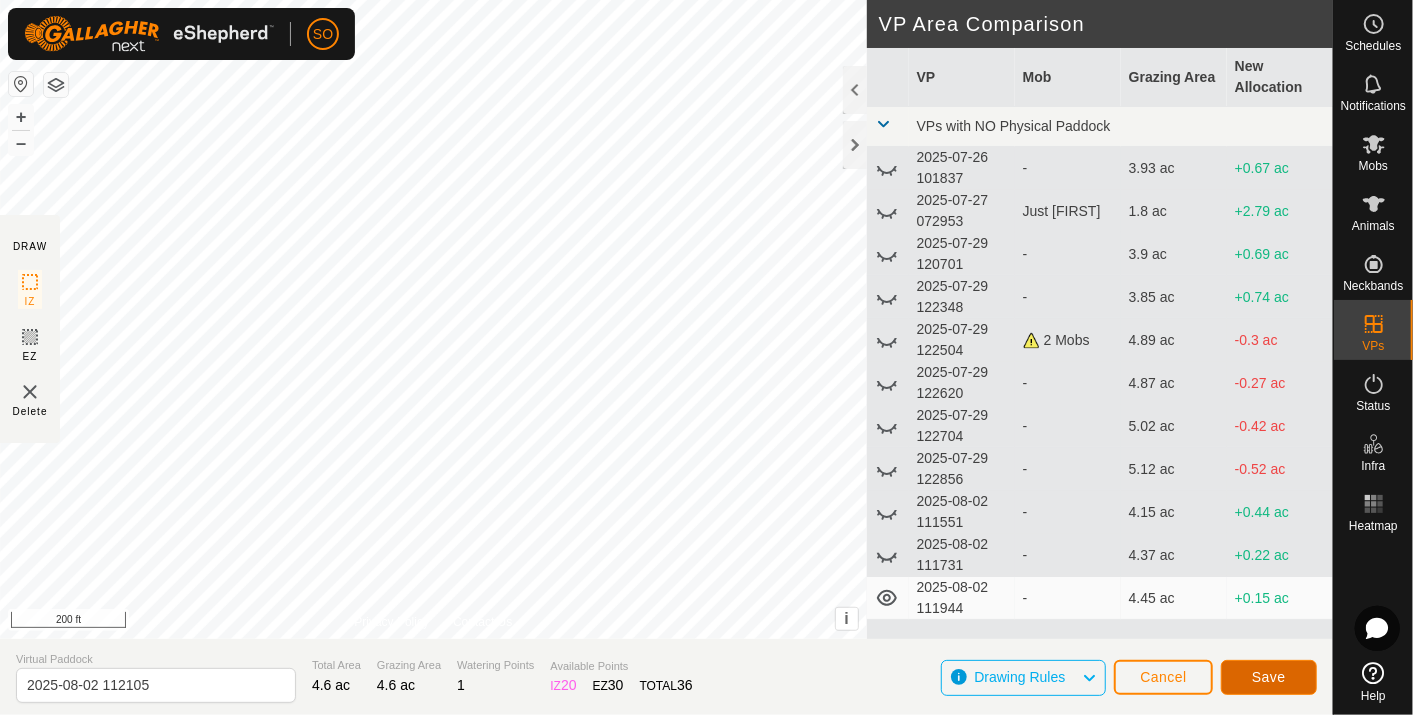 click on "Save" 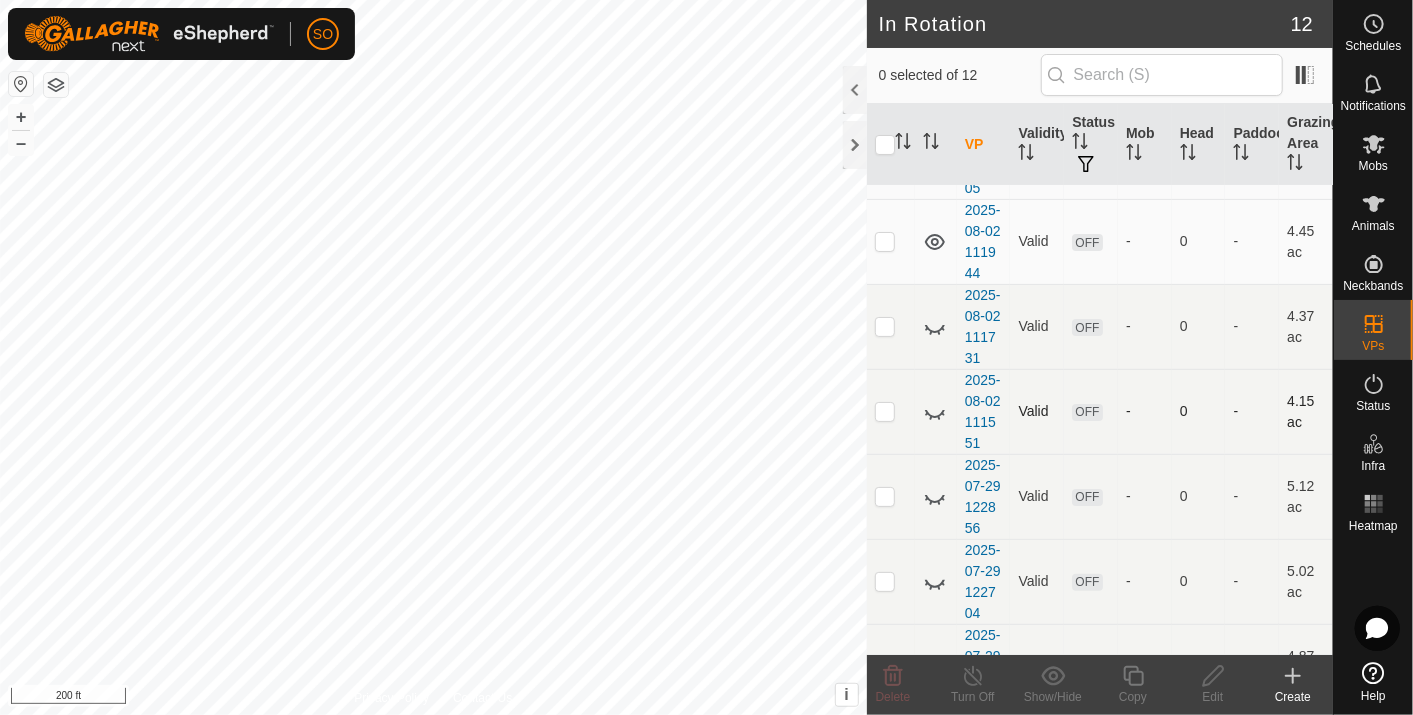 scroll, scrollTop: 0, scrollLeft: 0, axis: both 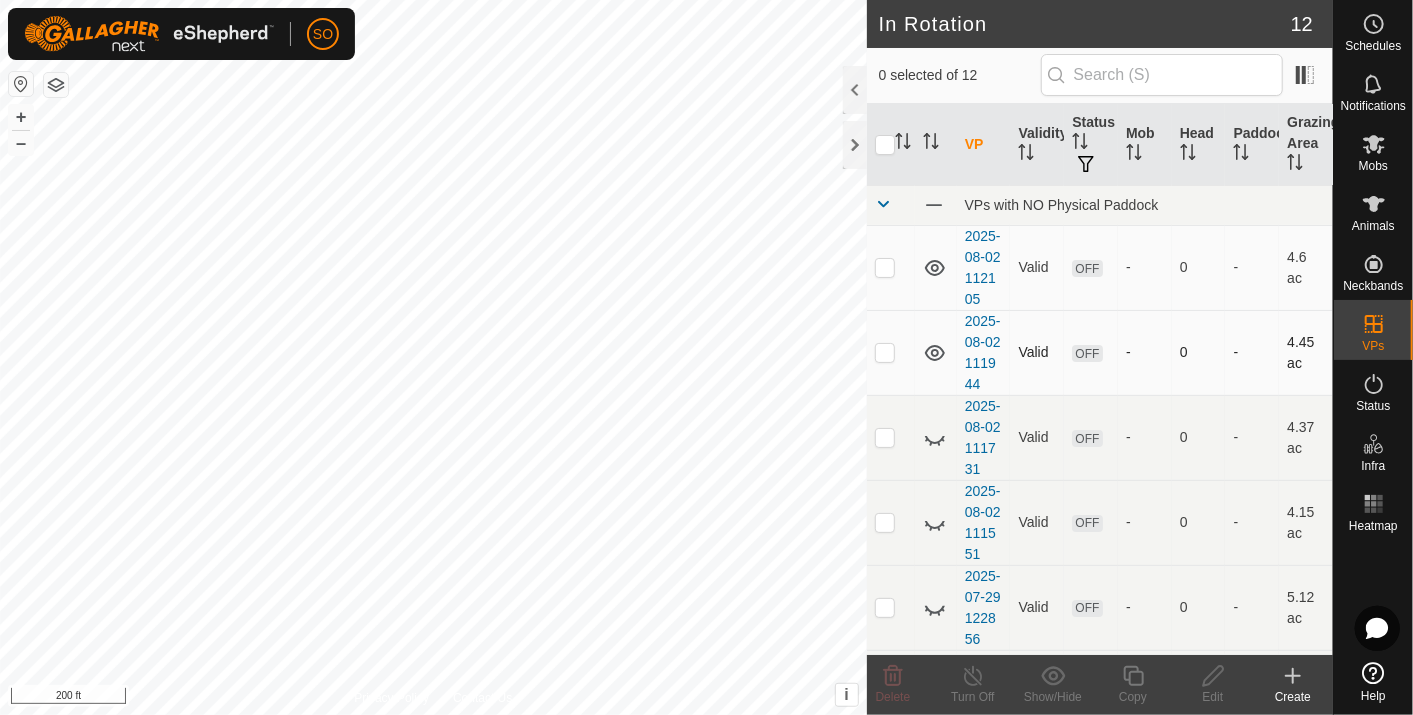 click 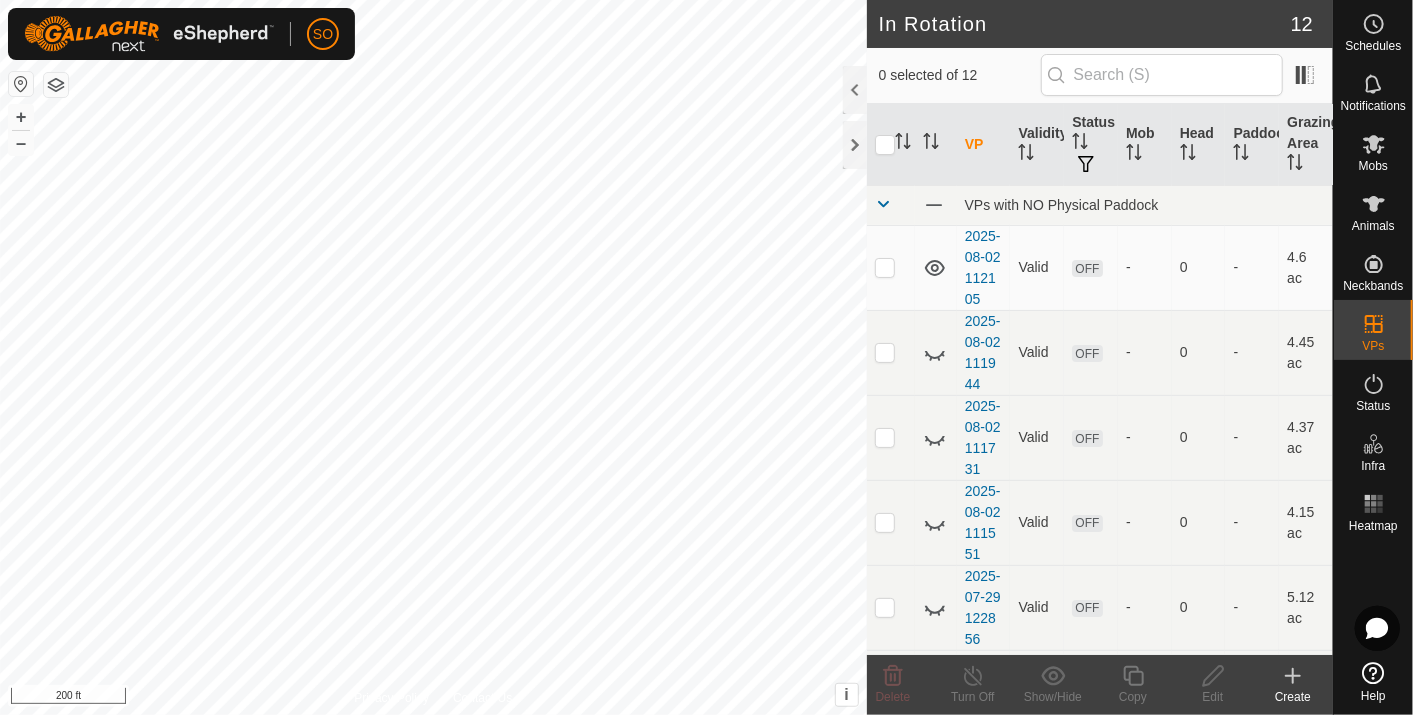 click 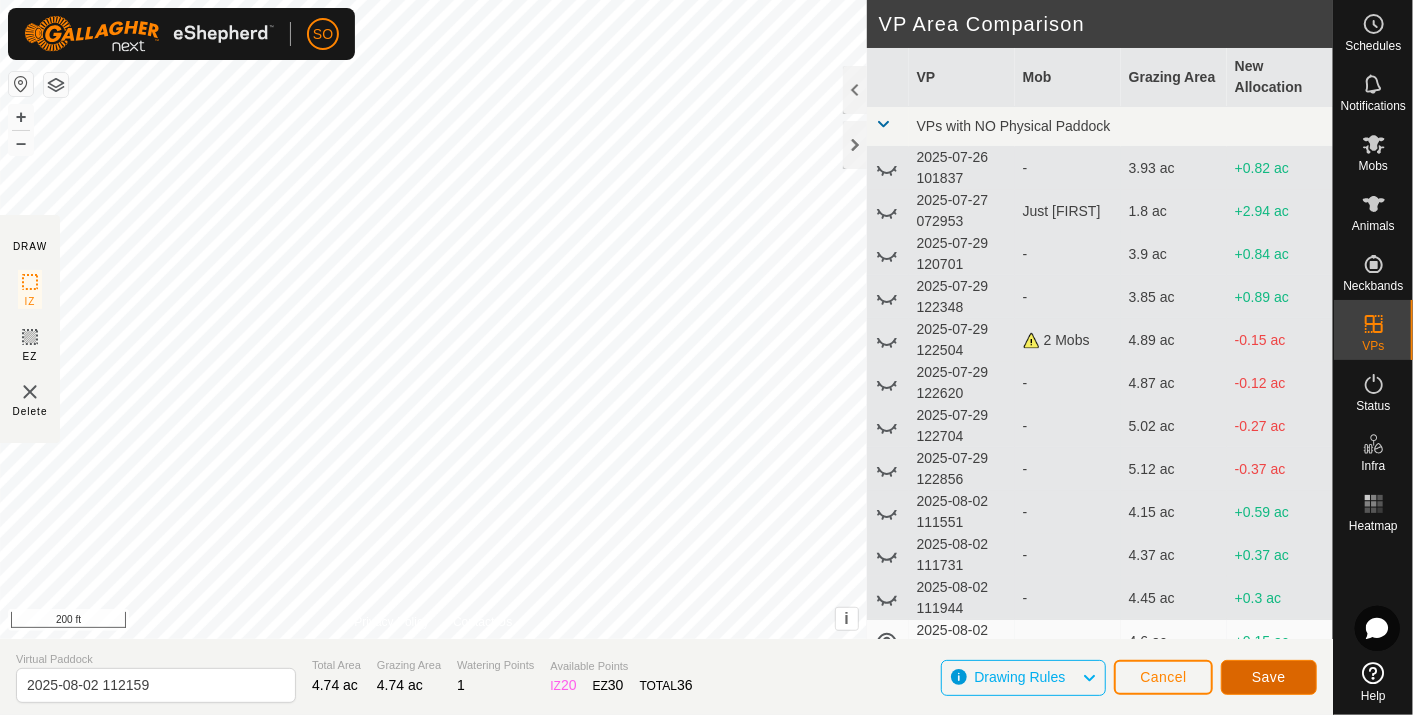 click on "Save" 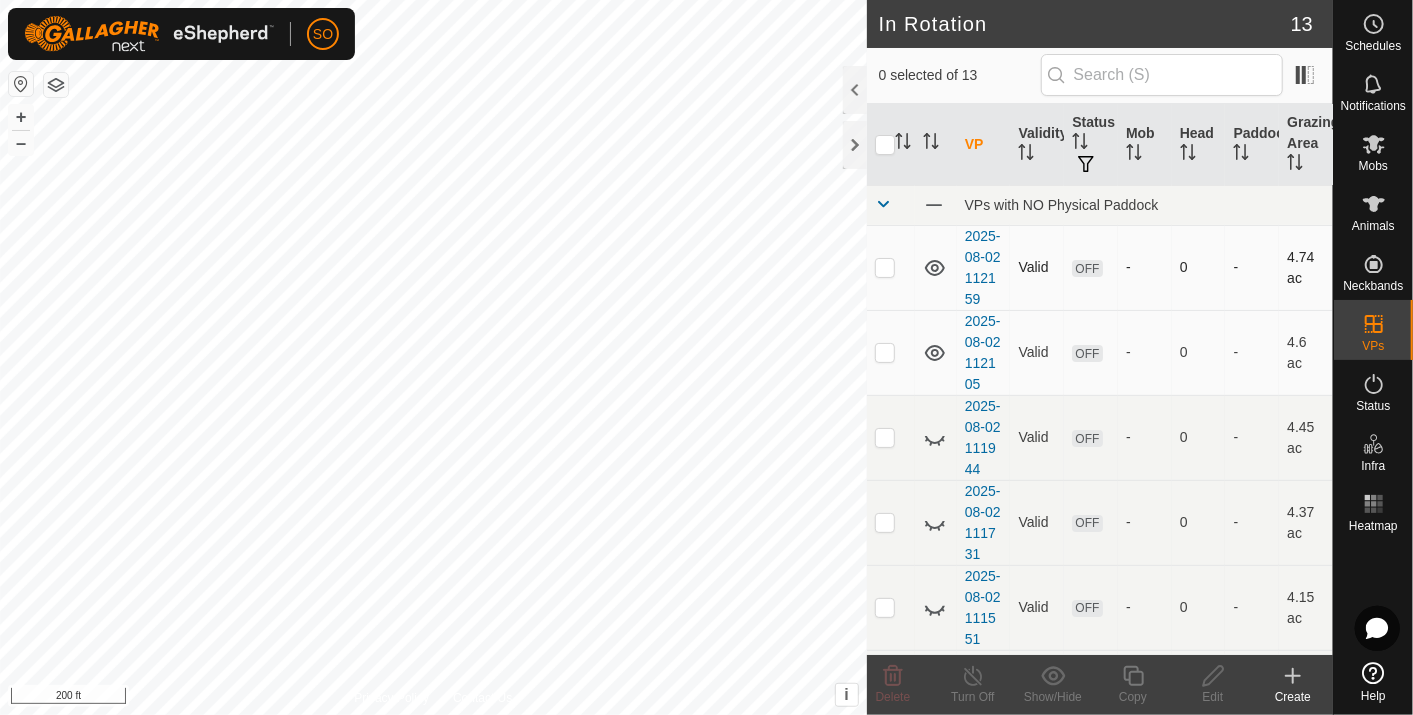 click at bounding box center (885, 267) 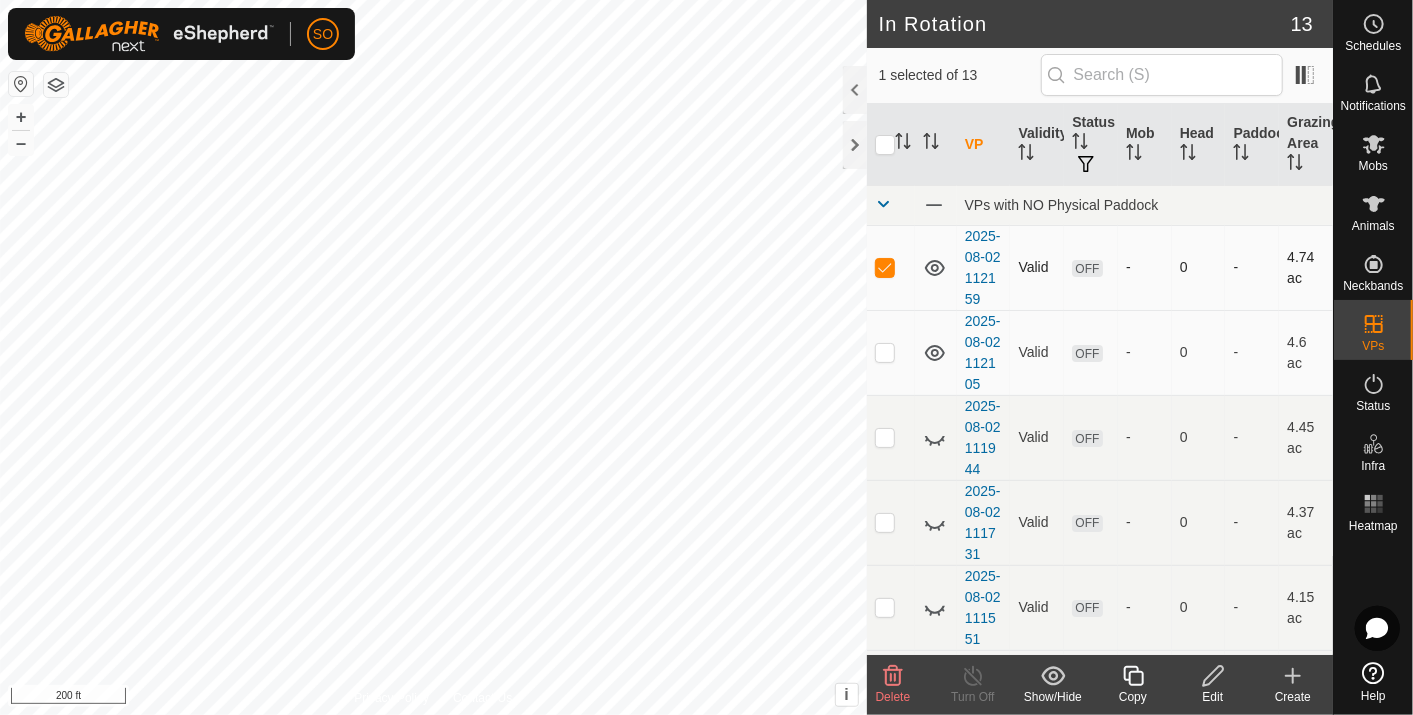 checkbox on "true" 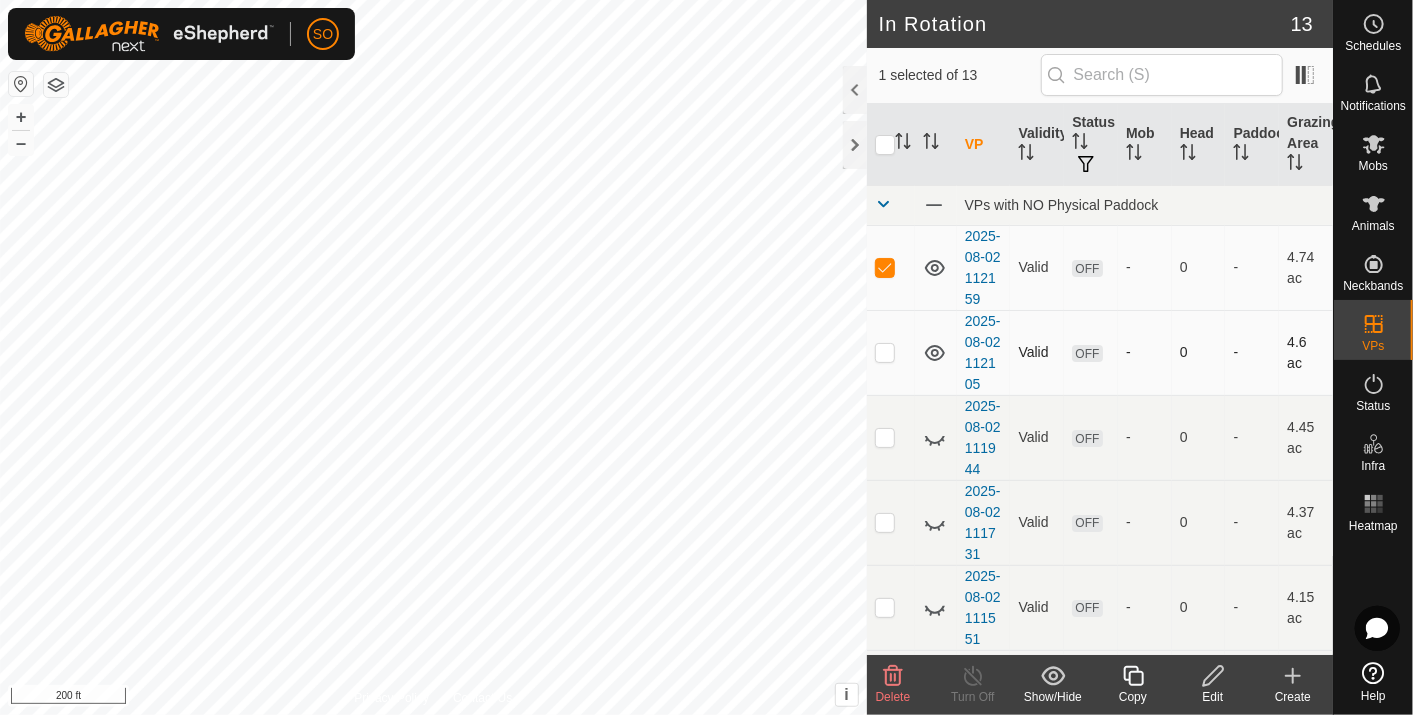 click 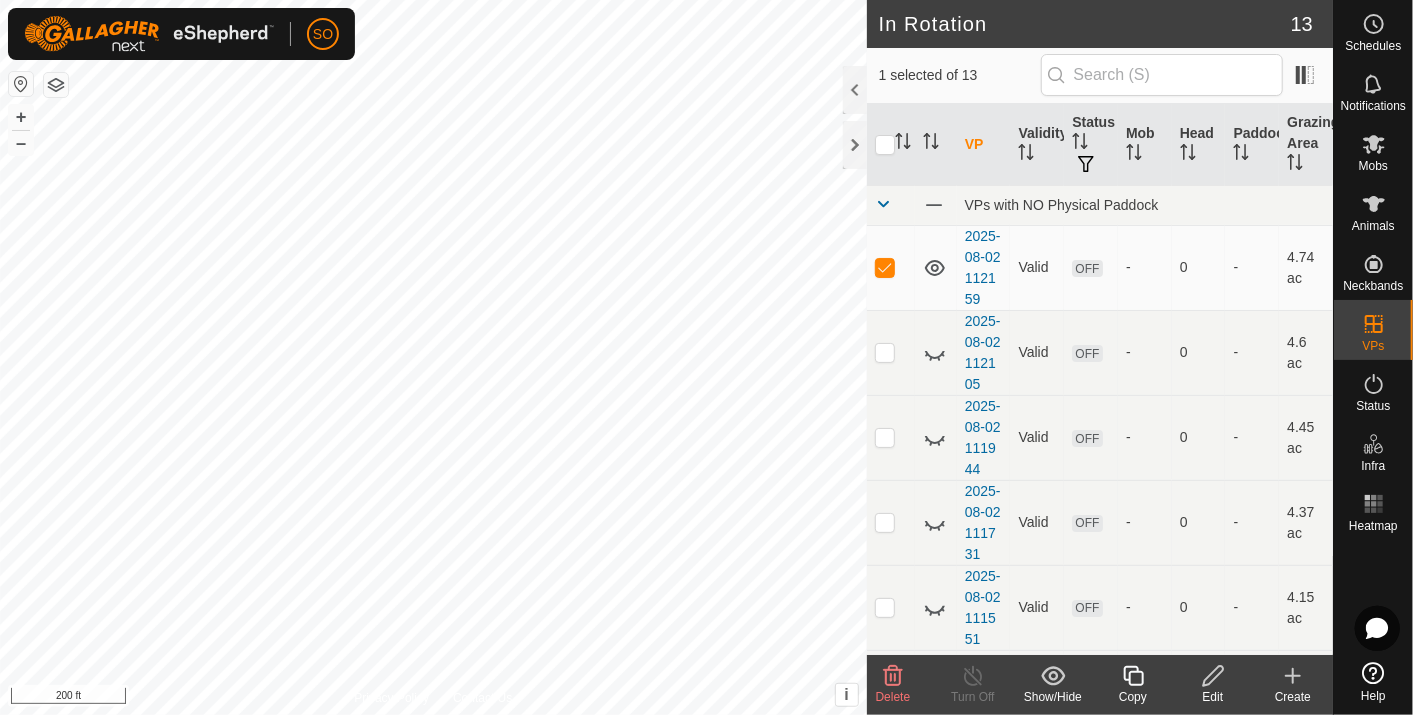 click 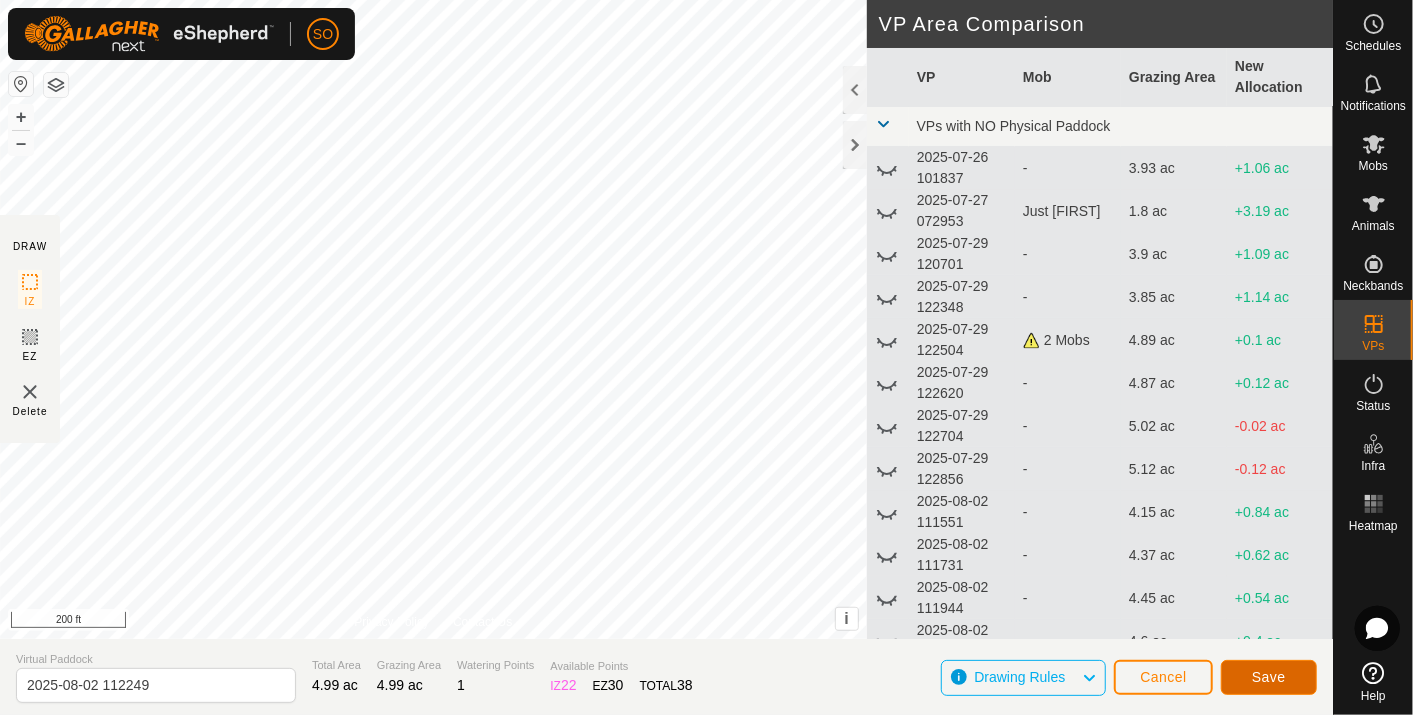 click on "Save" 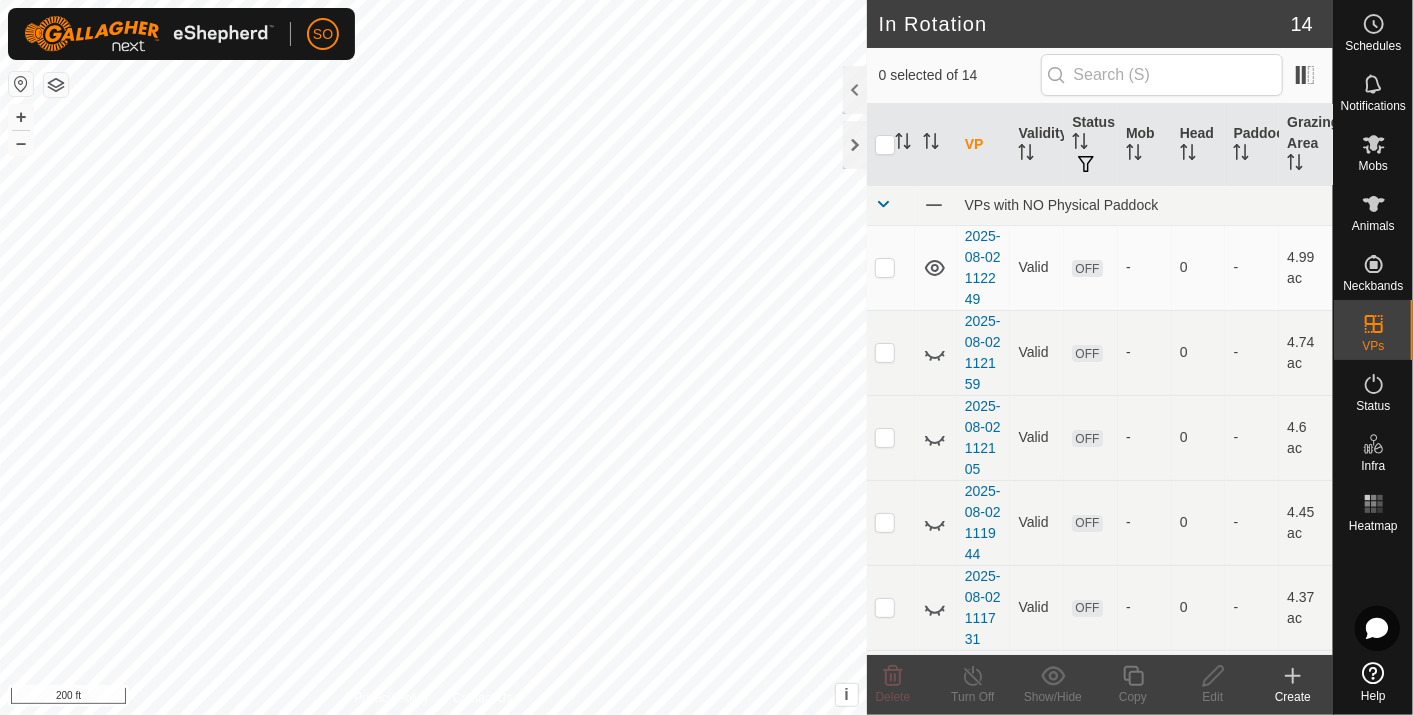 click 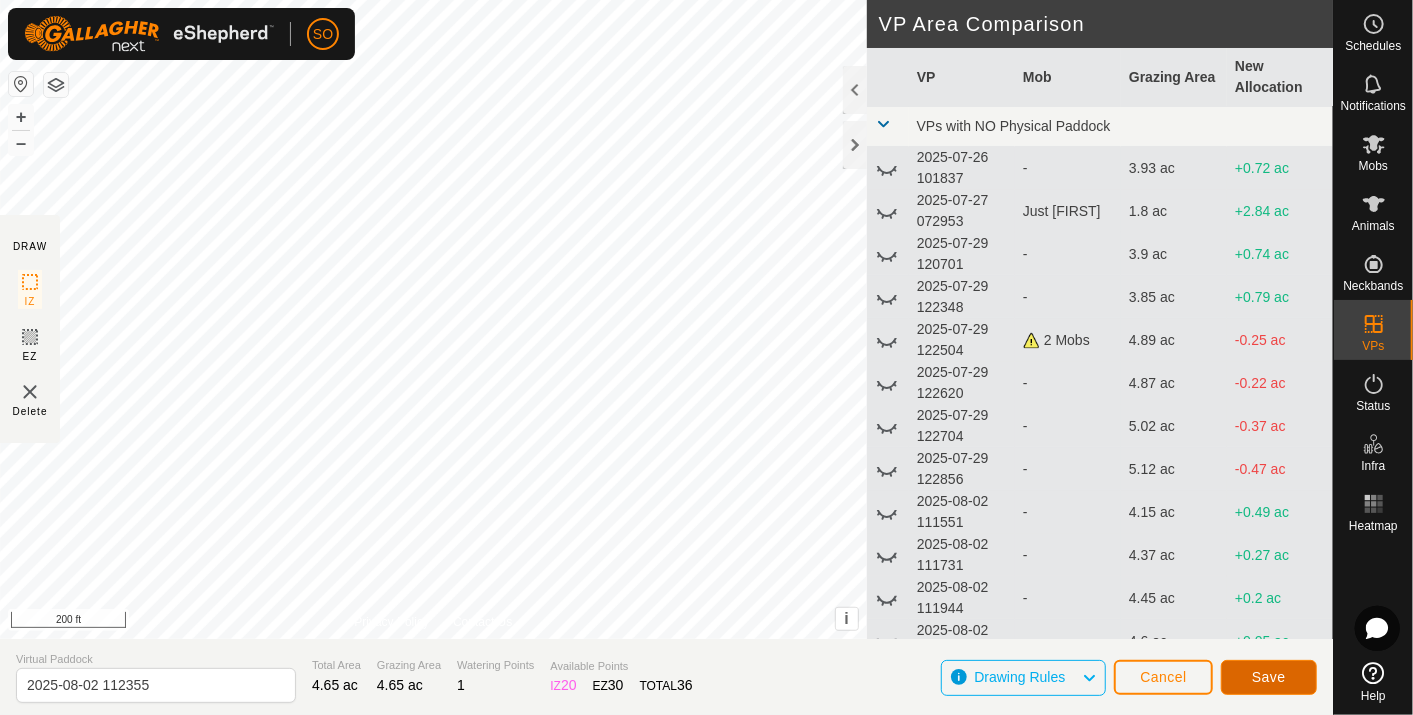 click on "Save" 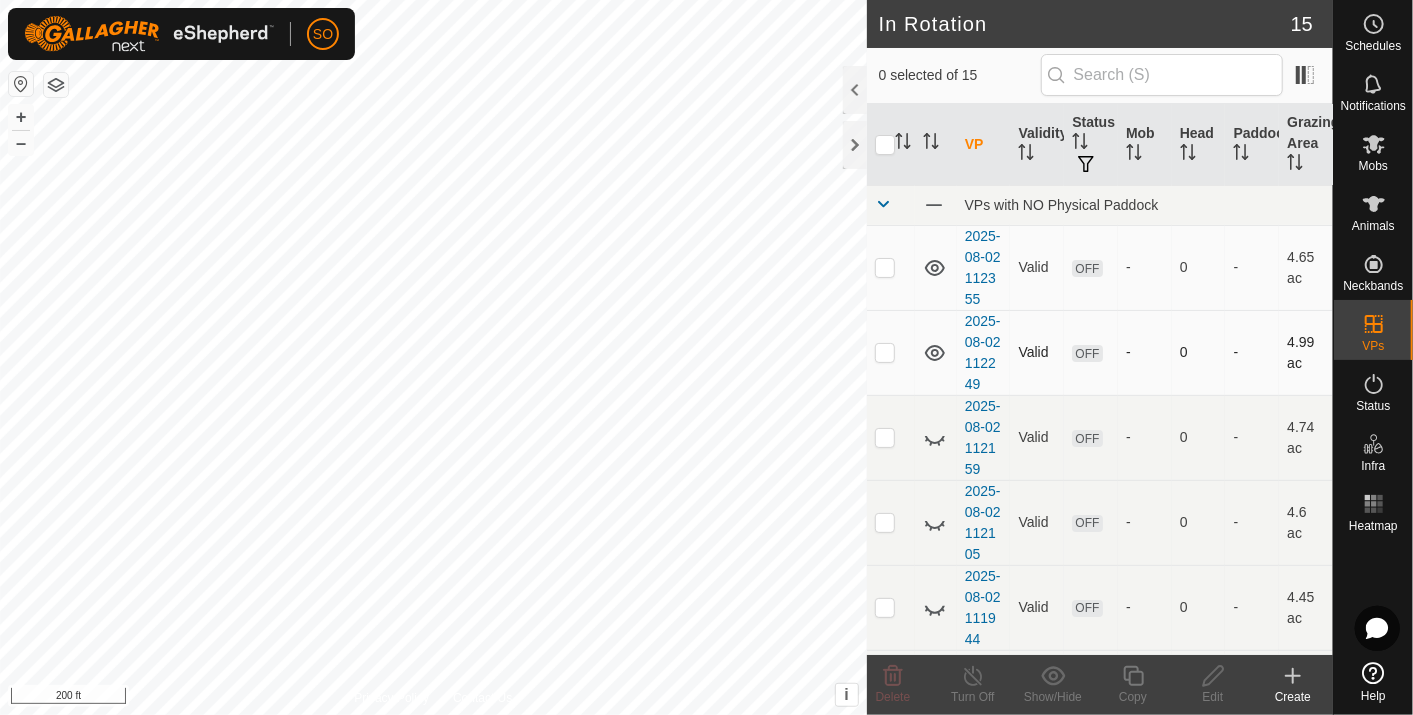 click 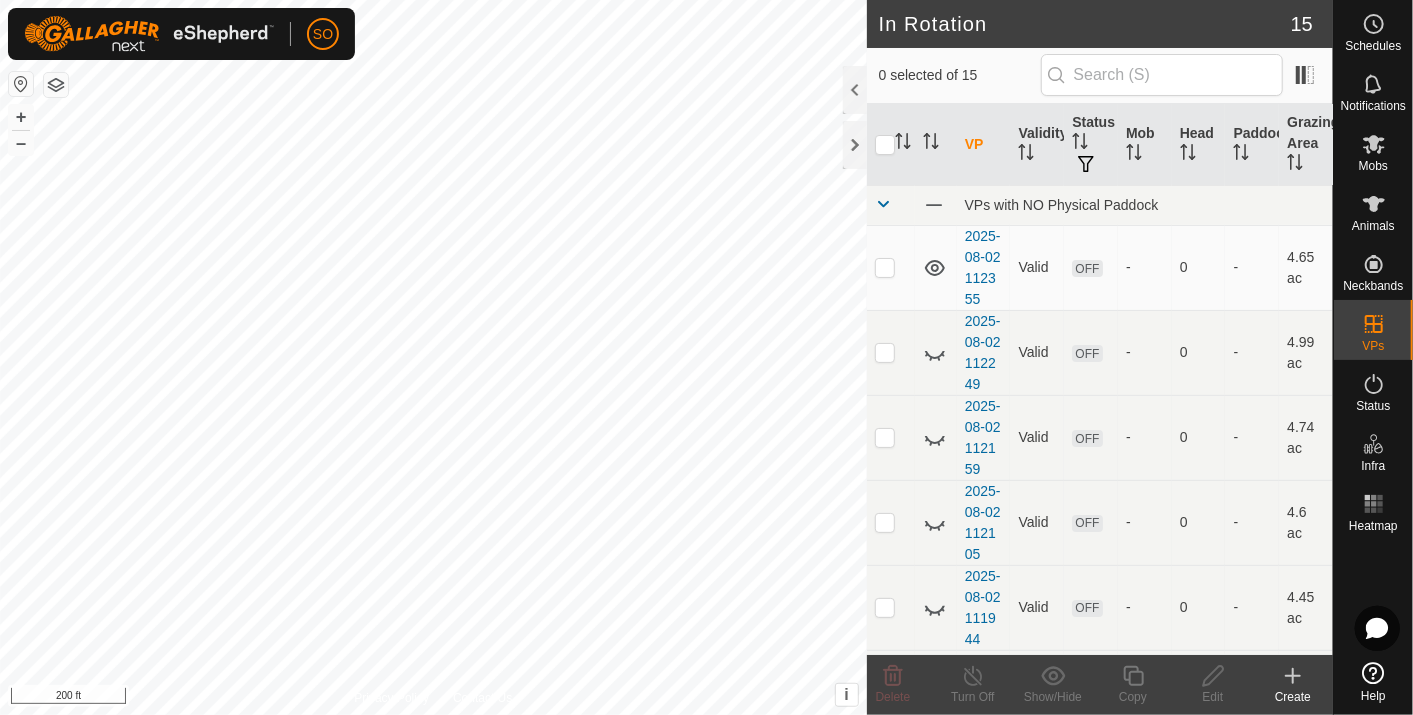 click 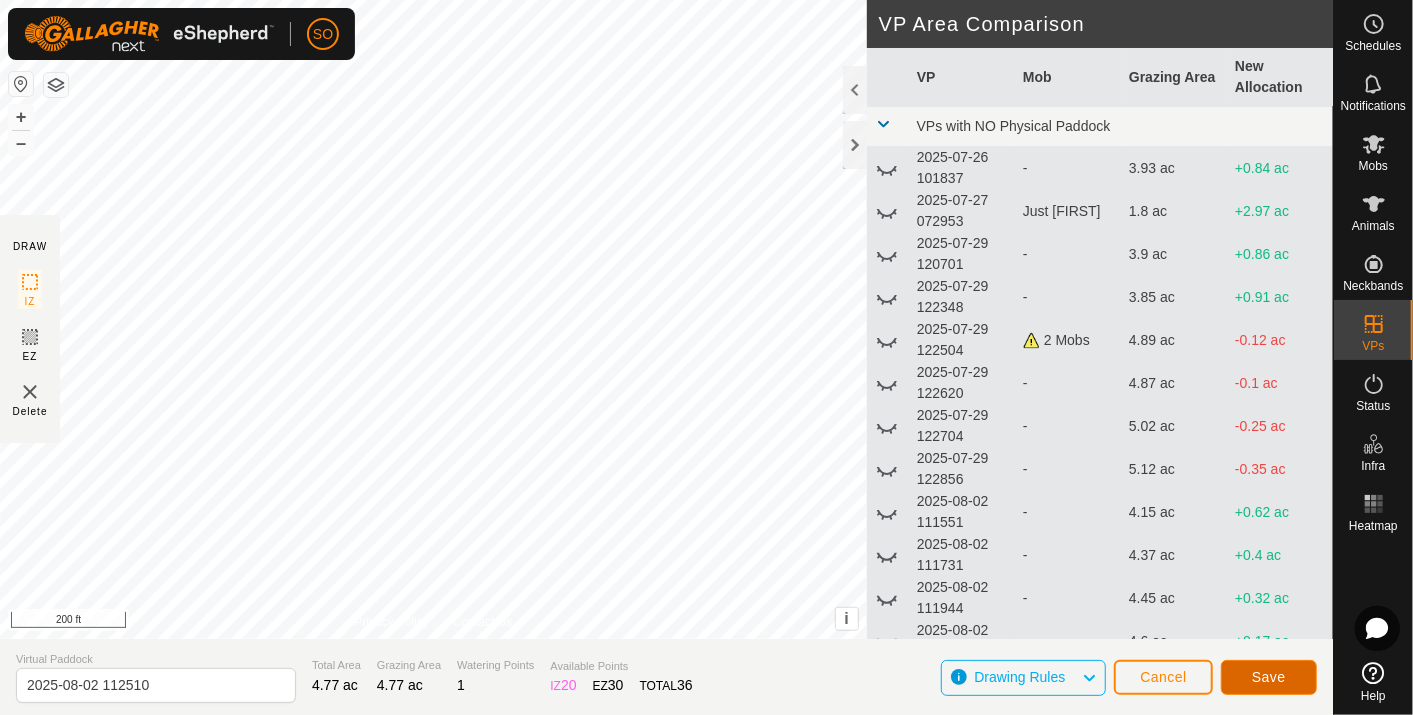 click on "Save" 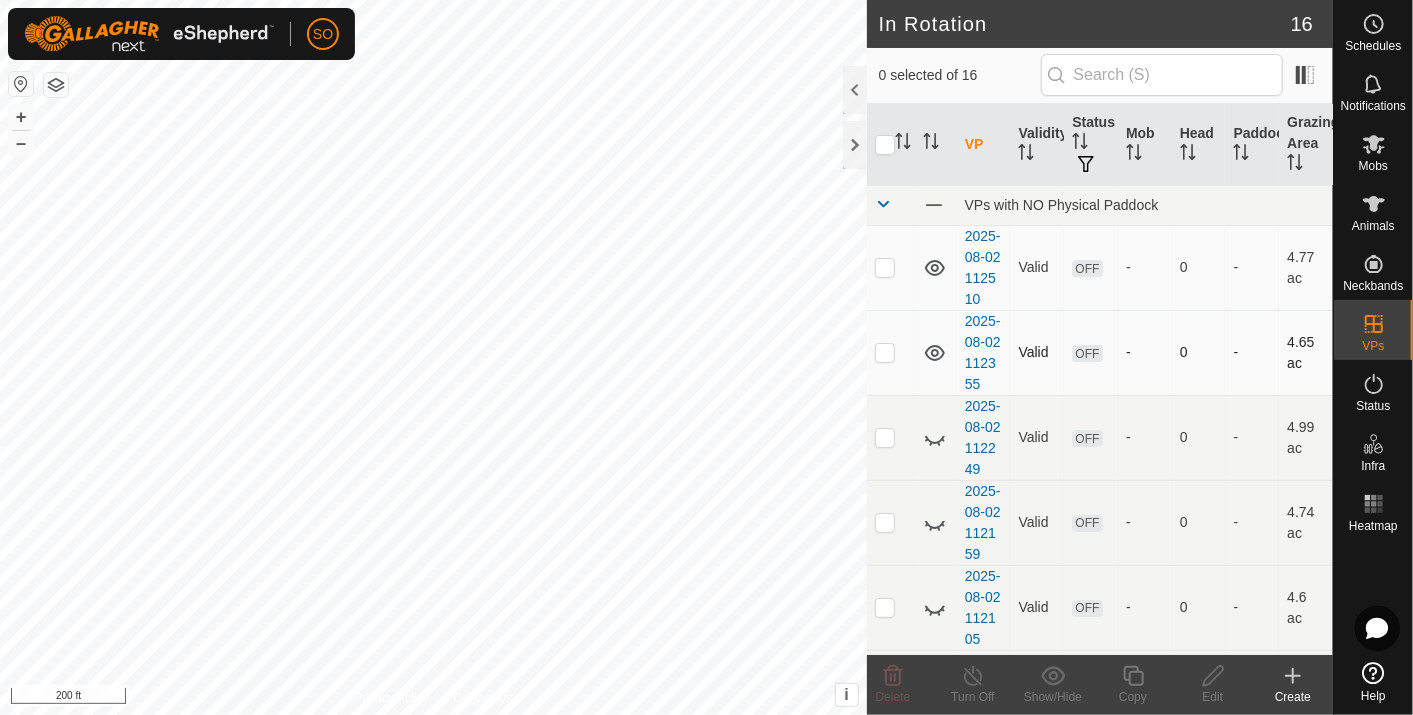 click 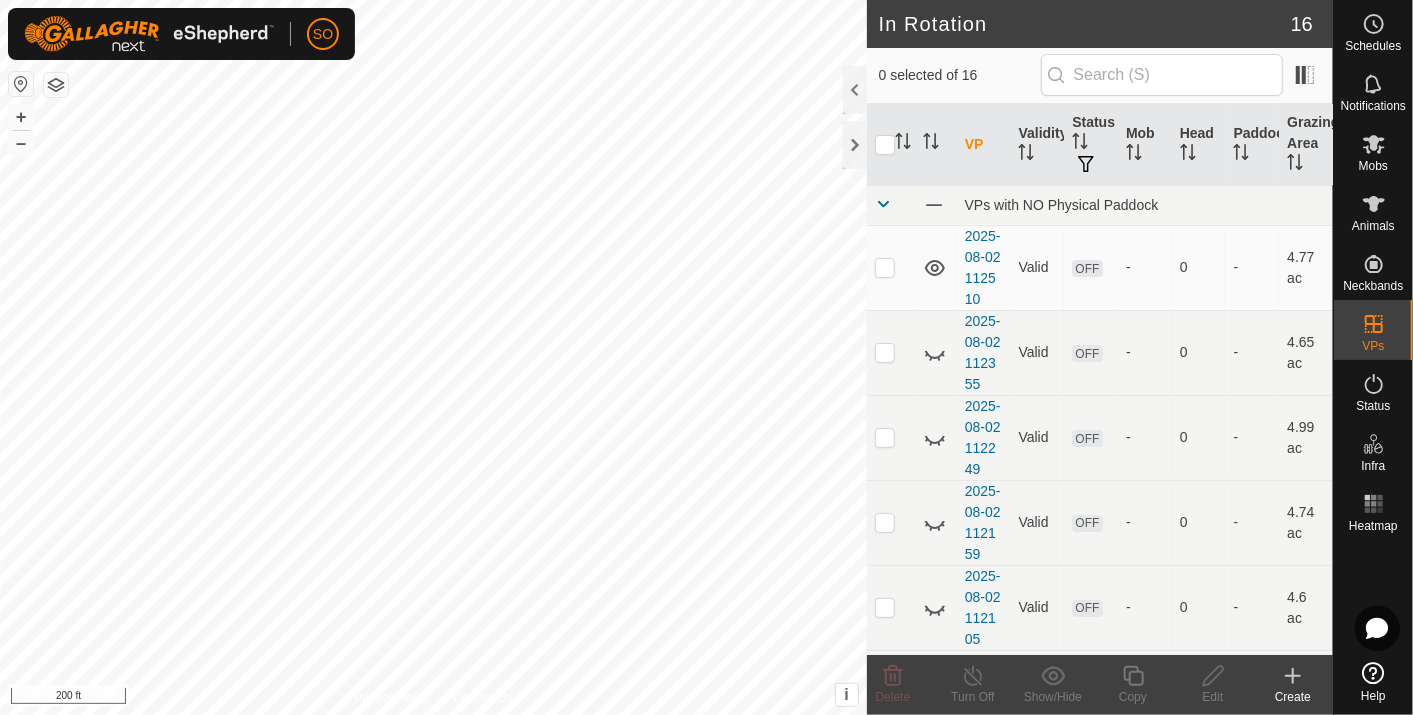 click 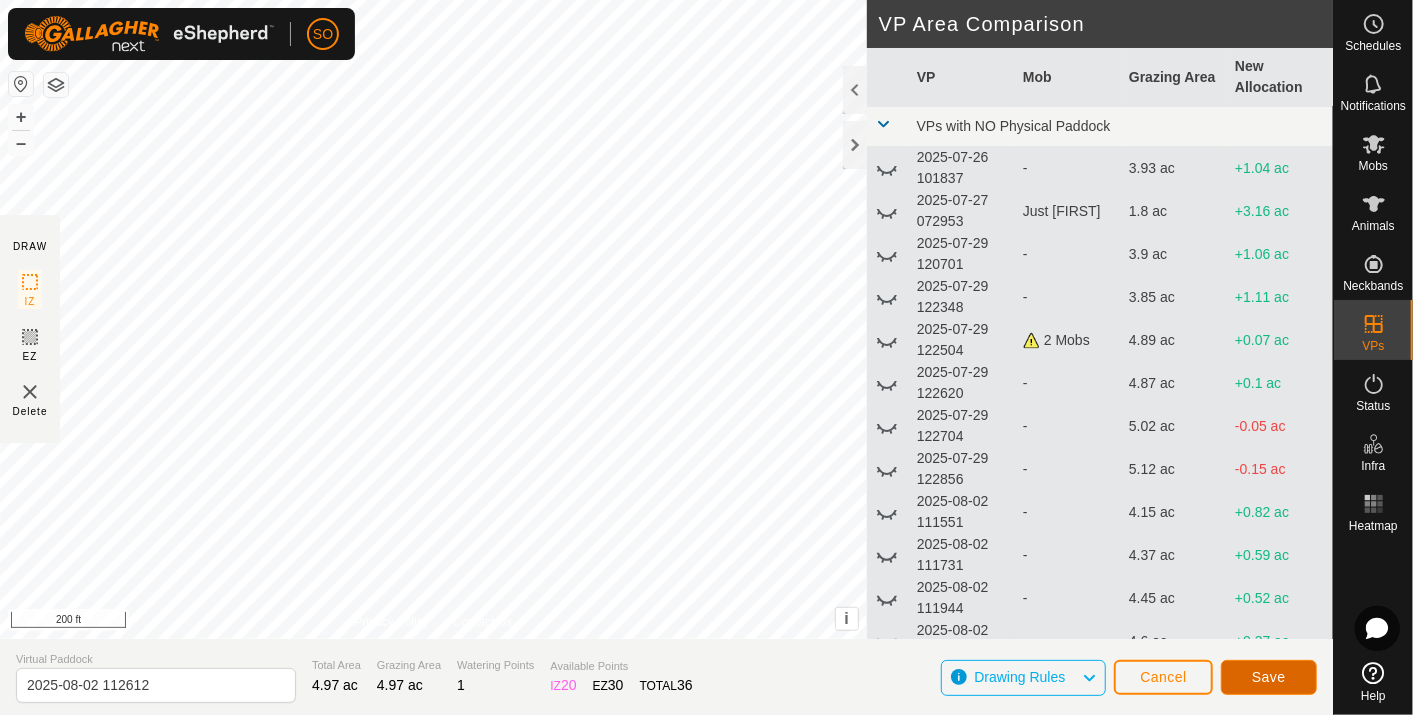 click on "Save" 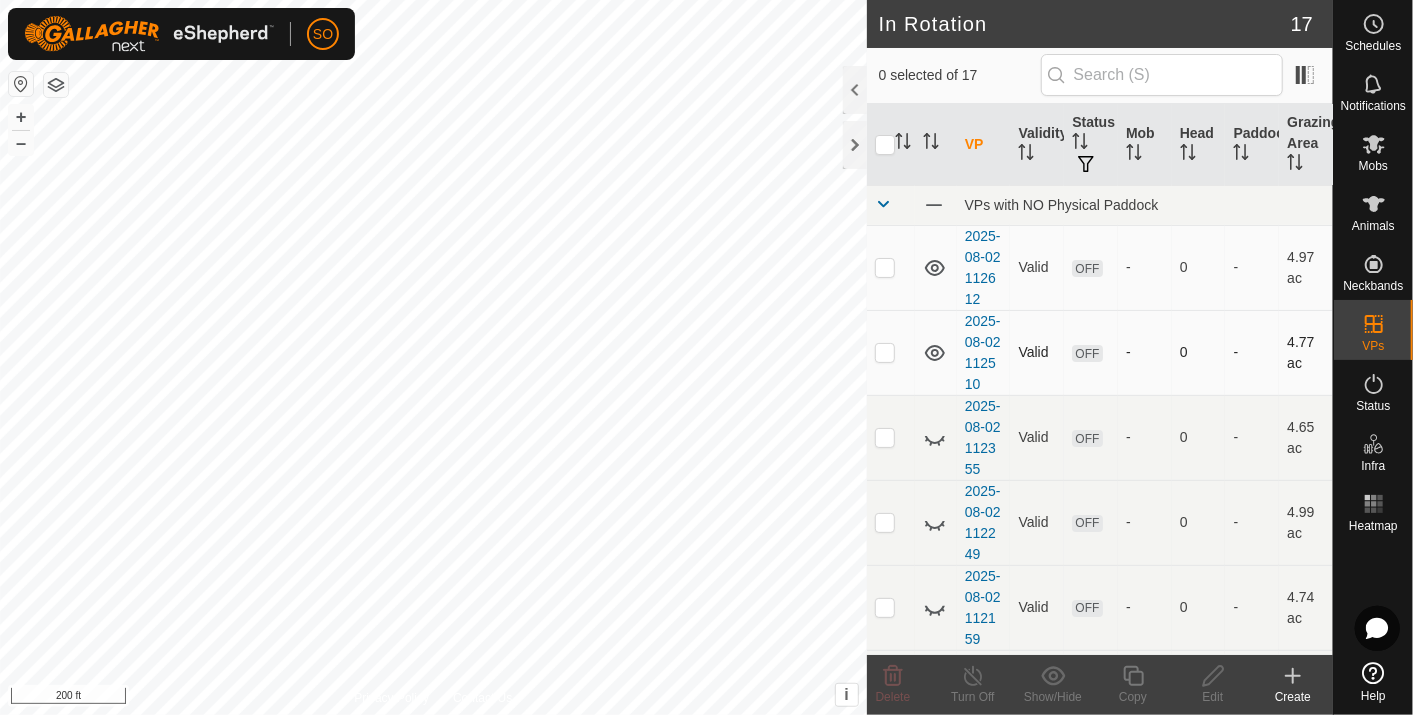 click 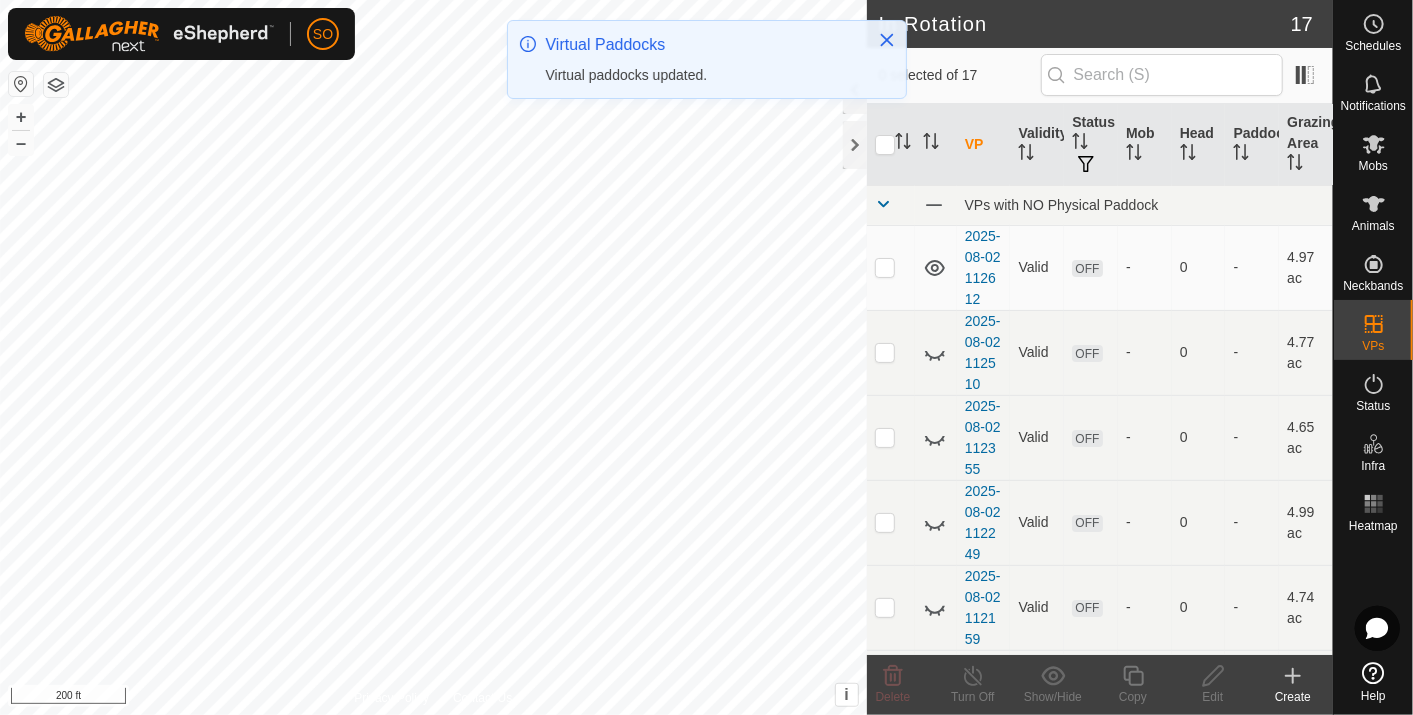 click 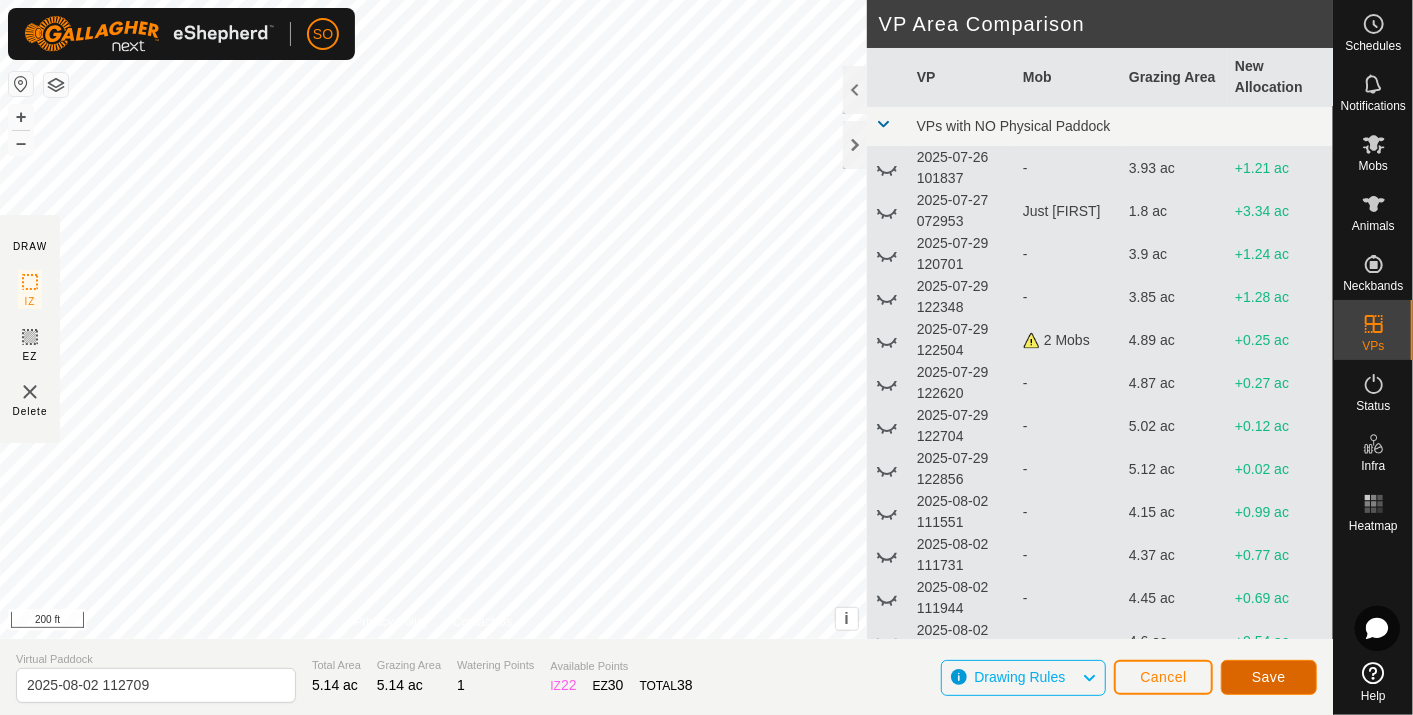 click on "Save" 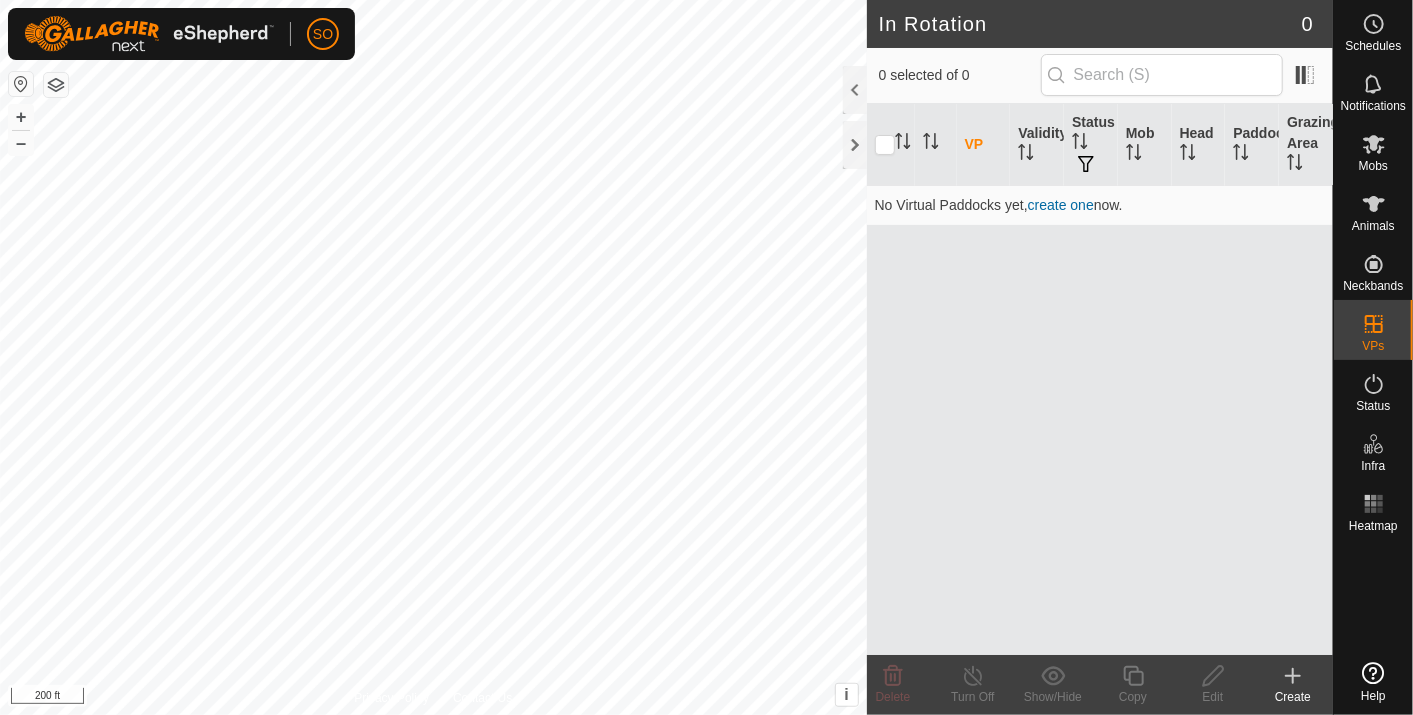 scroll, scrollTop: 0, scrollLeft: 0, axis: both 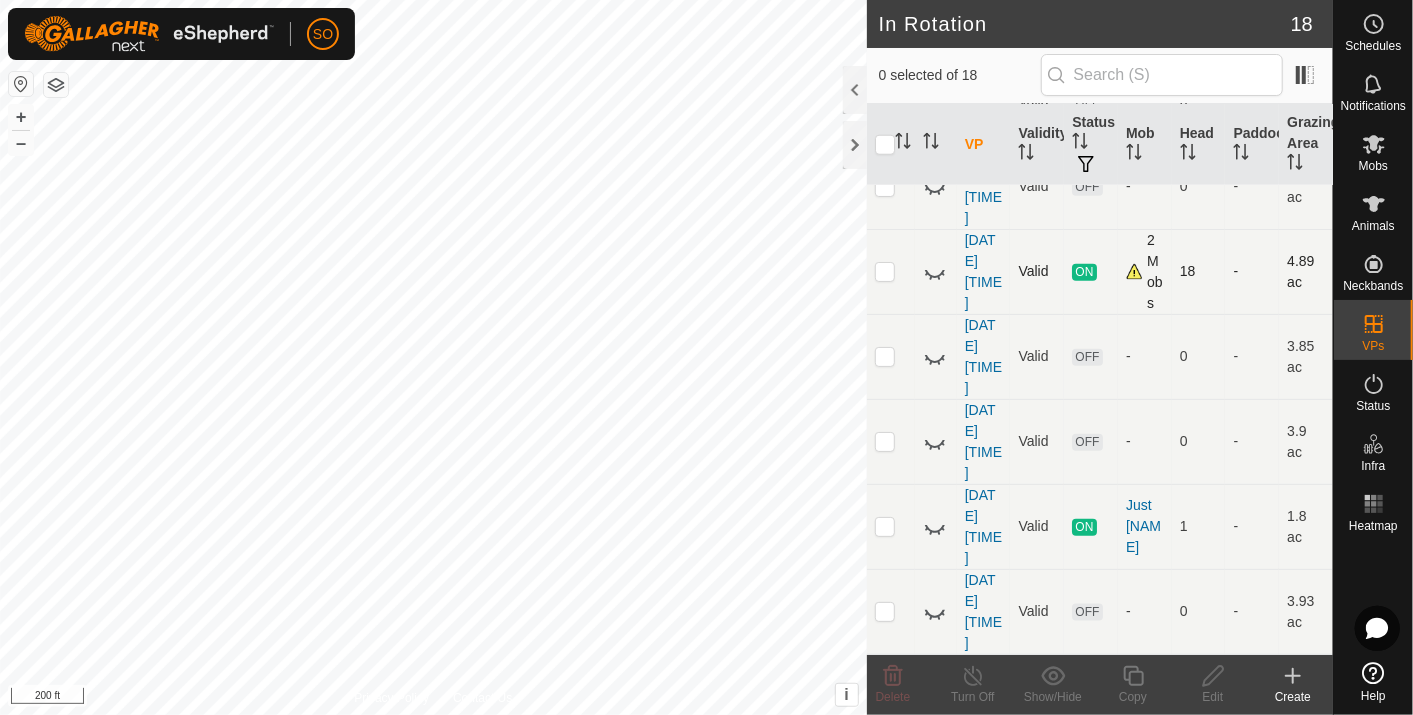 click 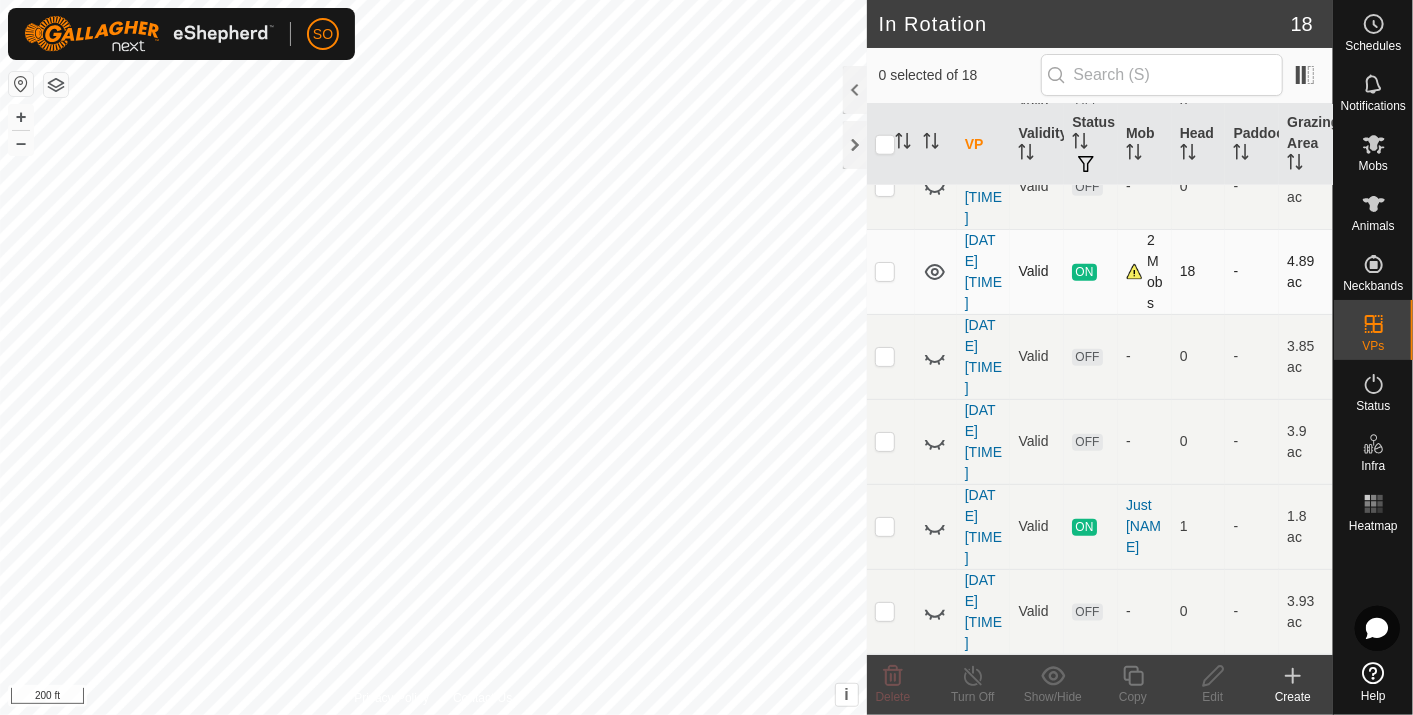 click 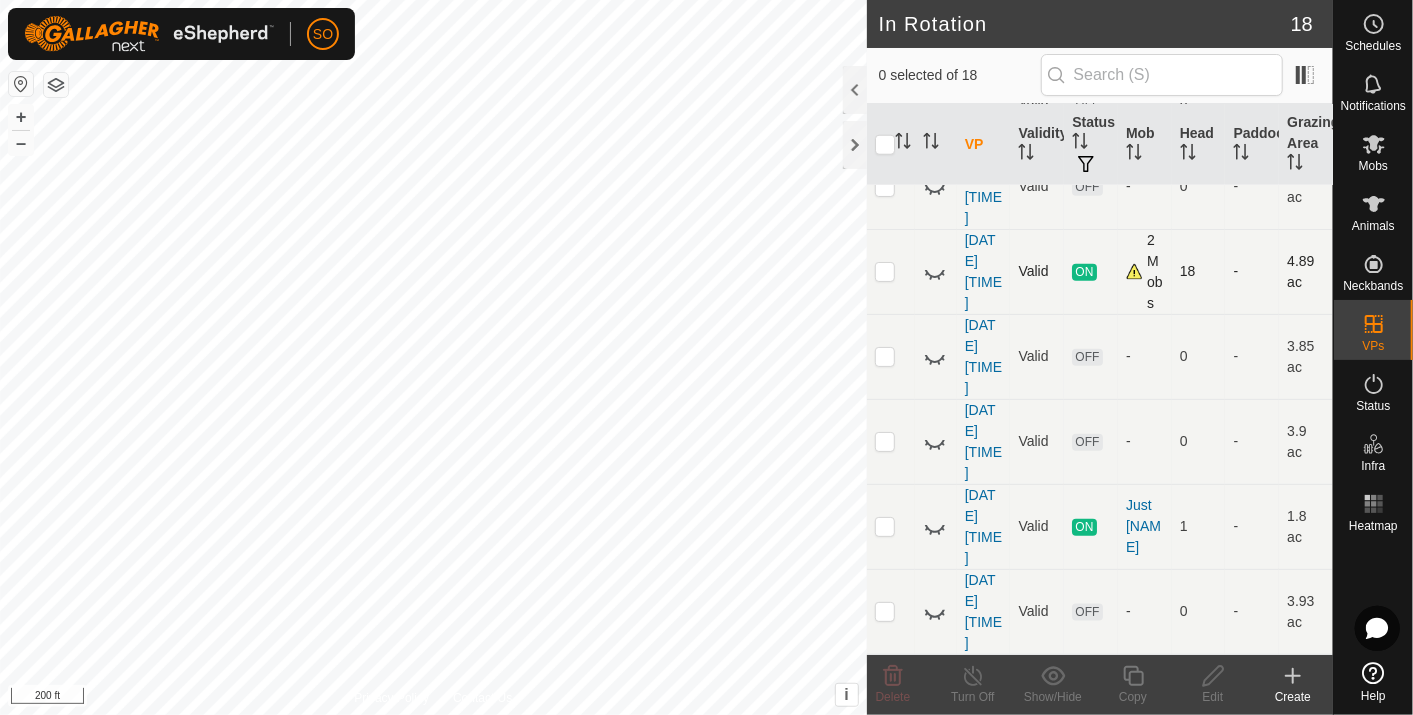 click 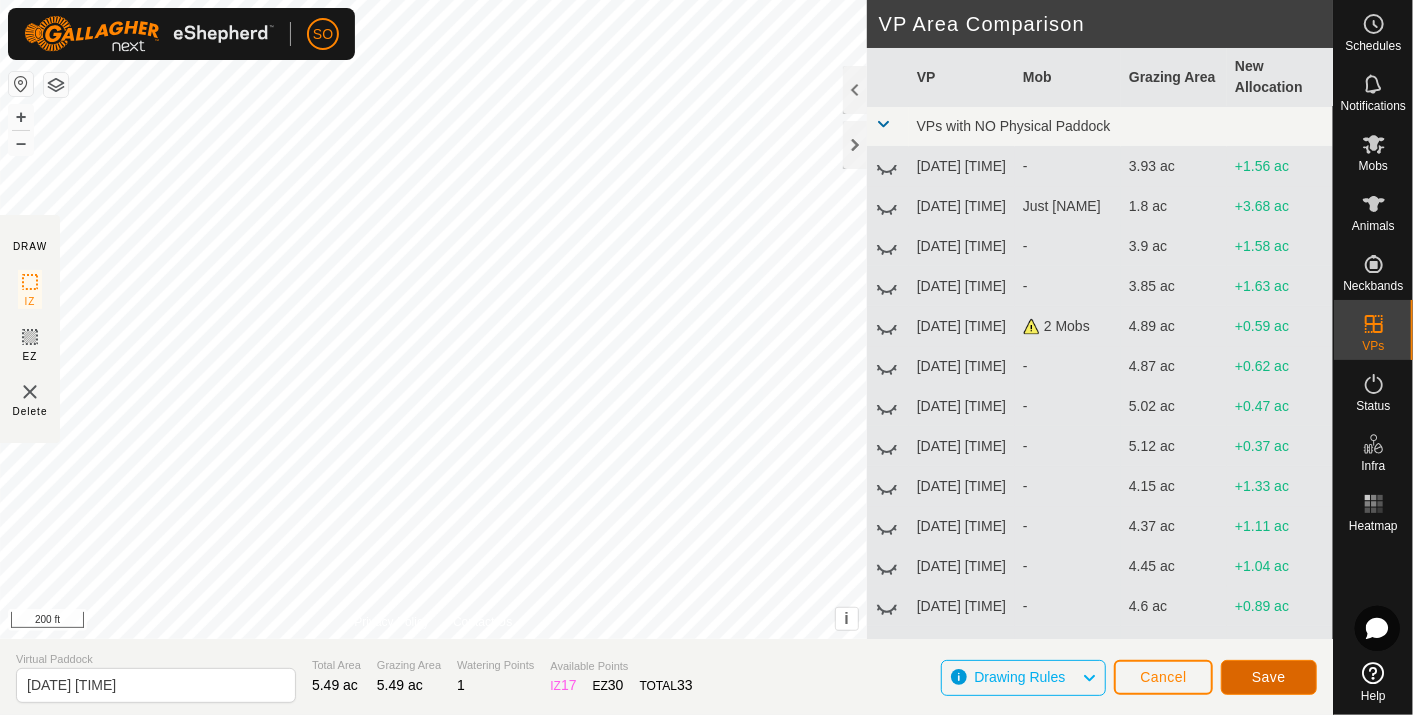 click on "Save" 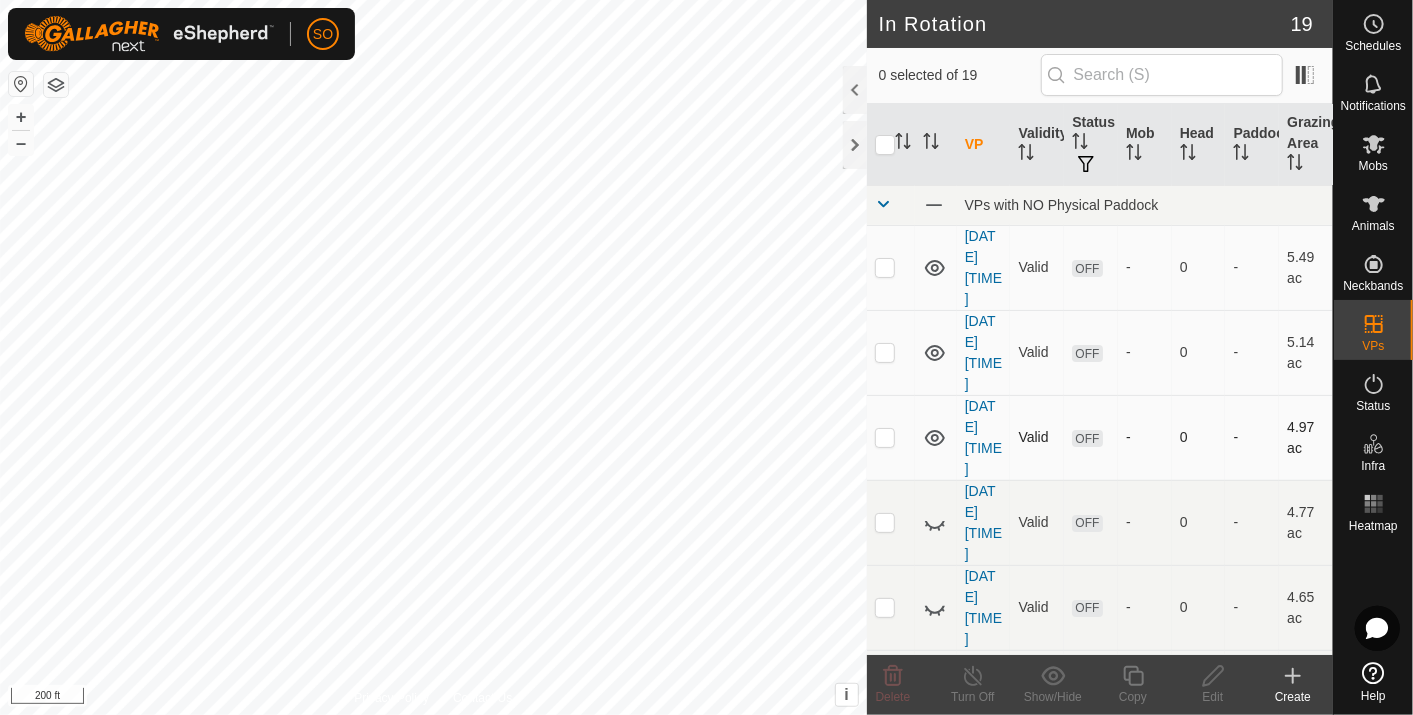 click 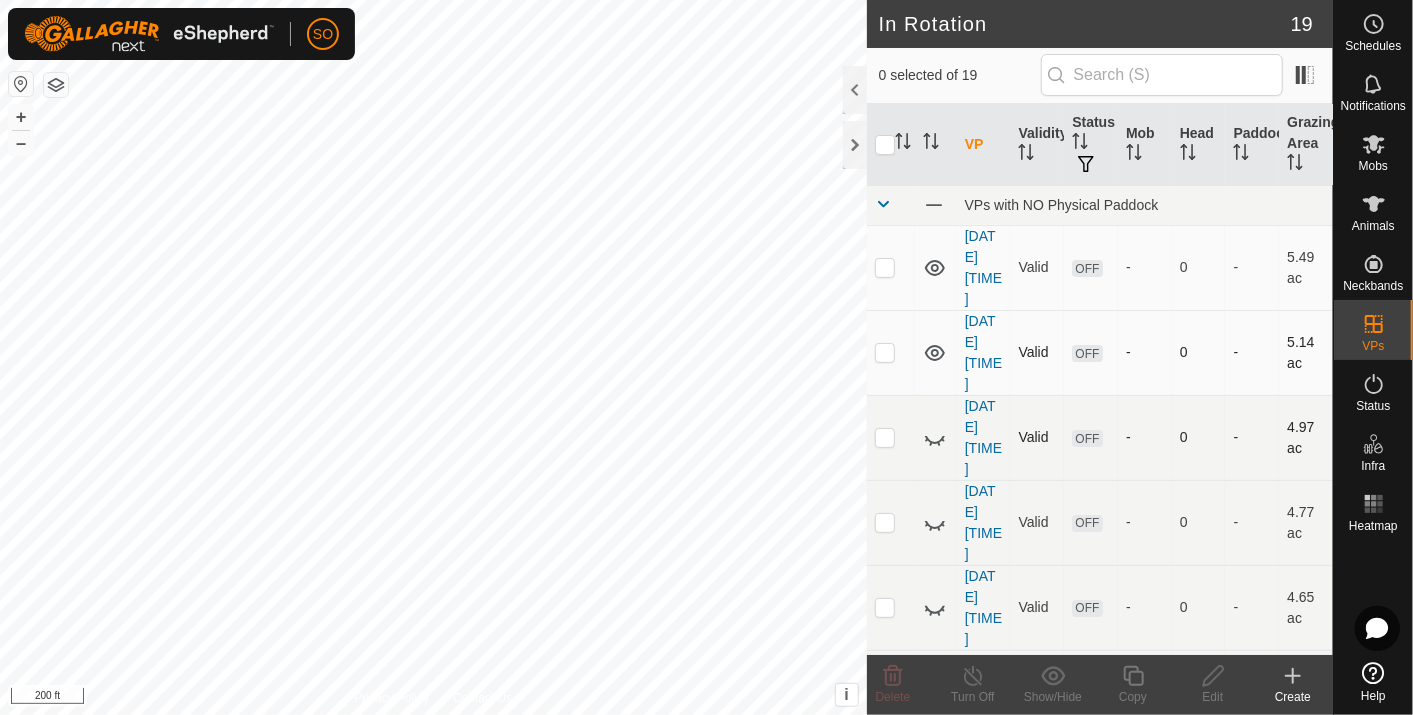 click 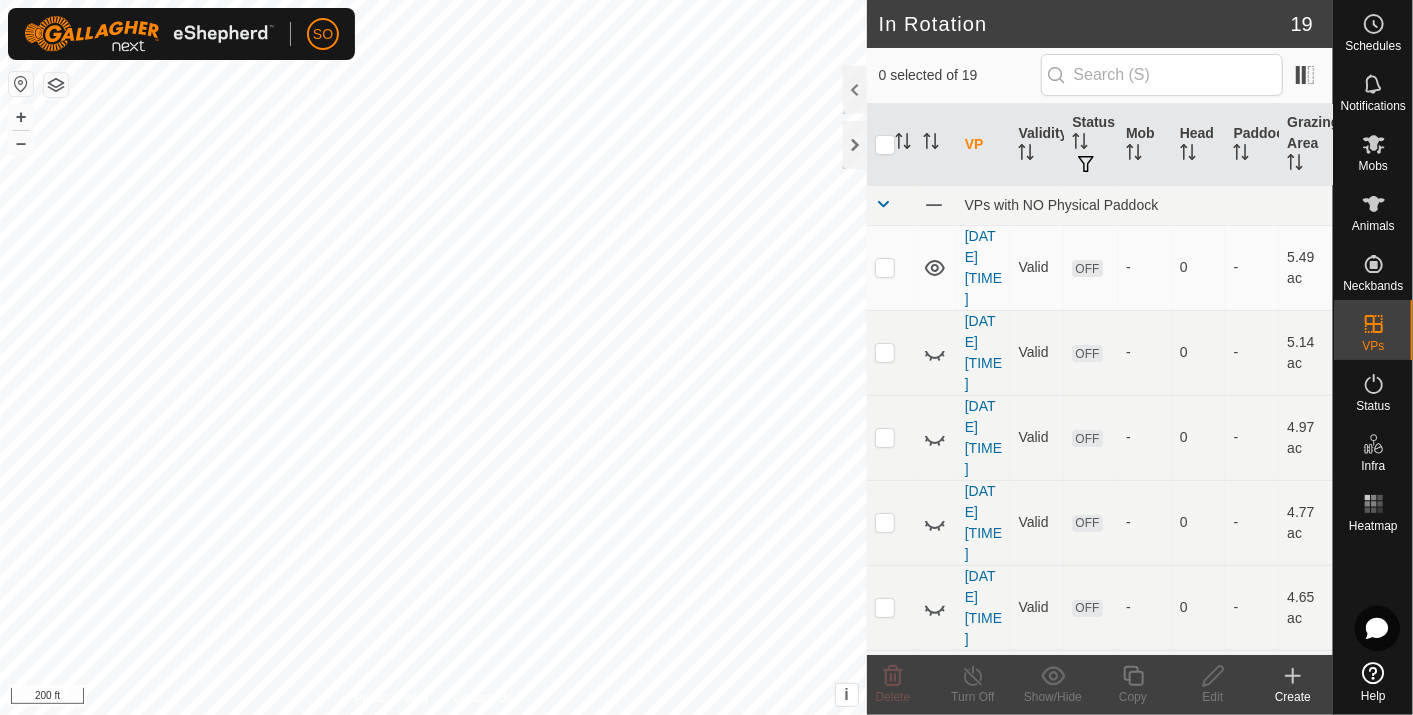 click 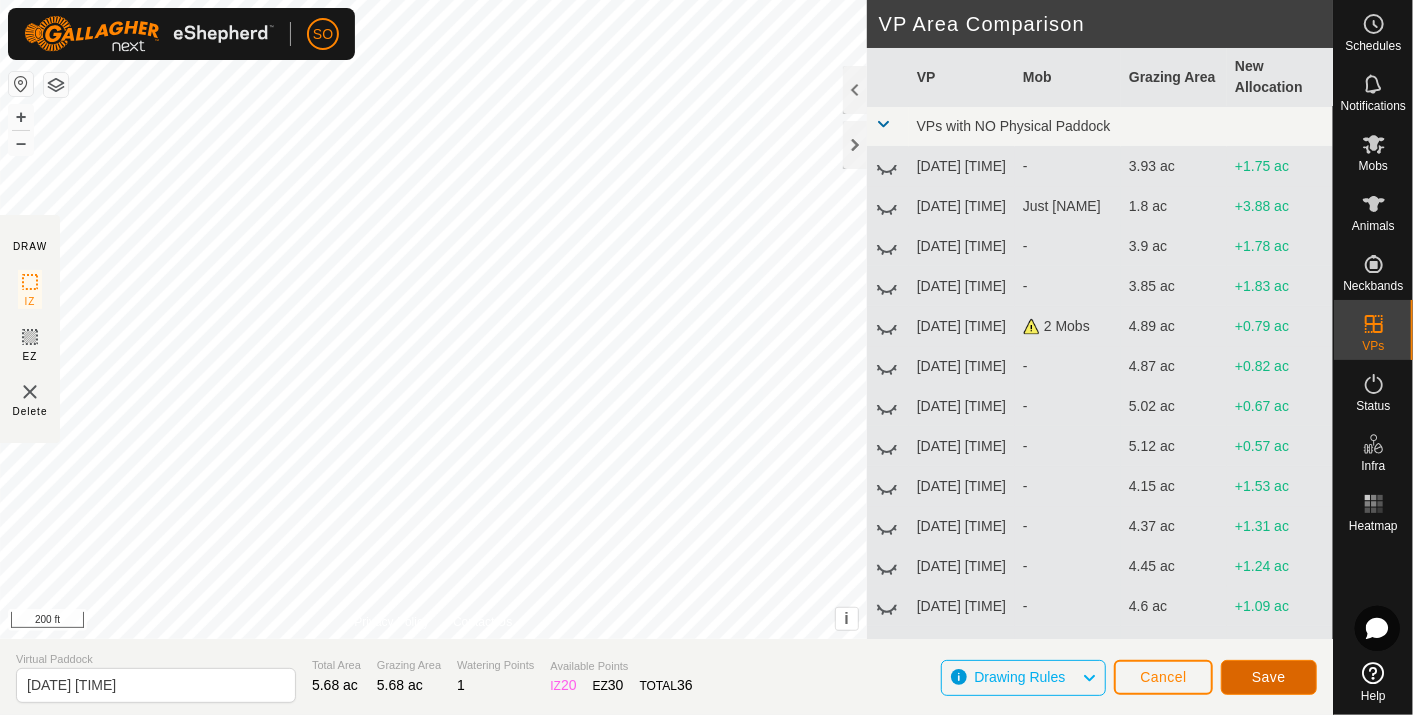 click on "Save" 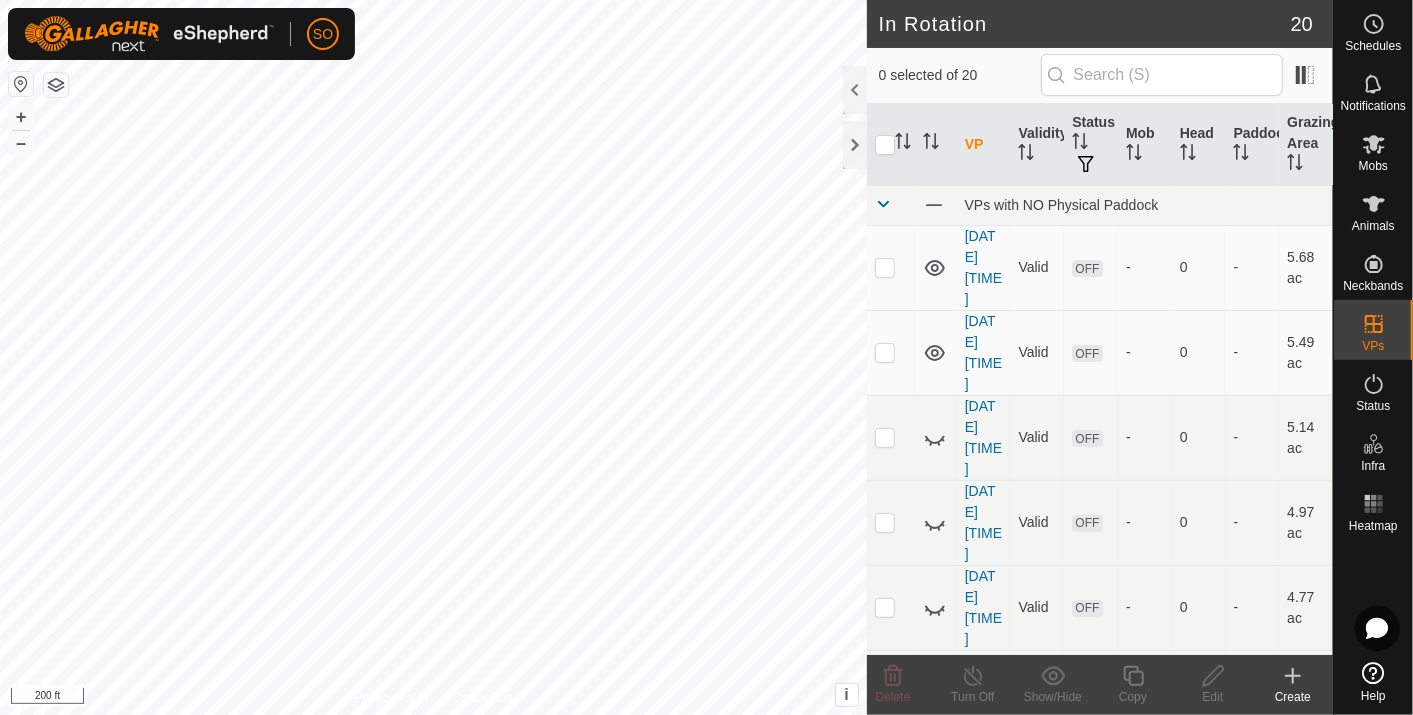 click 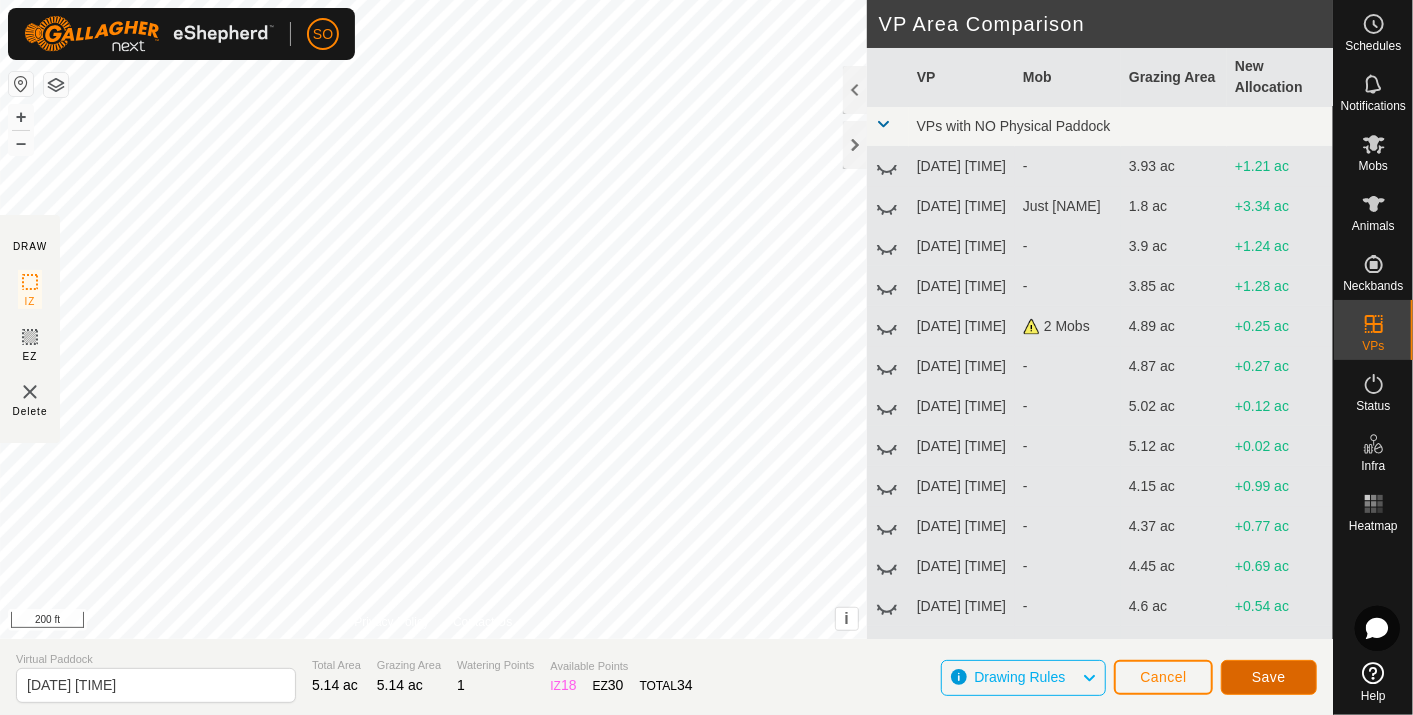 click on "Save" 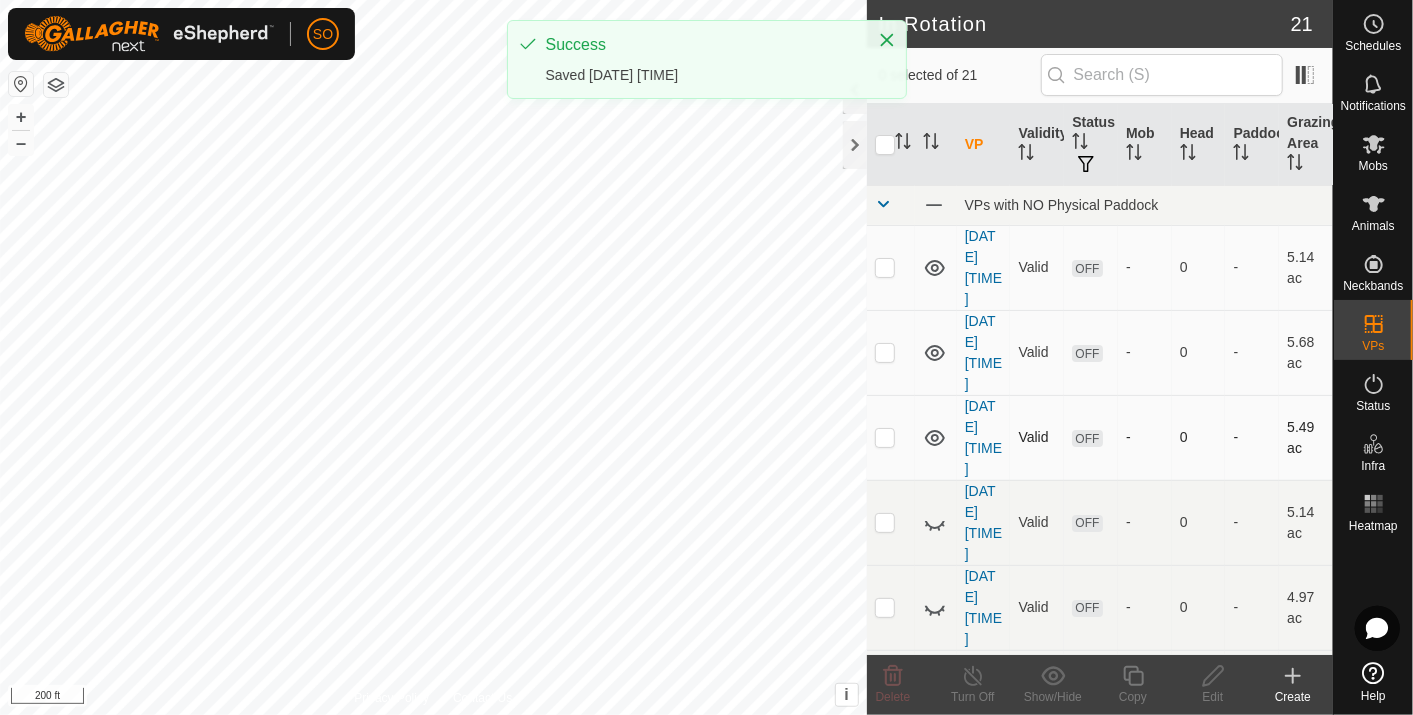 click 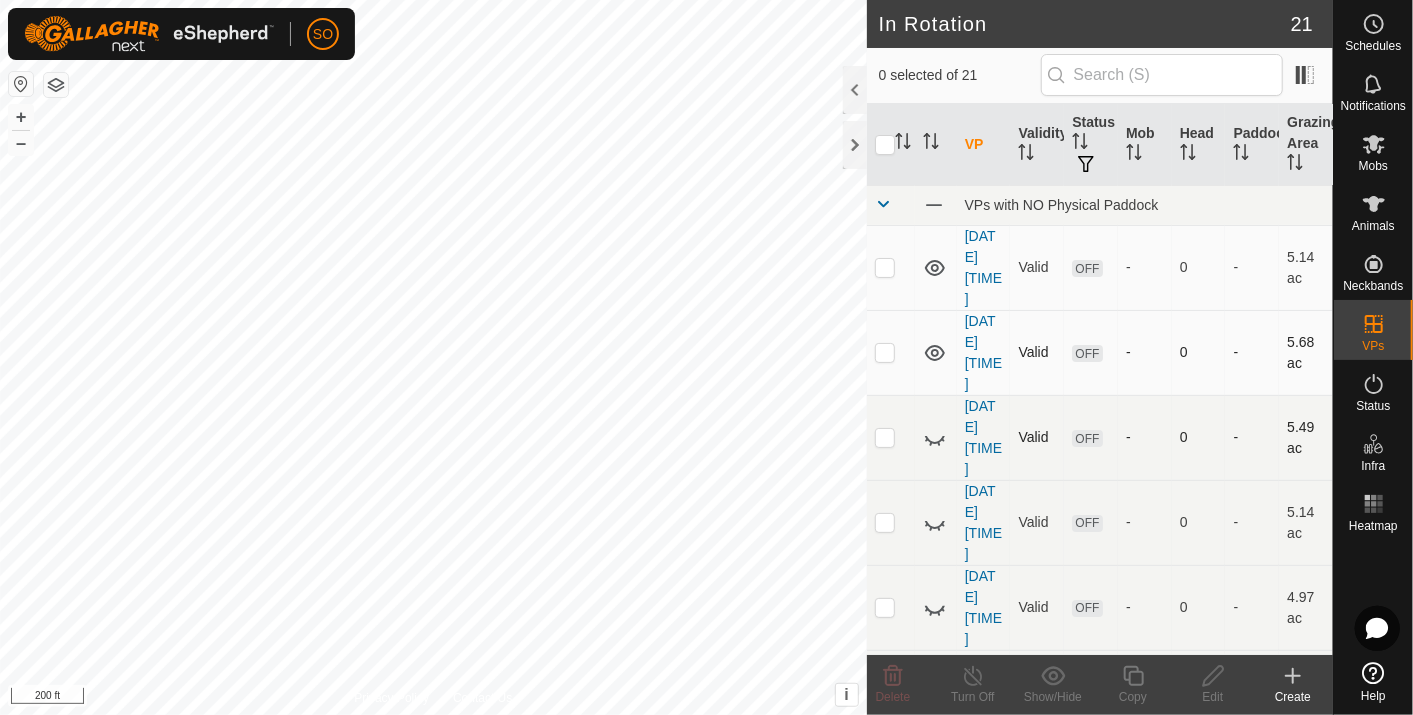 click 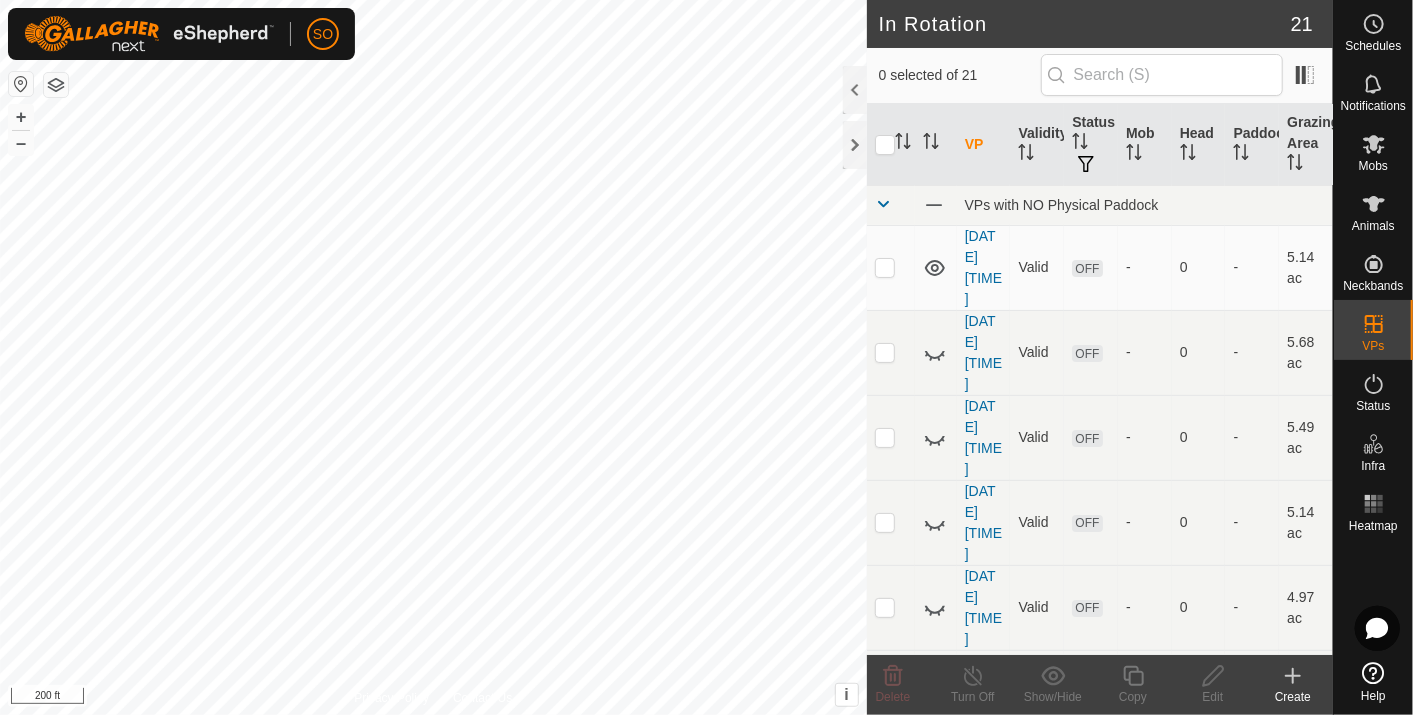 click 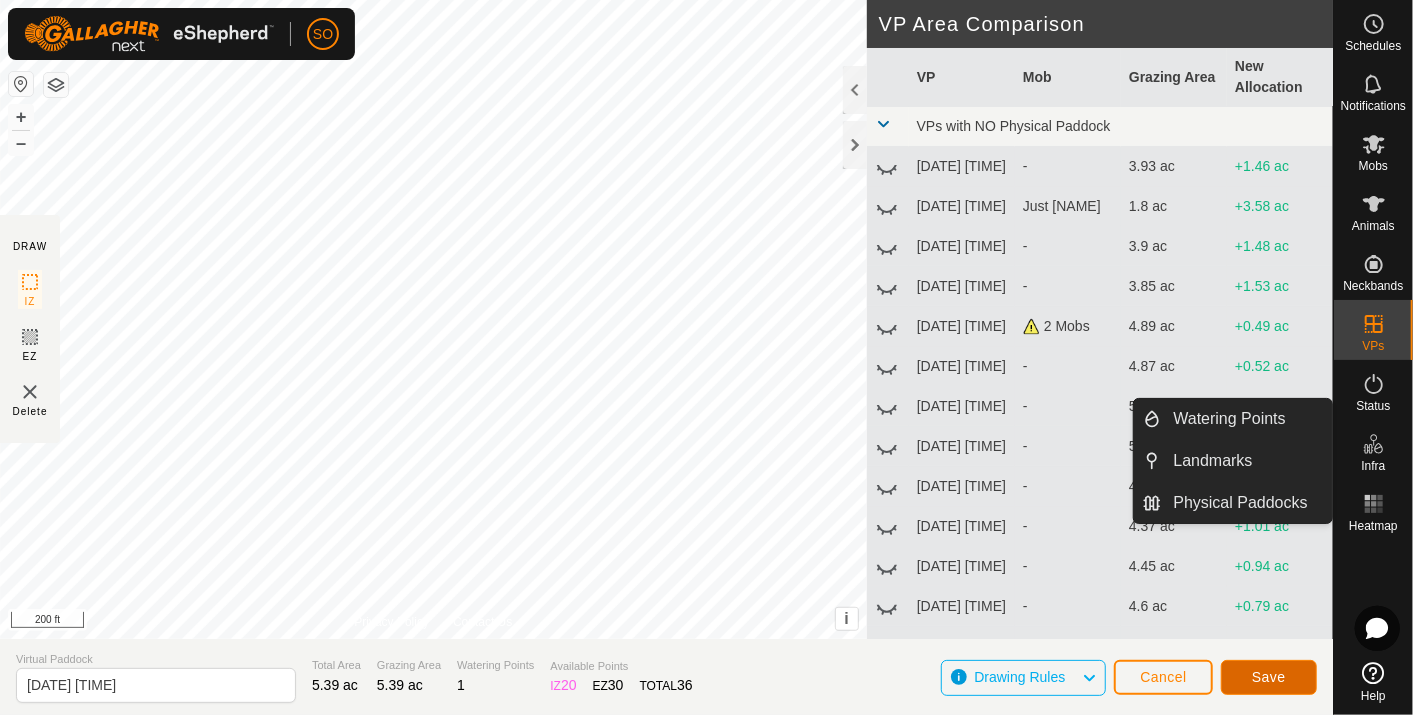 click on "Save" 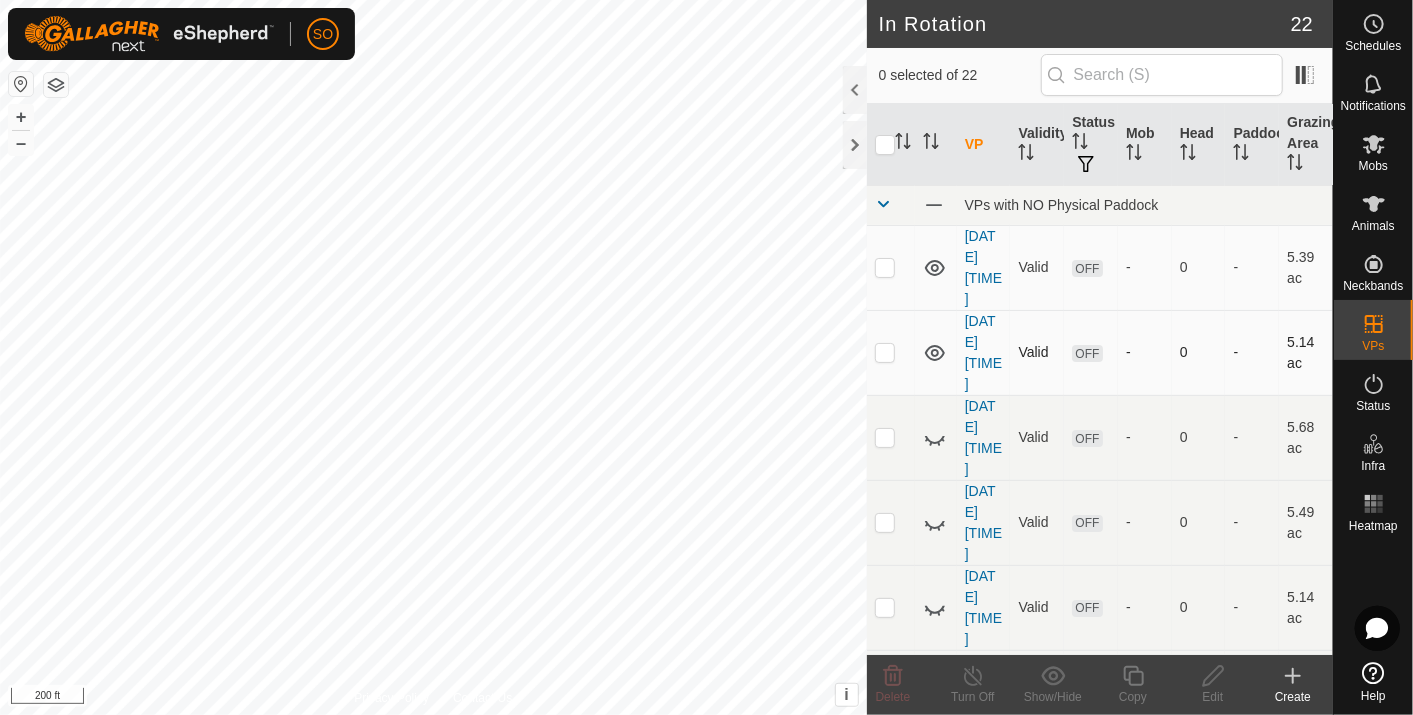 click 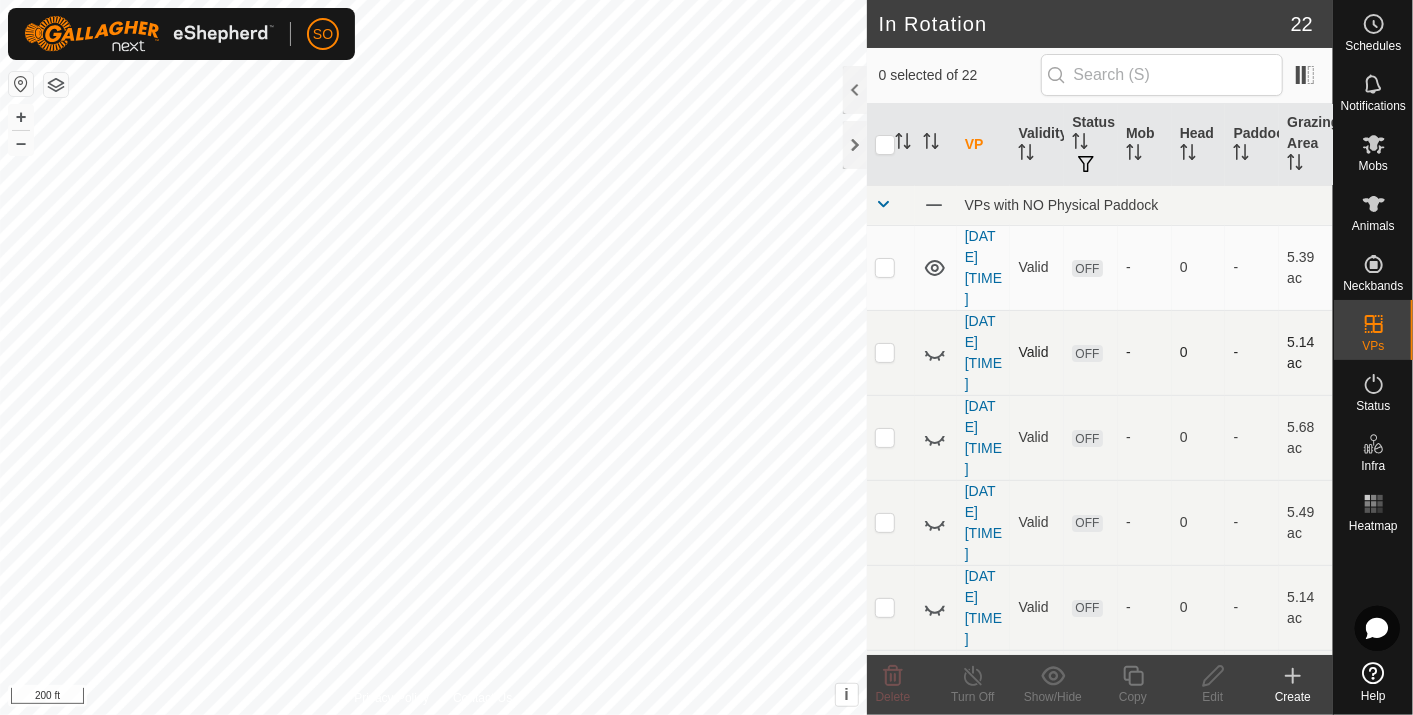 click 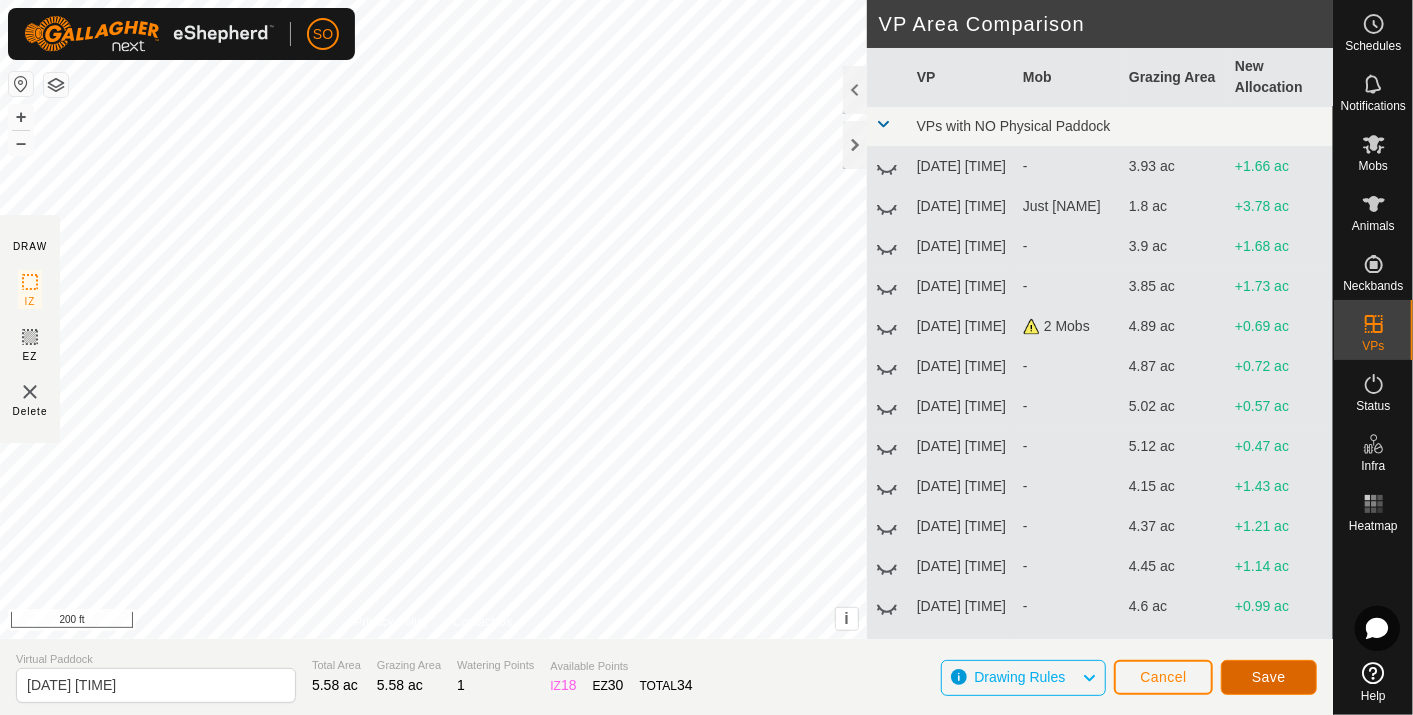 click on "Save" 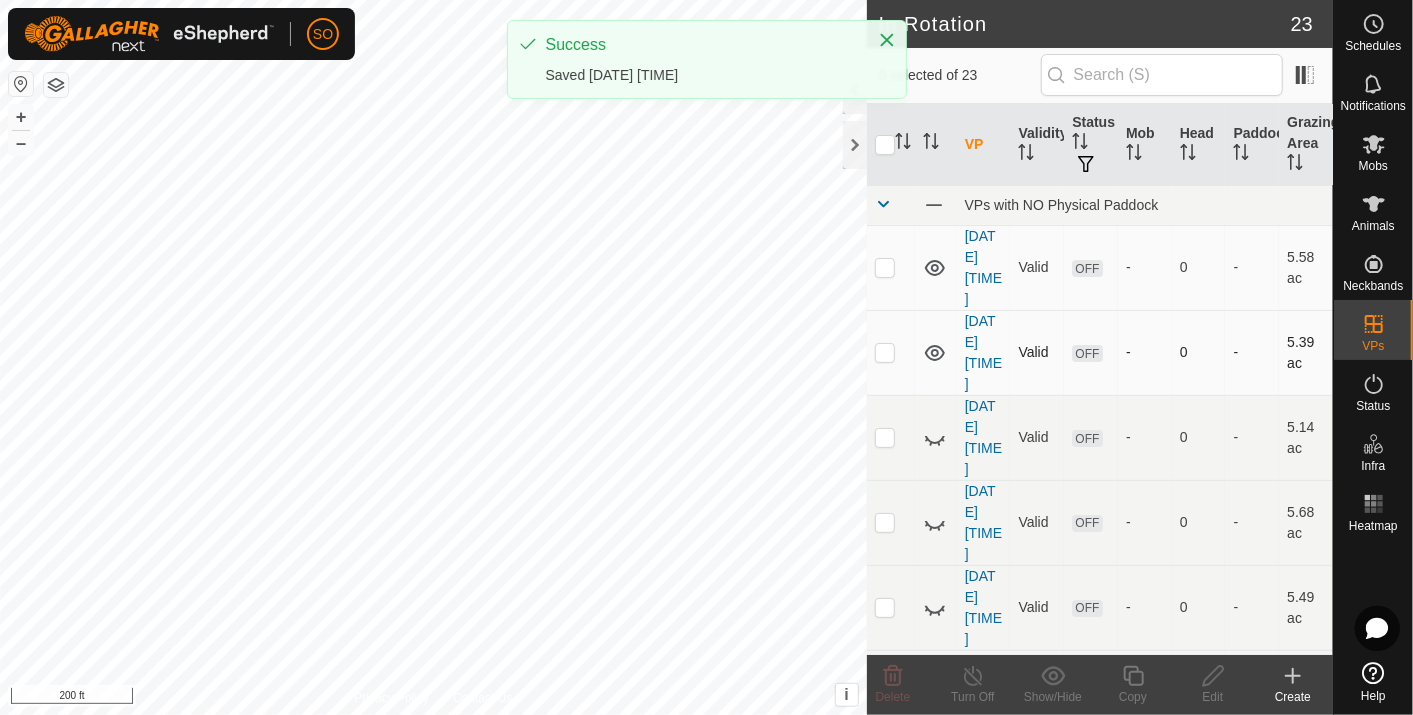click 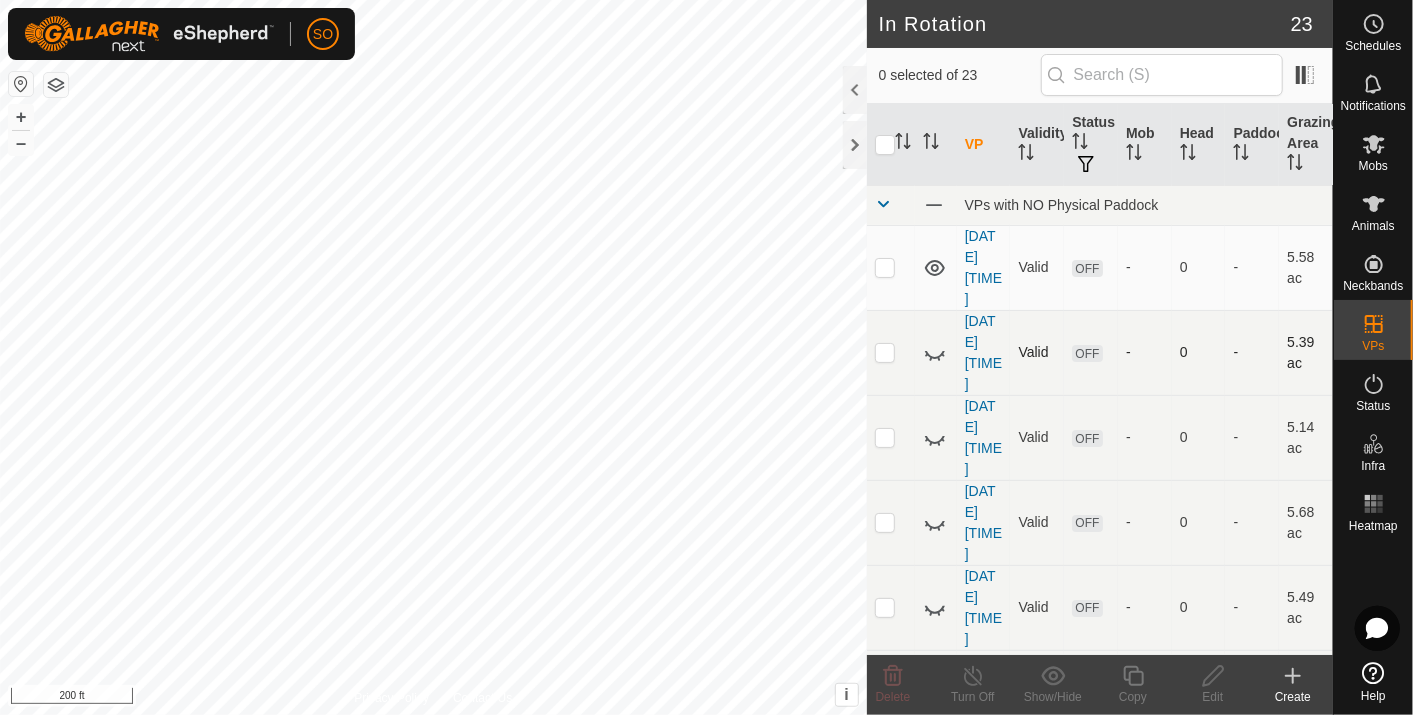 click 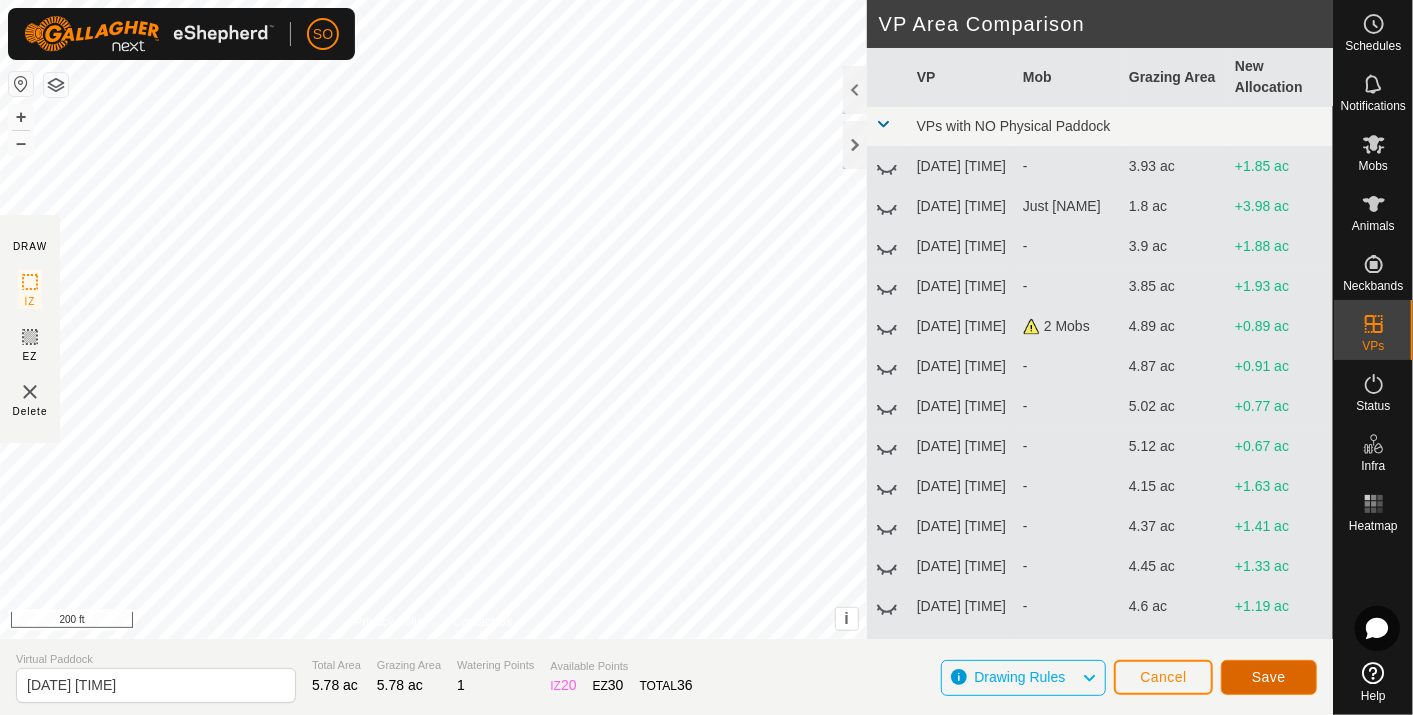 click on "Save" 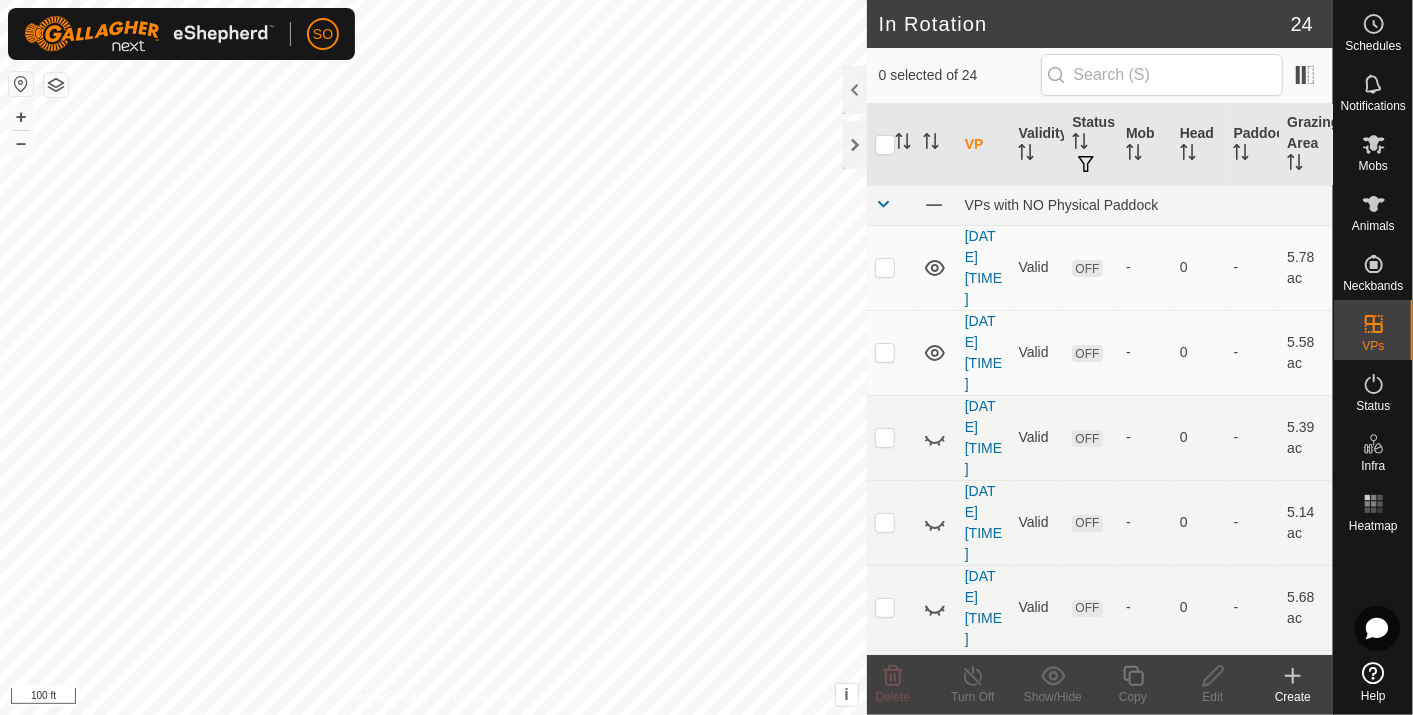 click 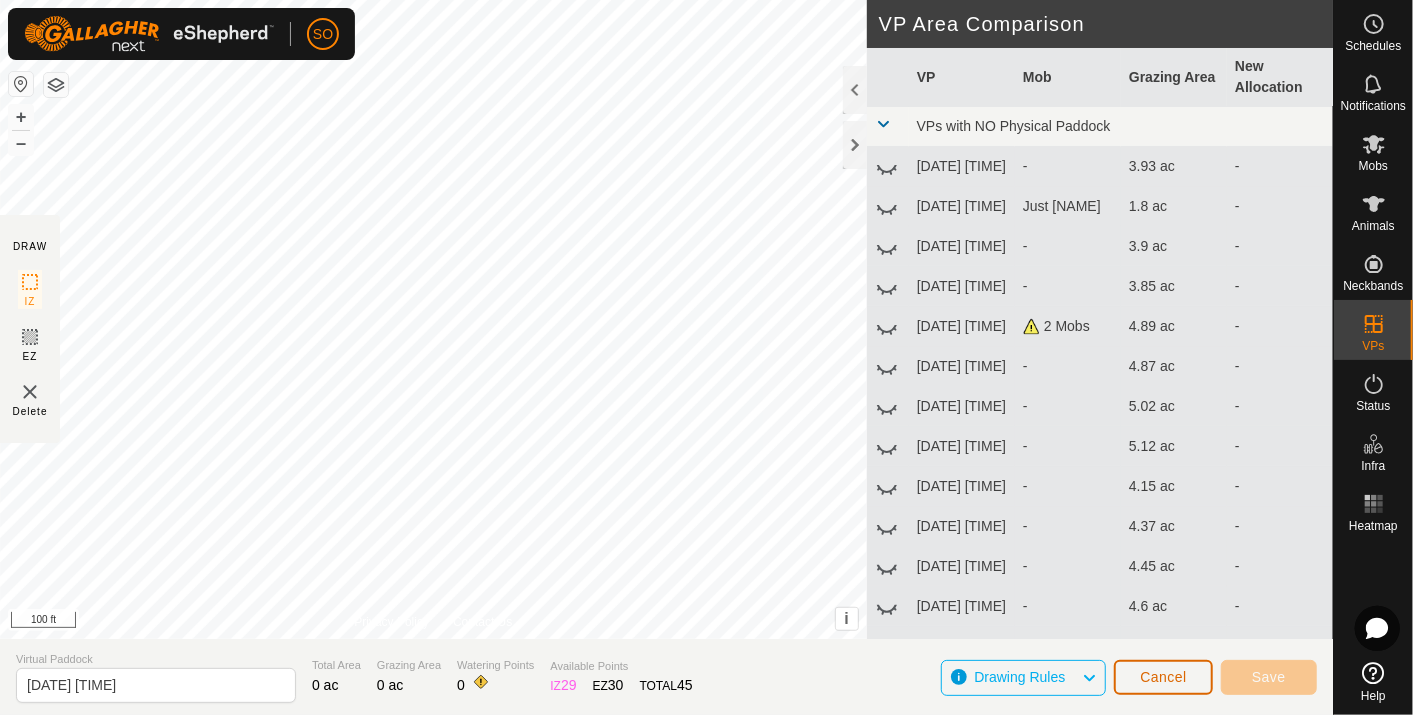 click on "Cancel" 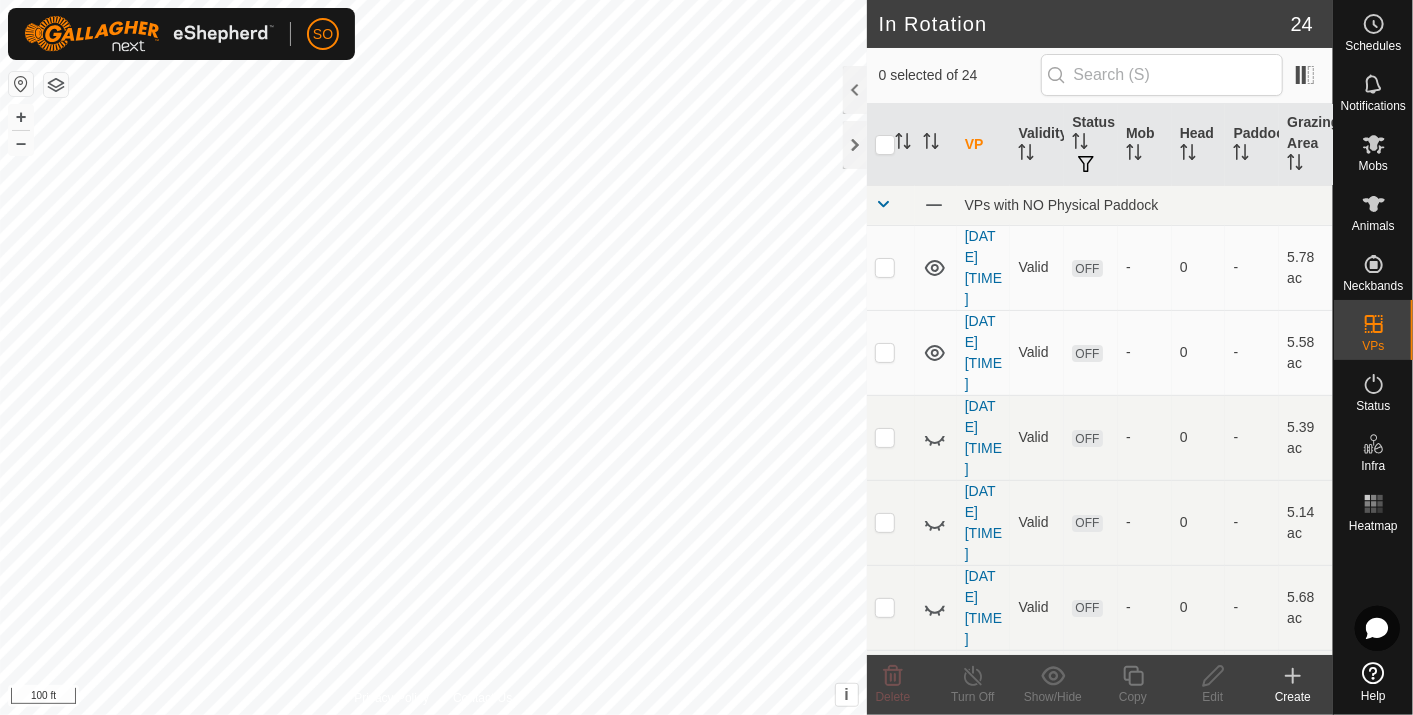 click 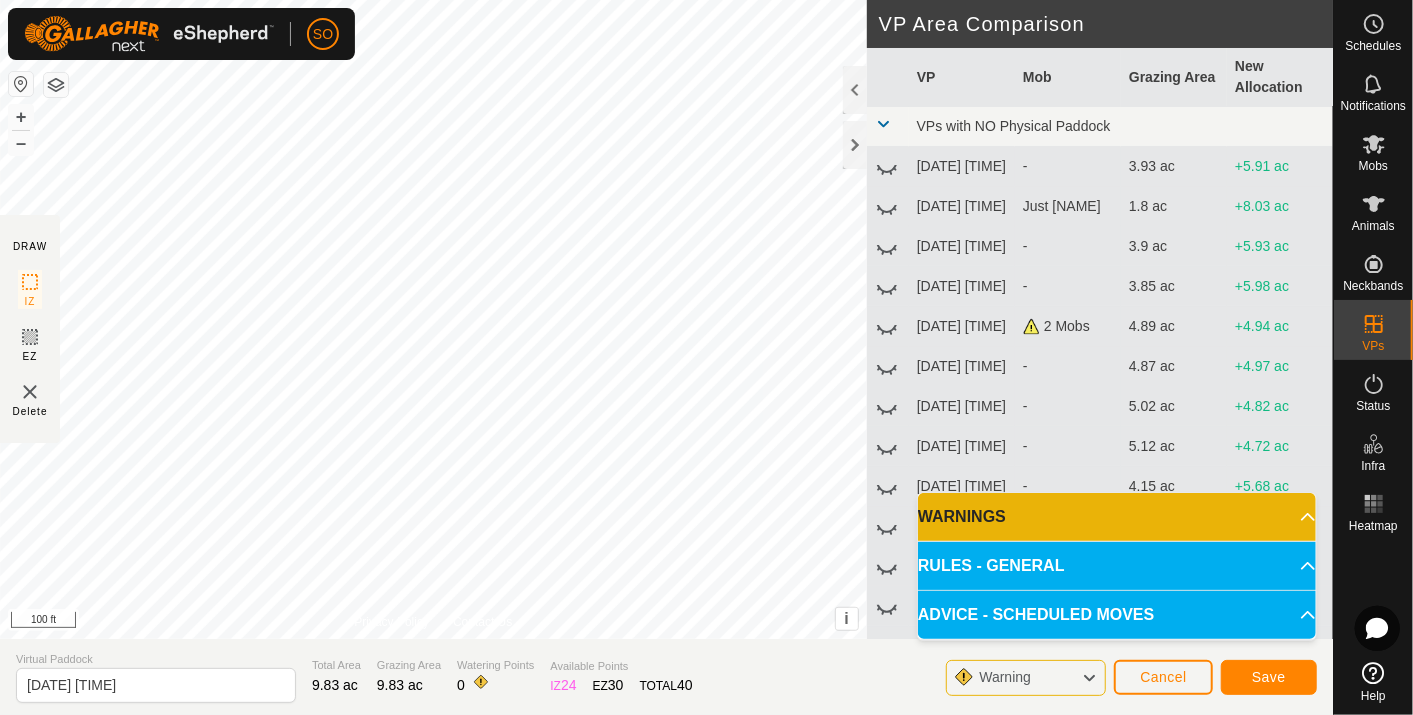 click on "WARNINGS" at bounding box center [1117, 517] 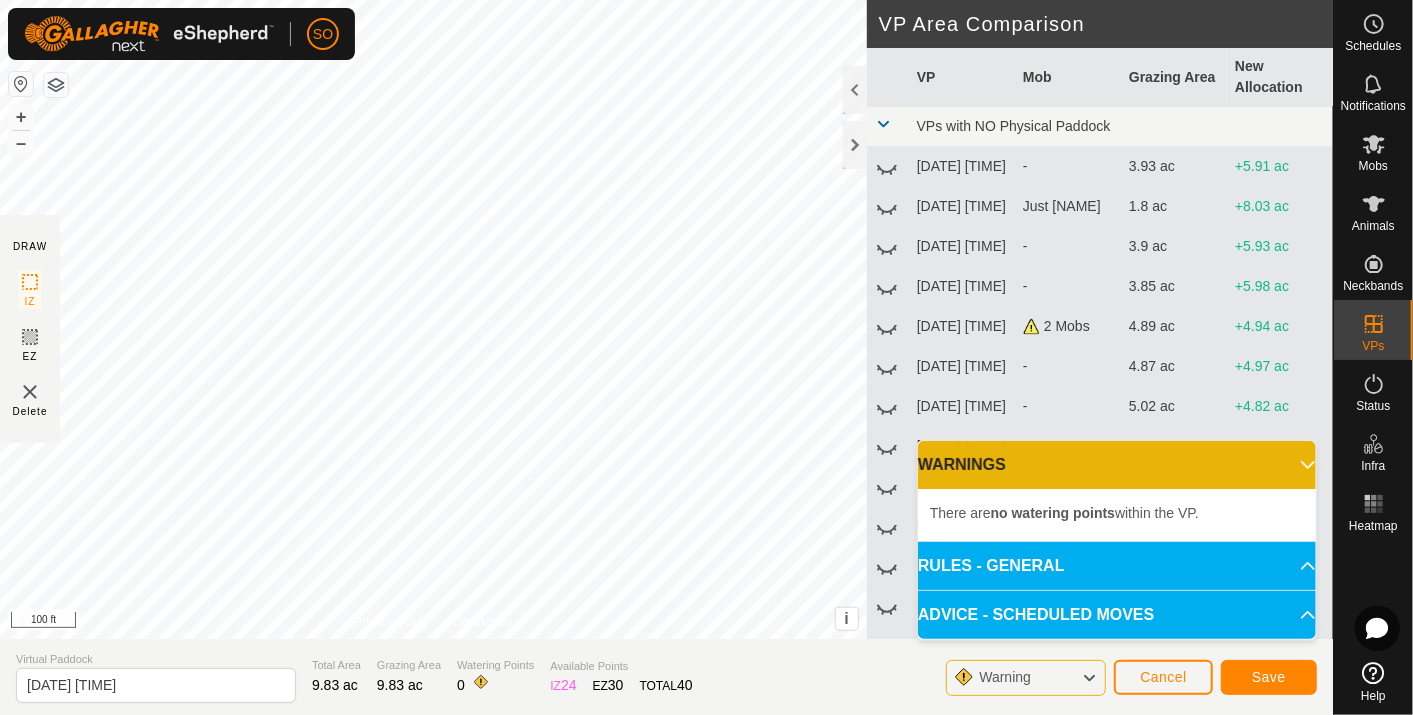click on "WARNINGS" at bounding box center [1117, 465] 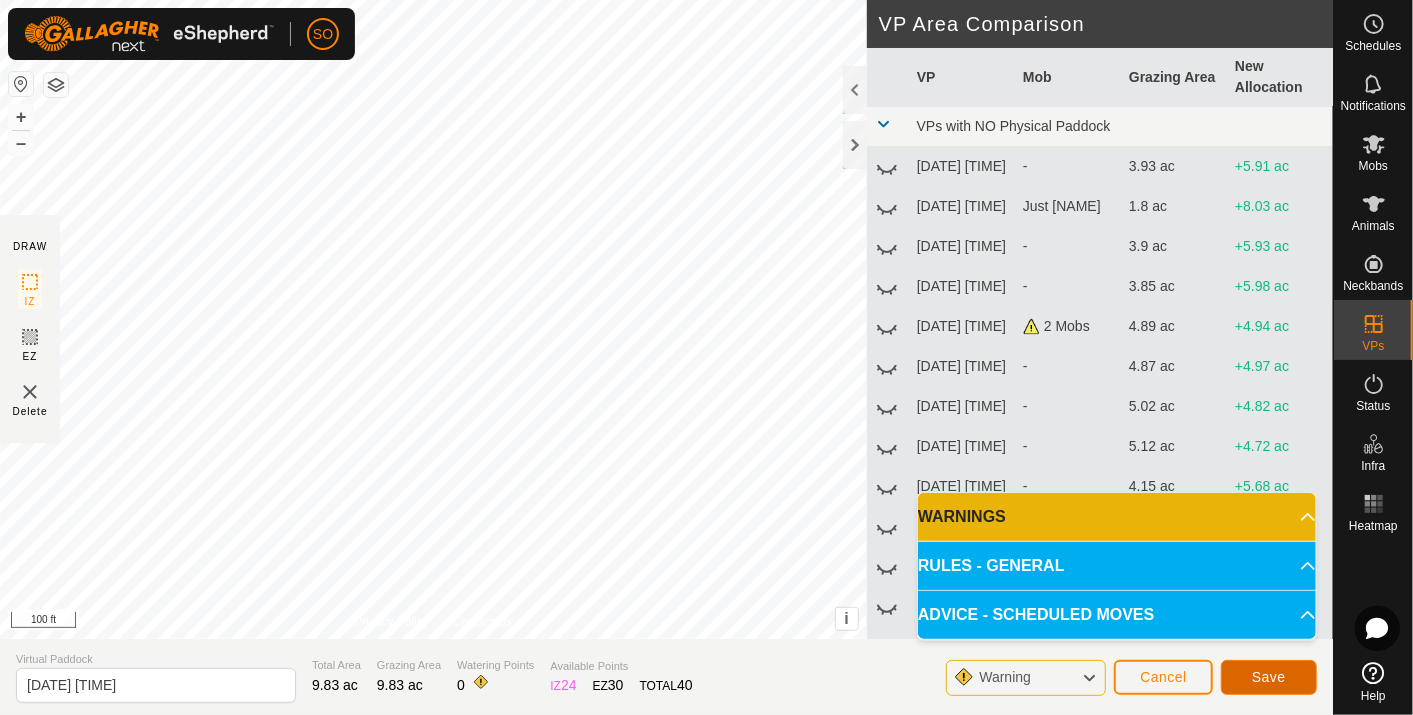 click on "Save" 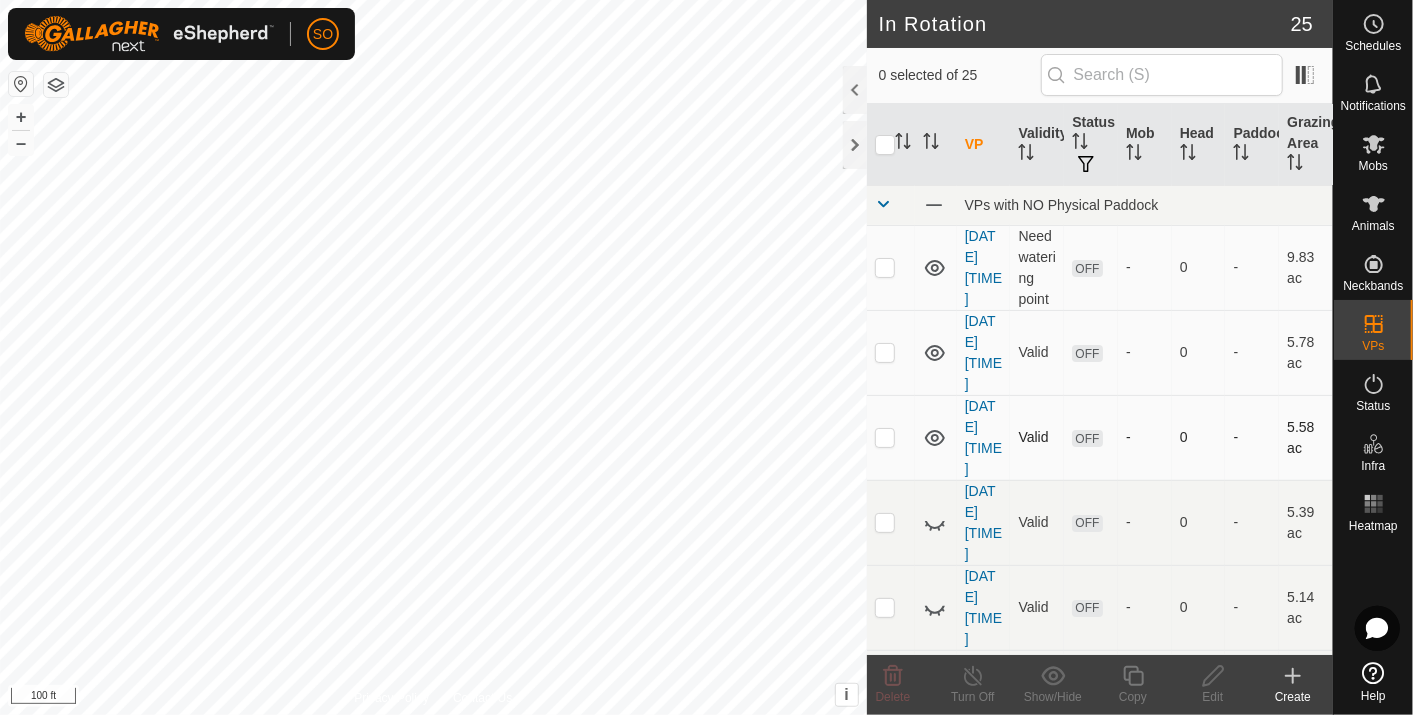 click at bounding box center [885, 437] 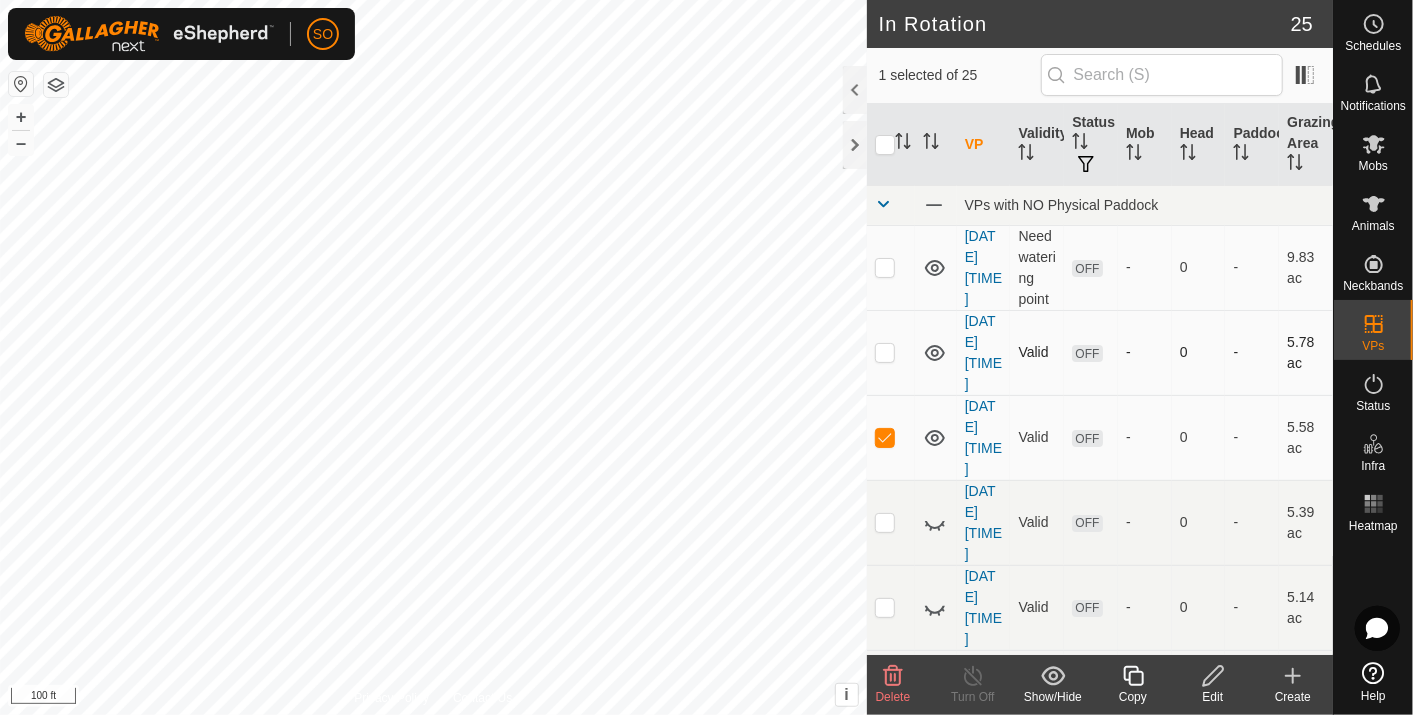 click at bounding box center [885, 352] 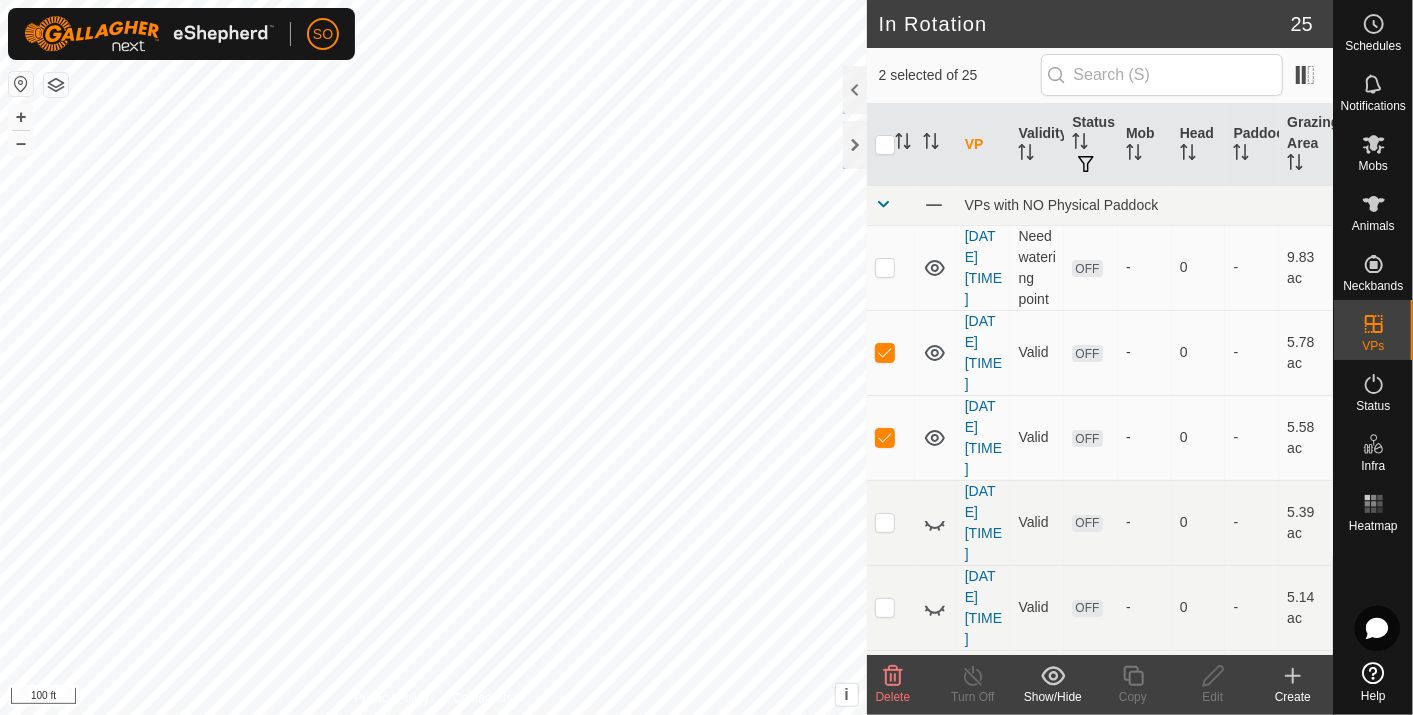 click 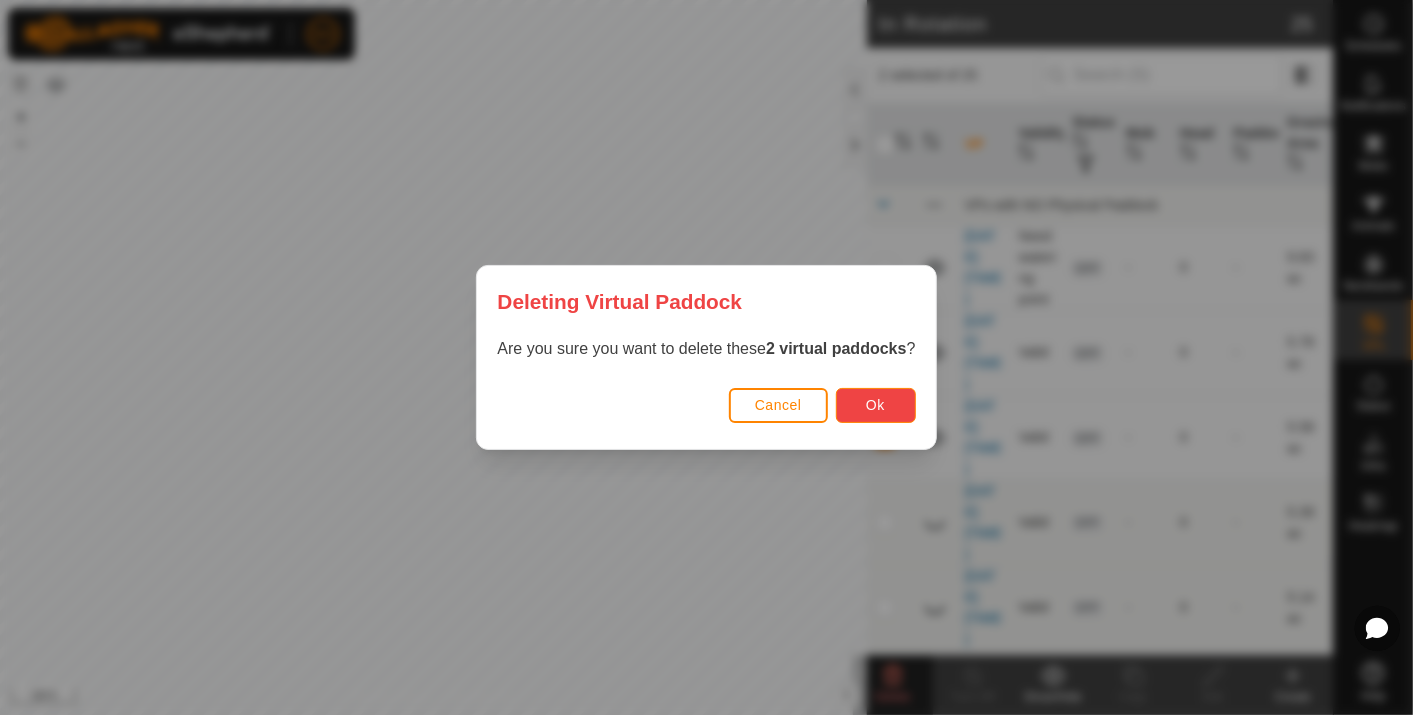 click on "Ok" at bounding box center (875, 405) 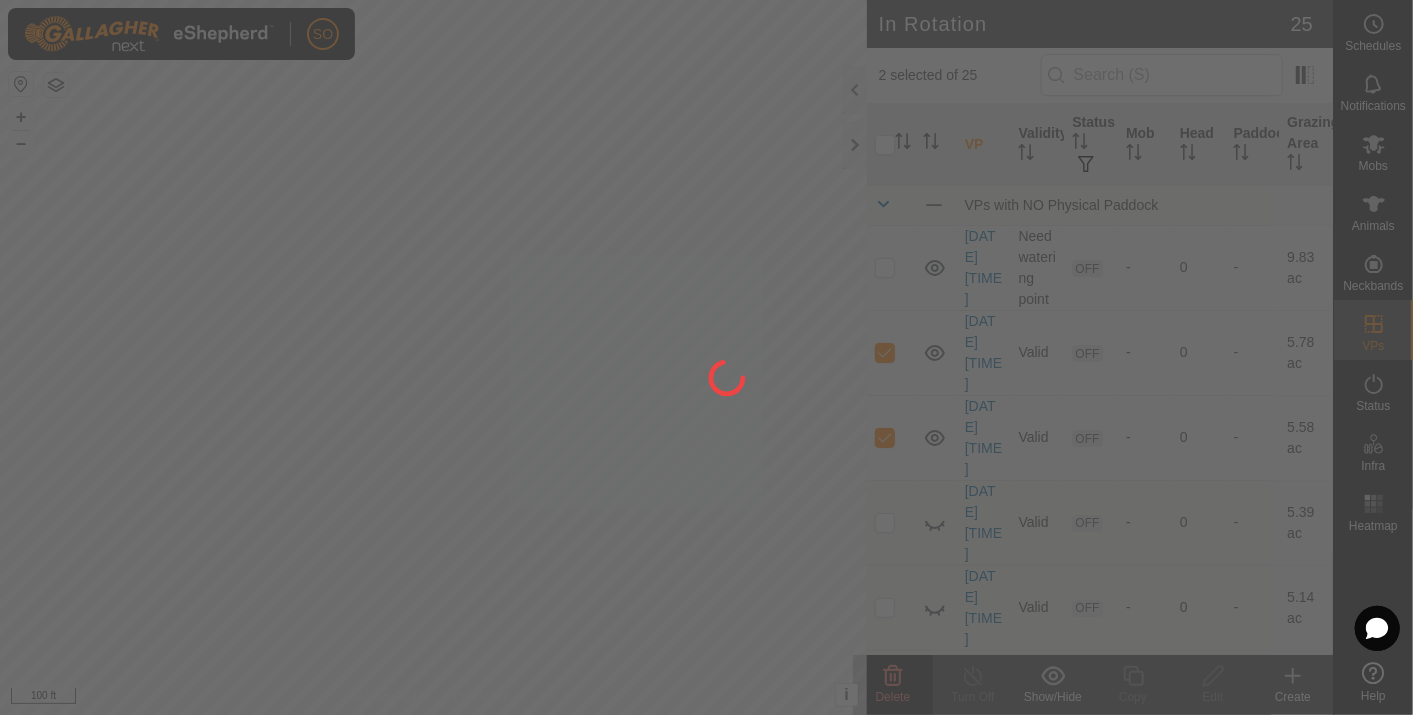 checkbox on "false" 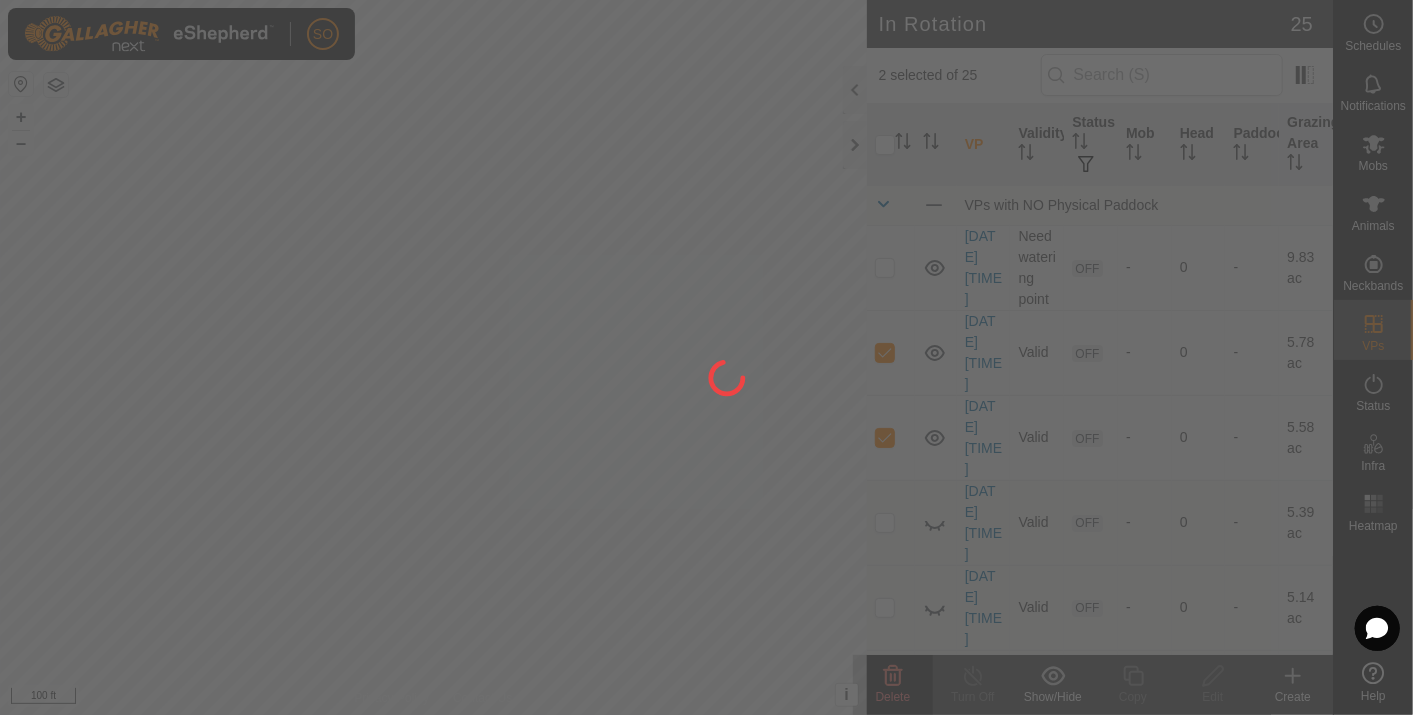 checkbox on "false" 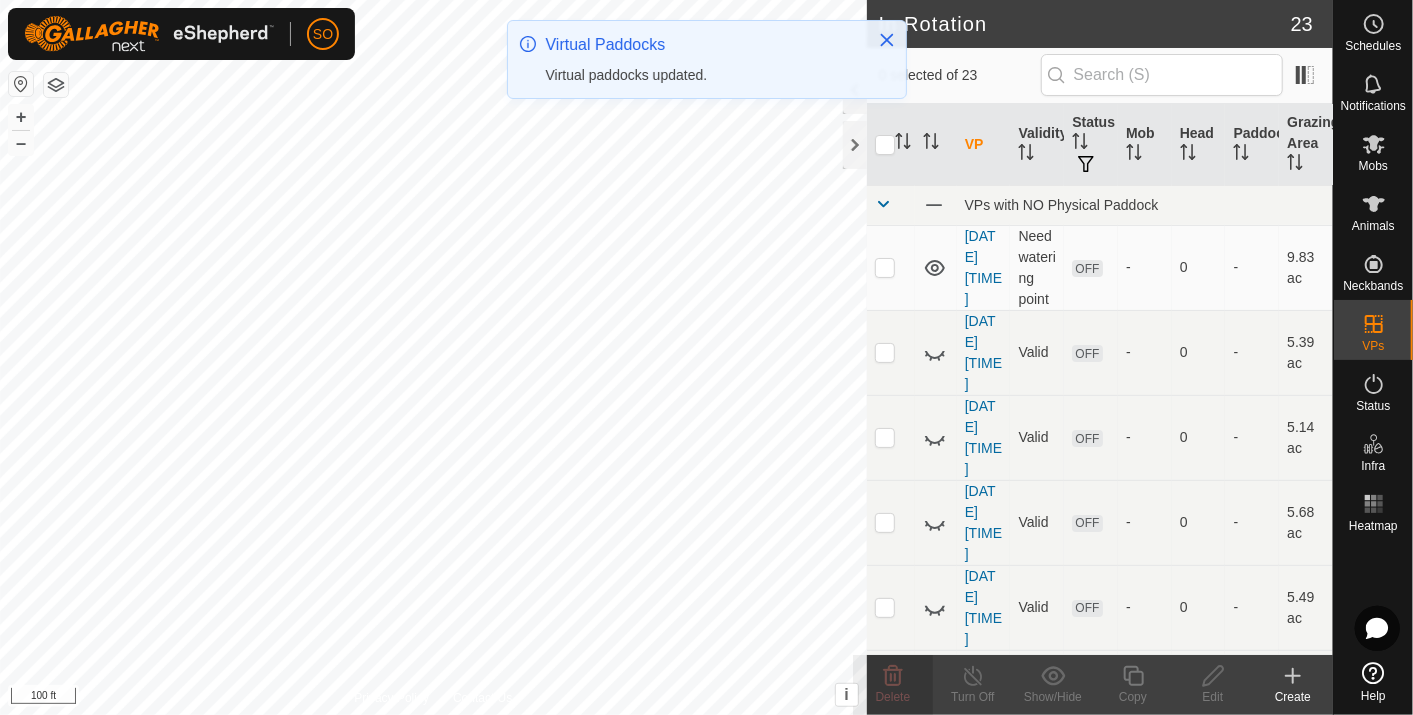 click on "[DATE] [TIME]" at bounding box center (983, 267) 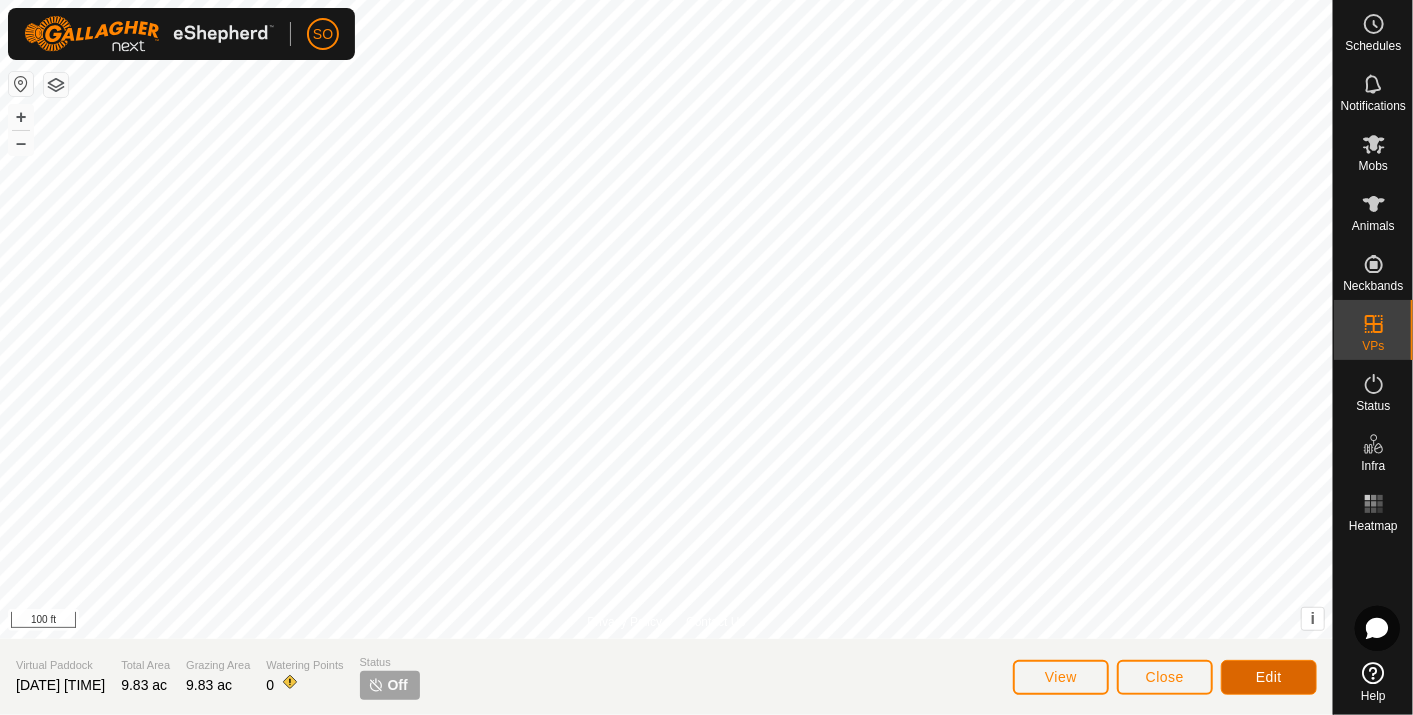 click on "Edit" 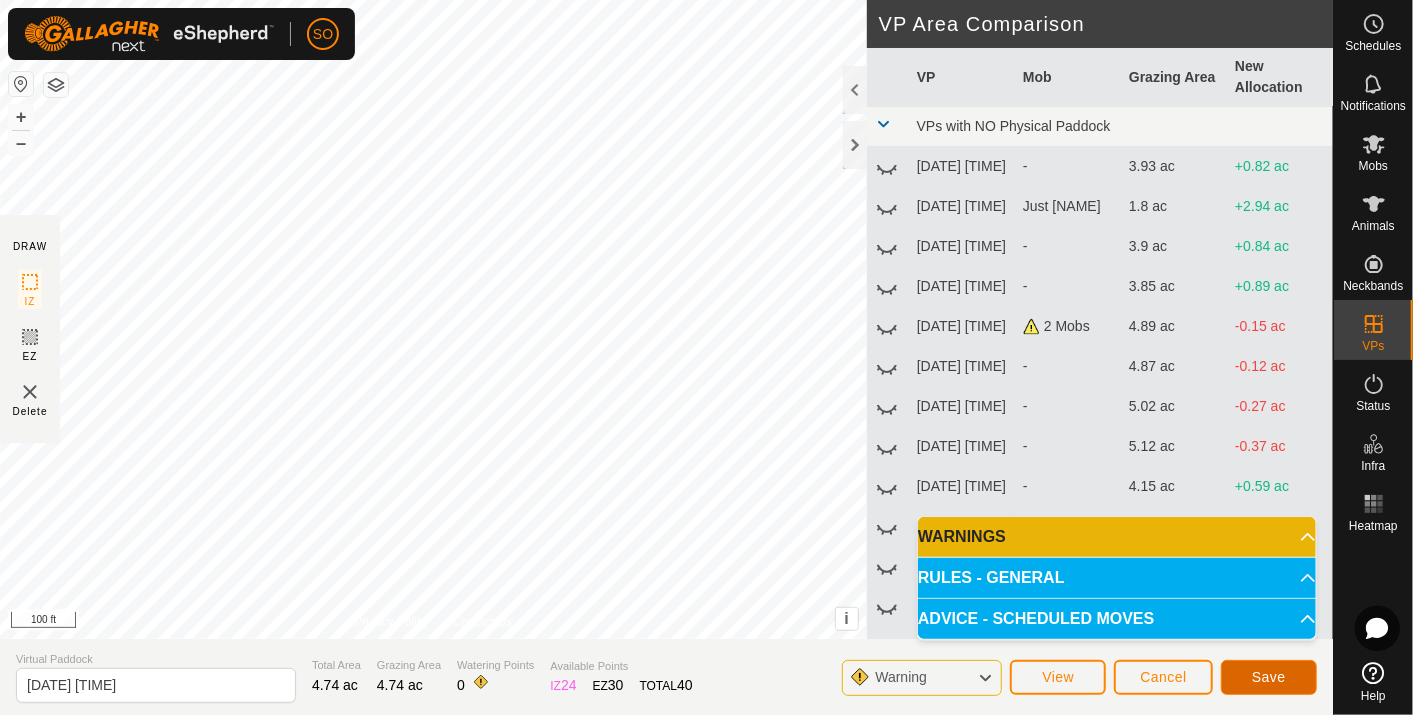 click on "Save" 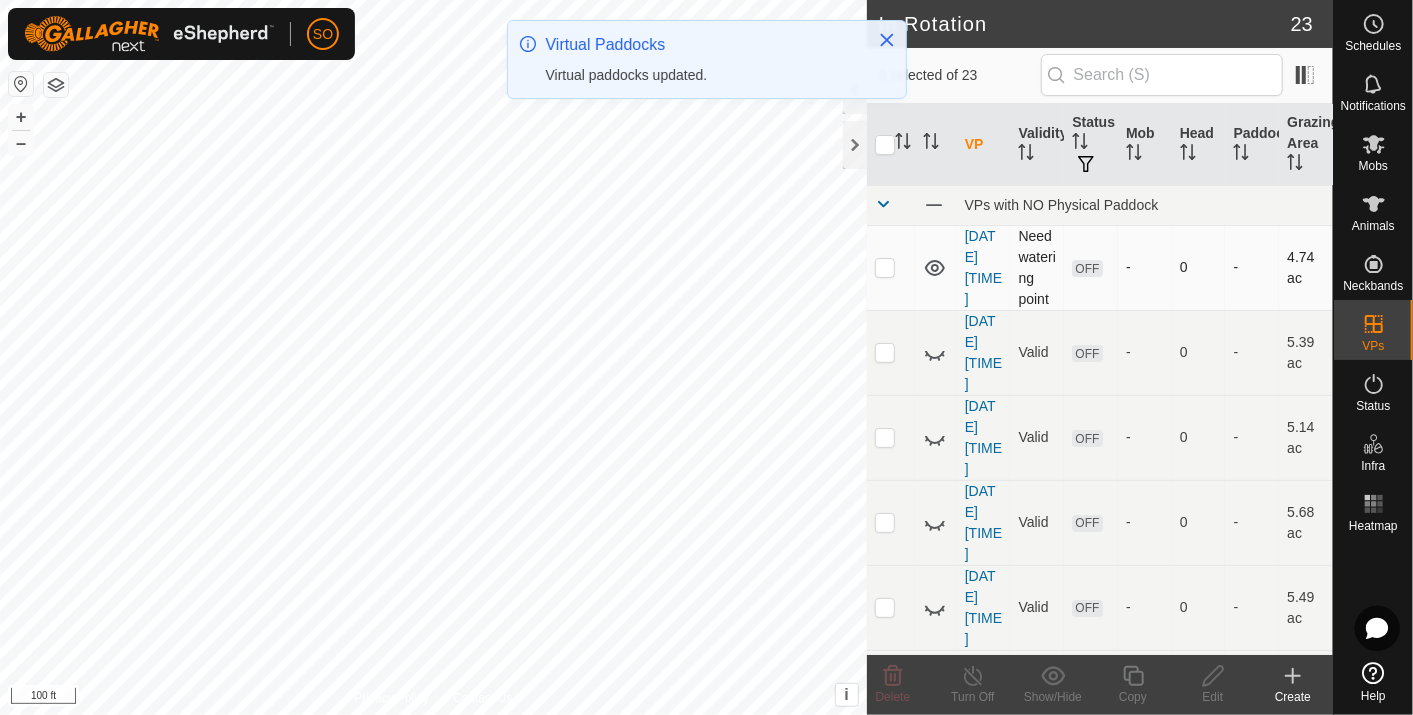 click at bounding box center (885, 267) 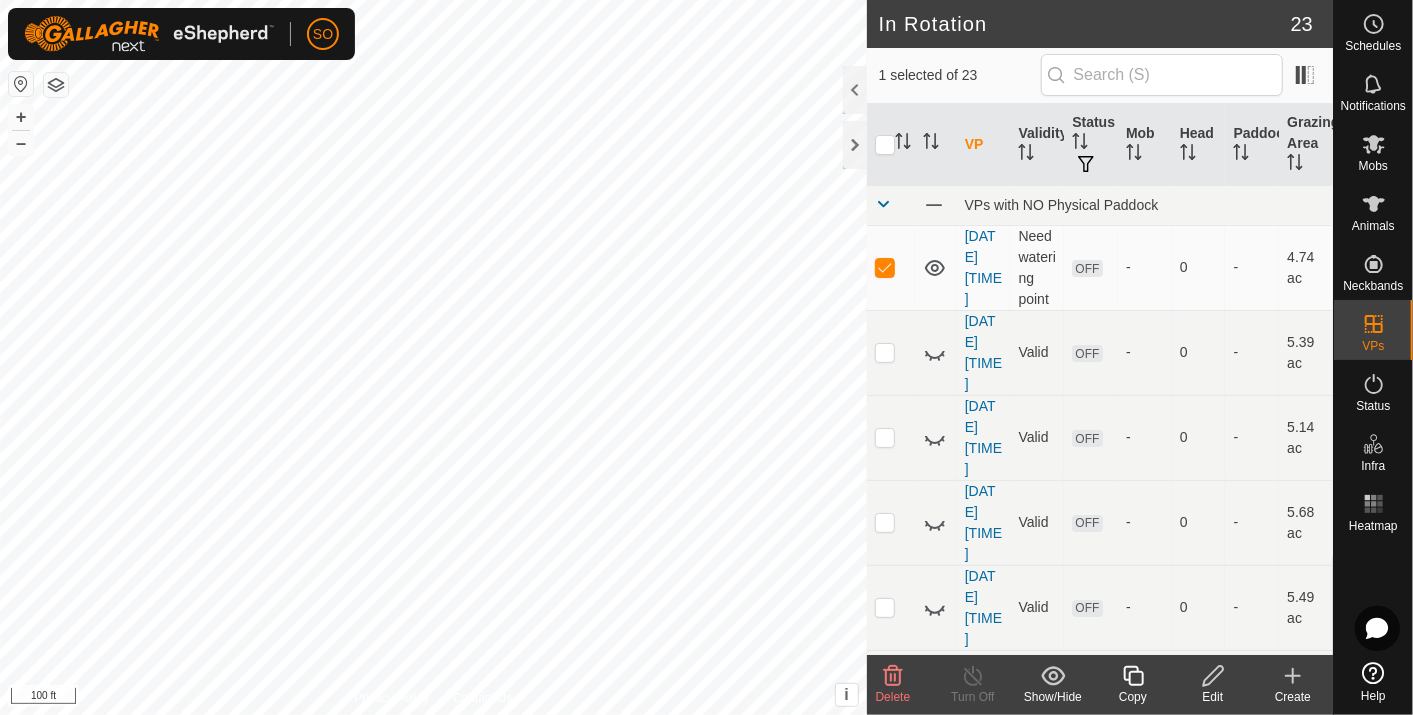 click 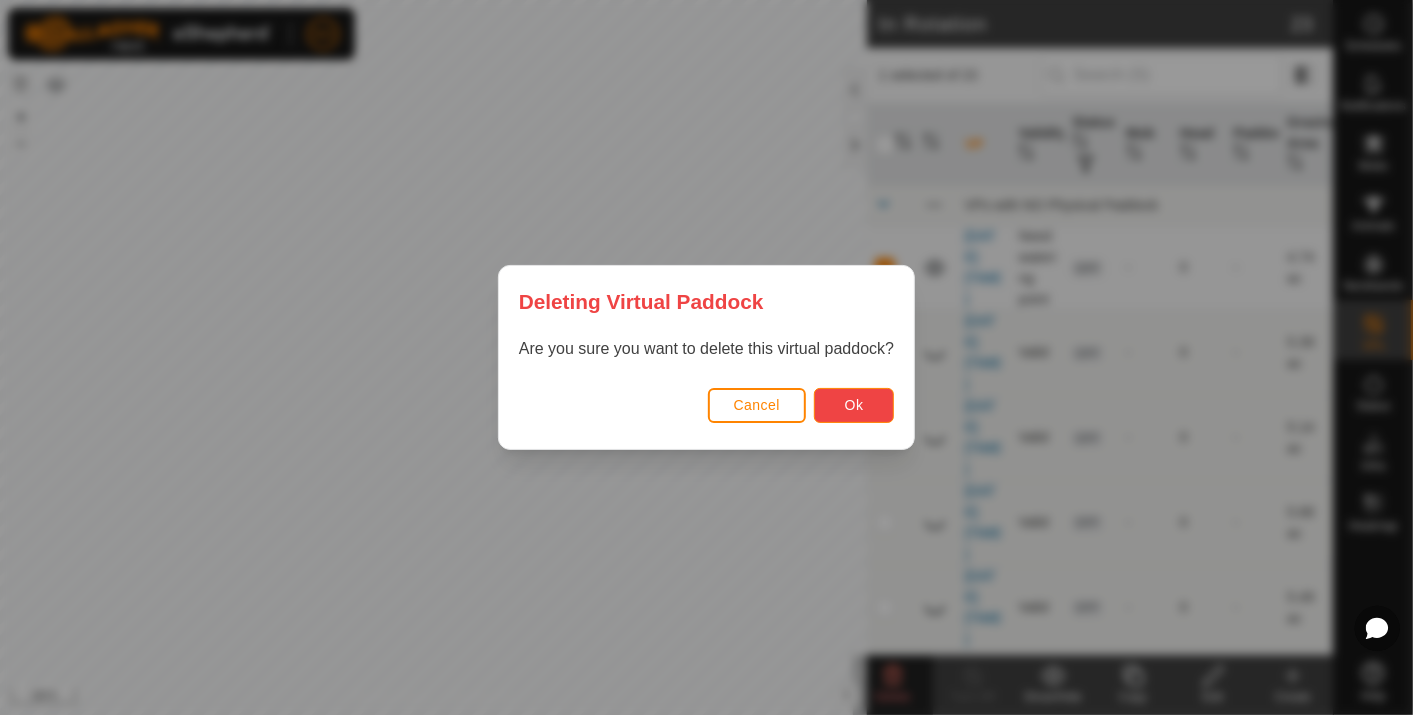 click on "Ok" at bounding box center [854, 405] 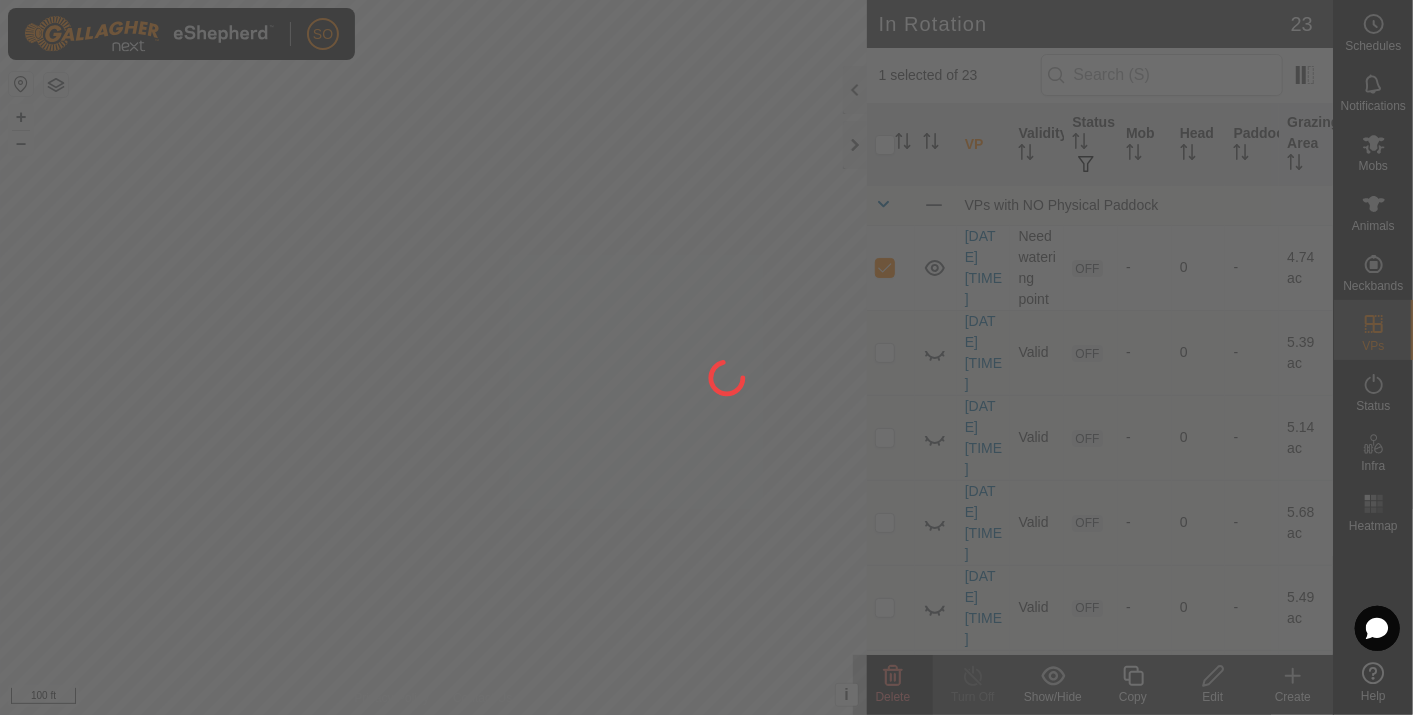 checkbox on "false" 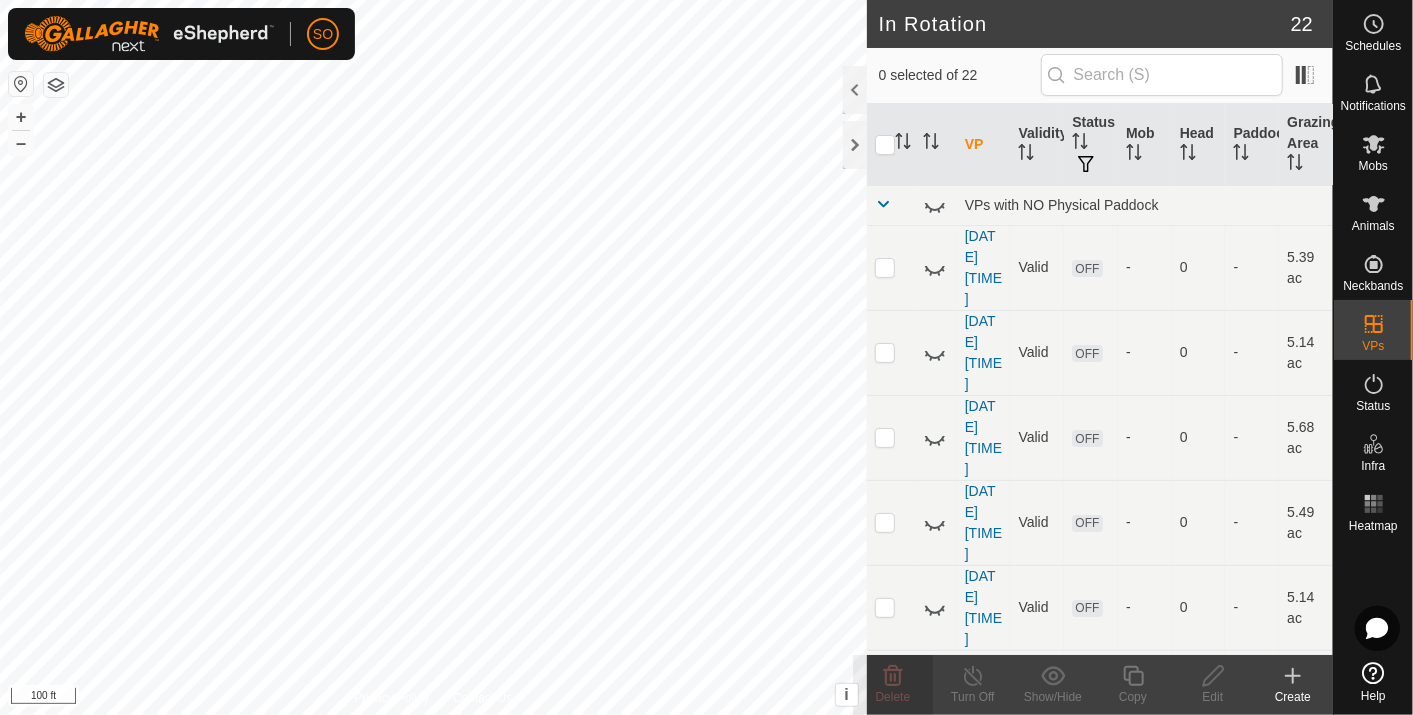 click 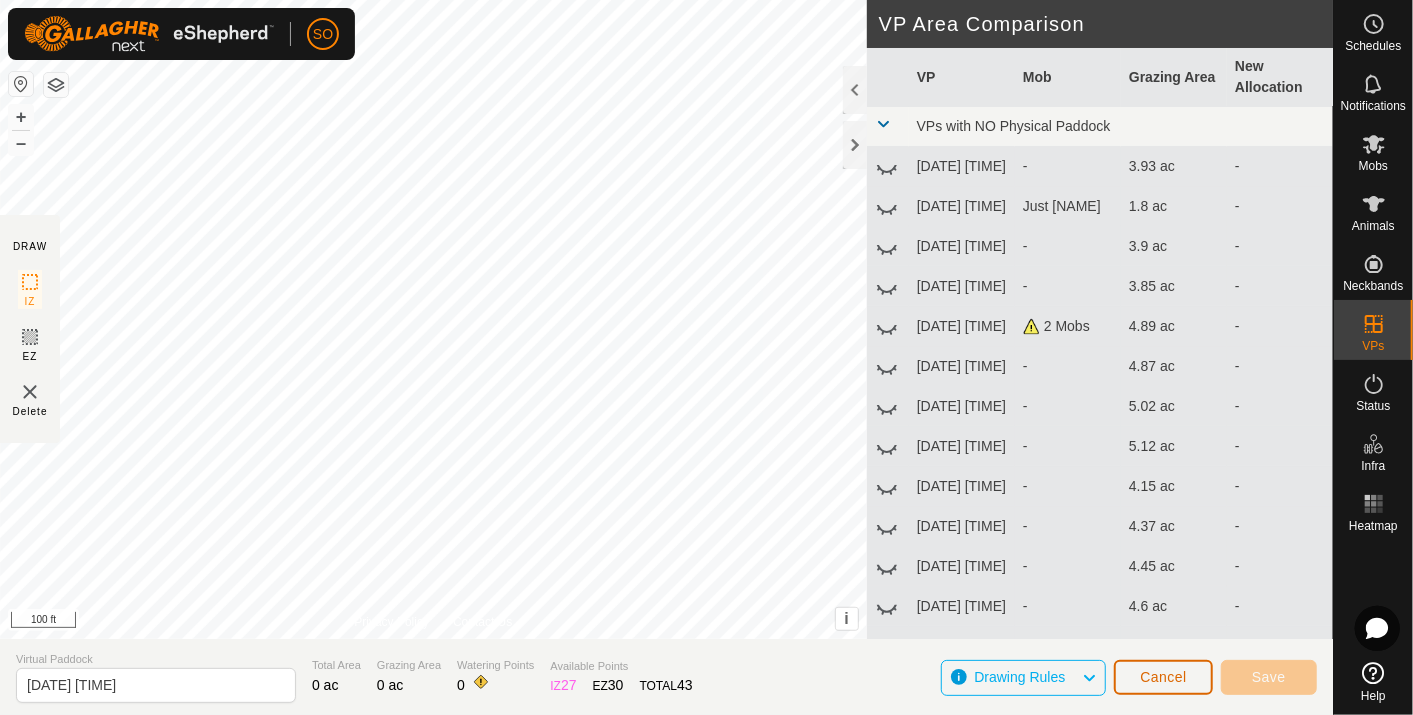 click on "Cancel" 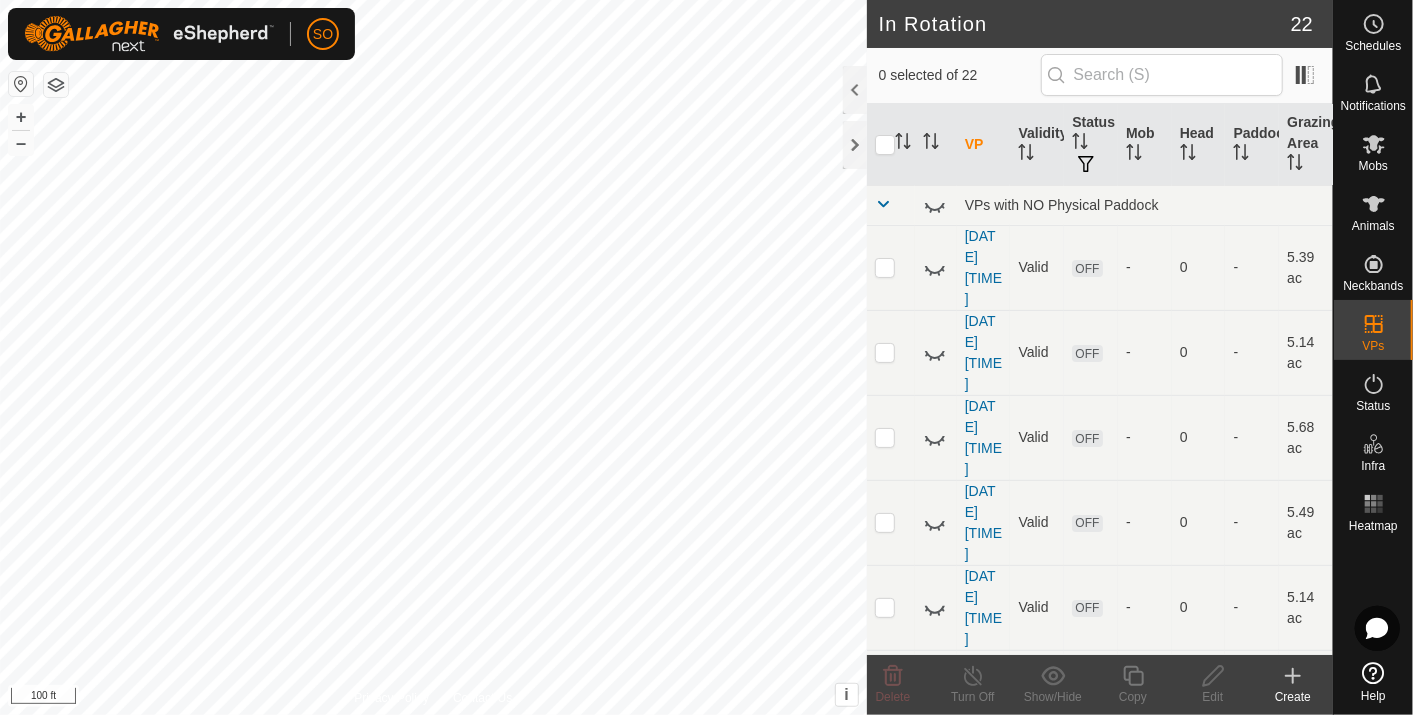 click 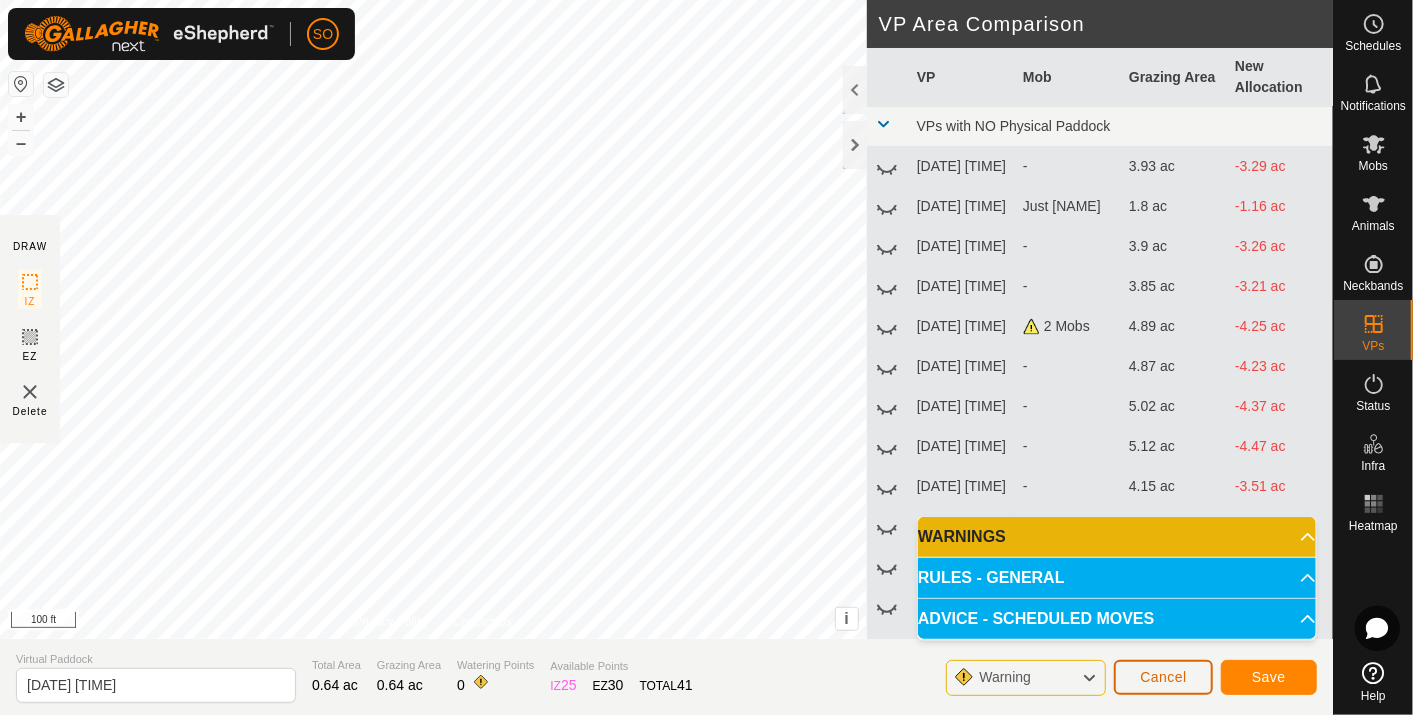 click on "Cancel" 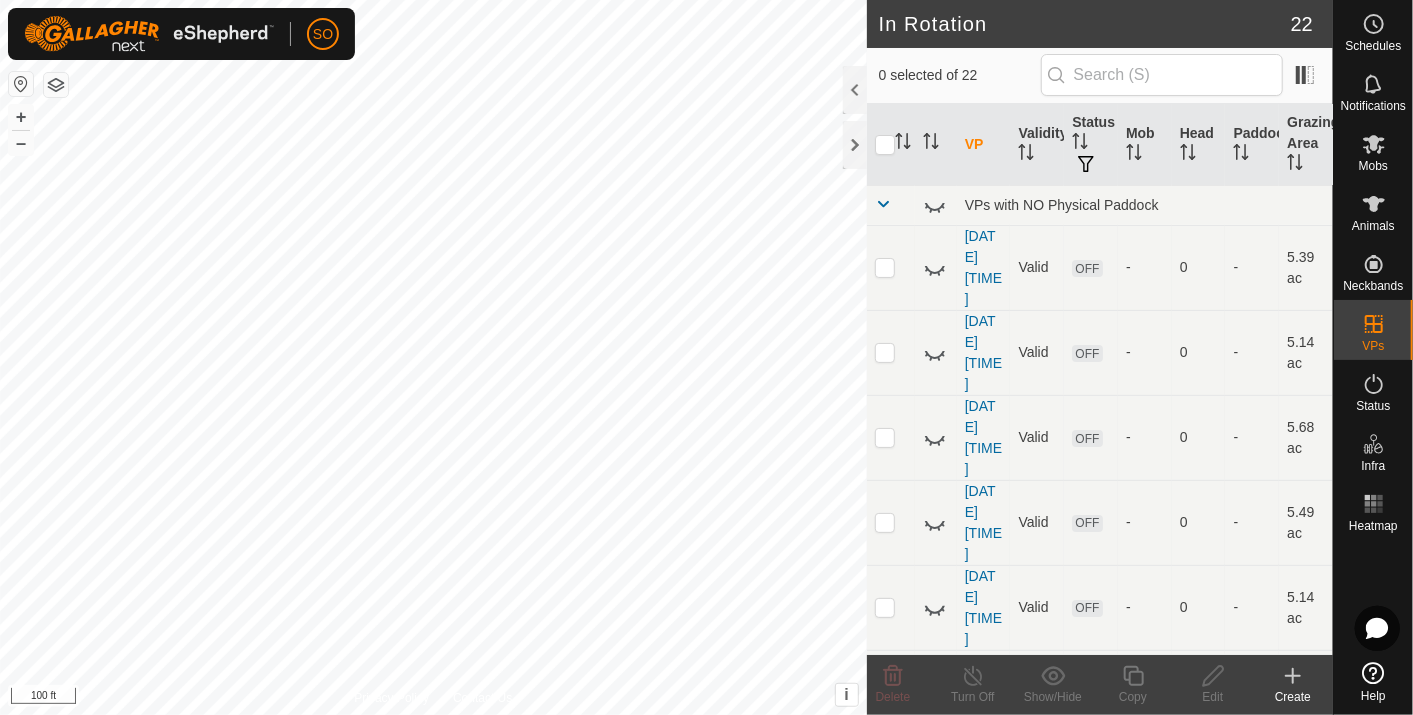 click 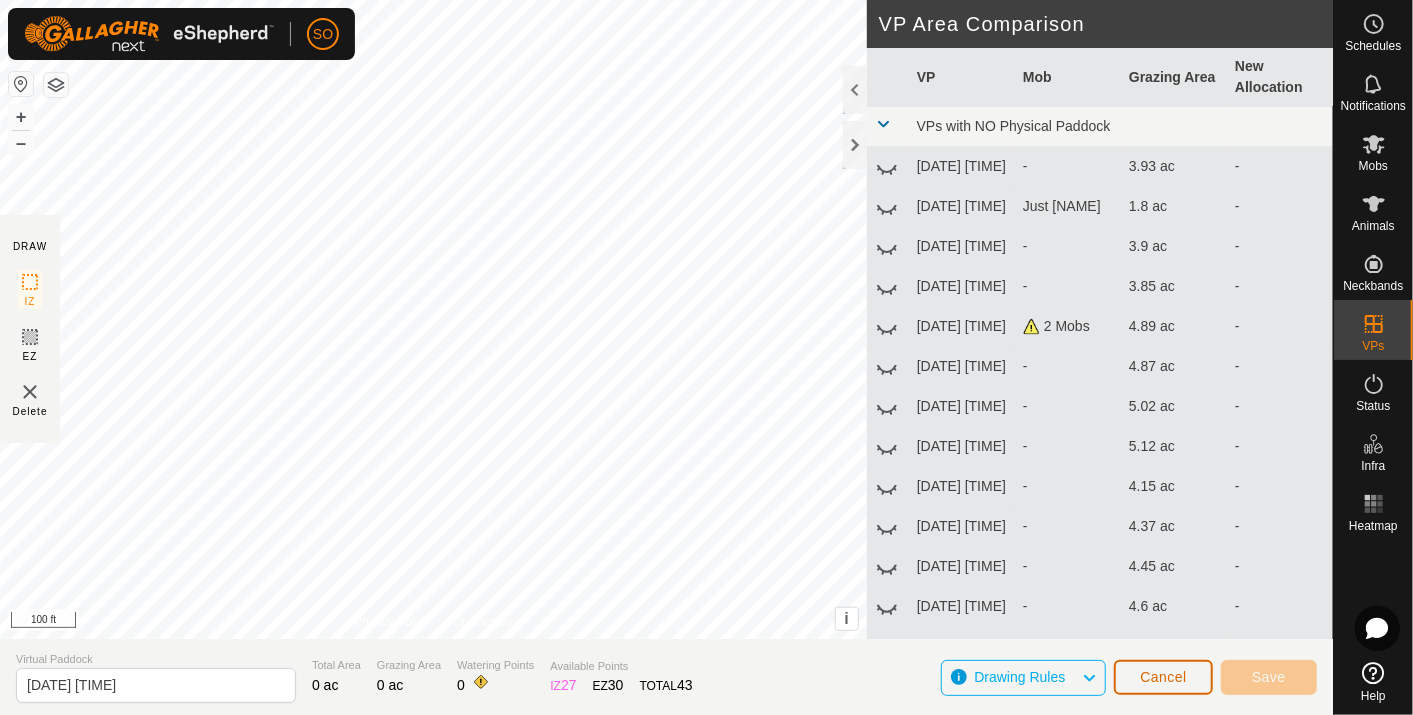 click on "Cancel" 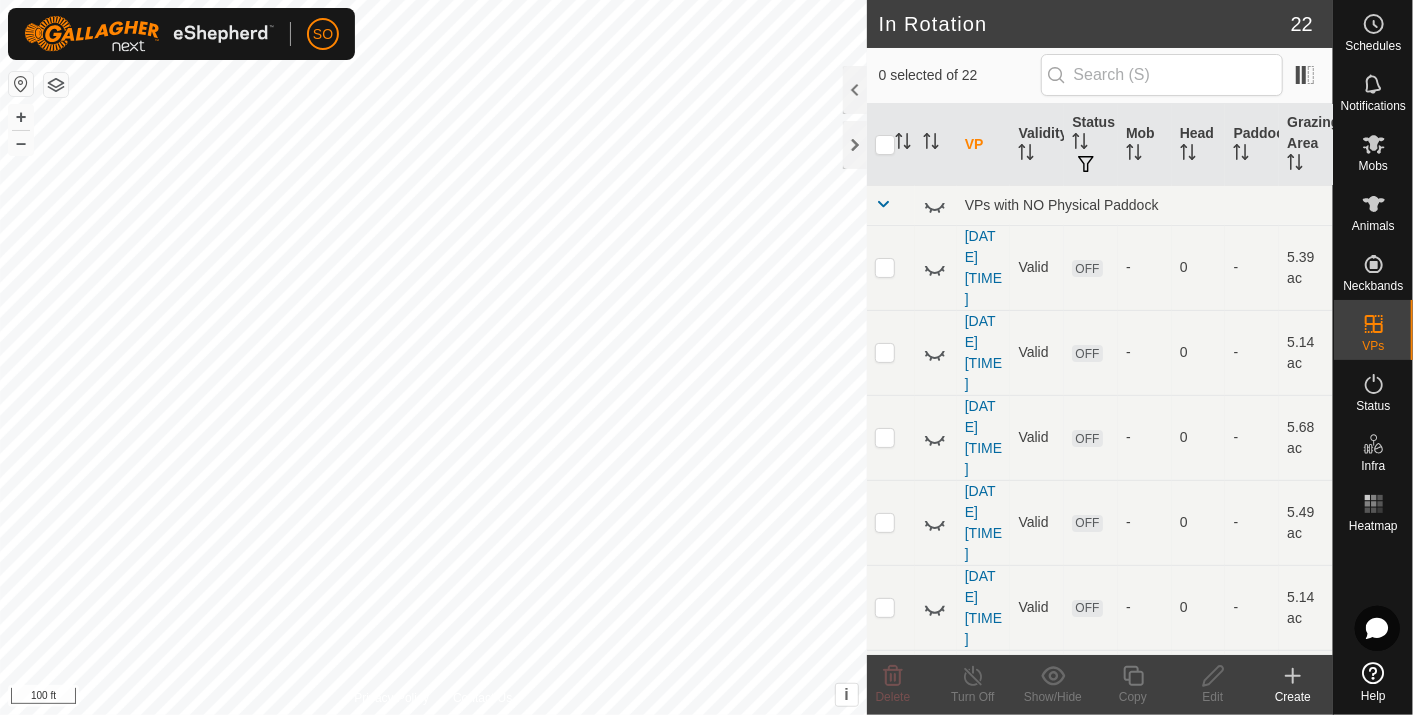 click 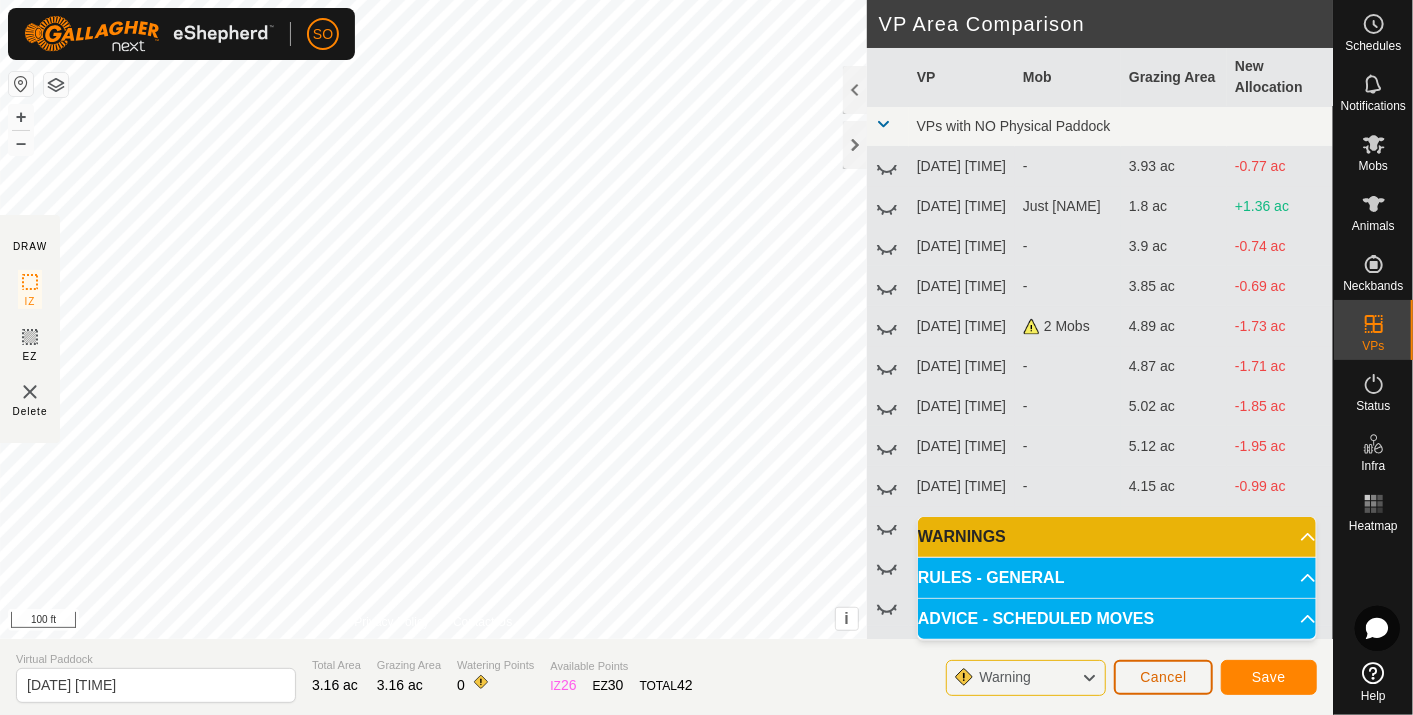 click on "Cancel" 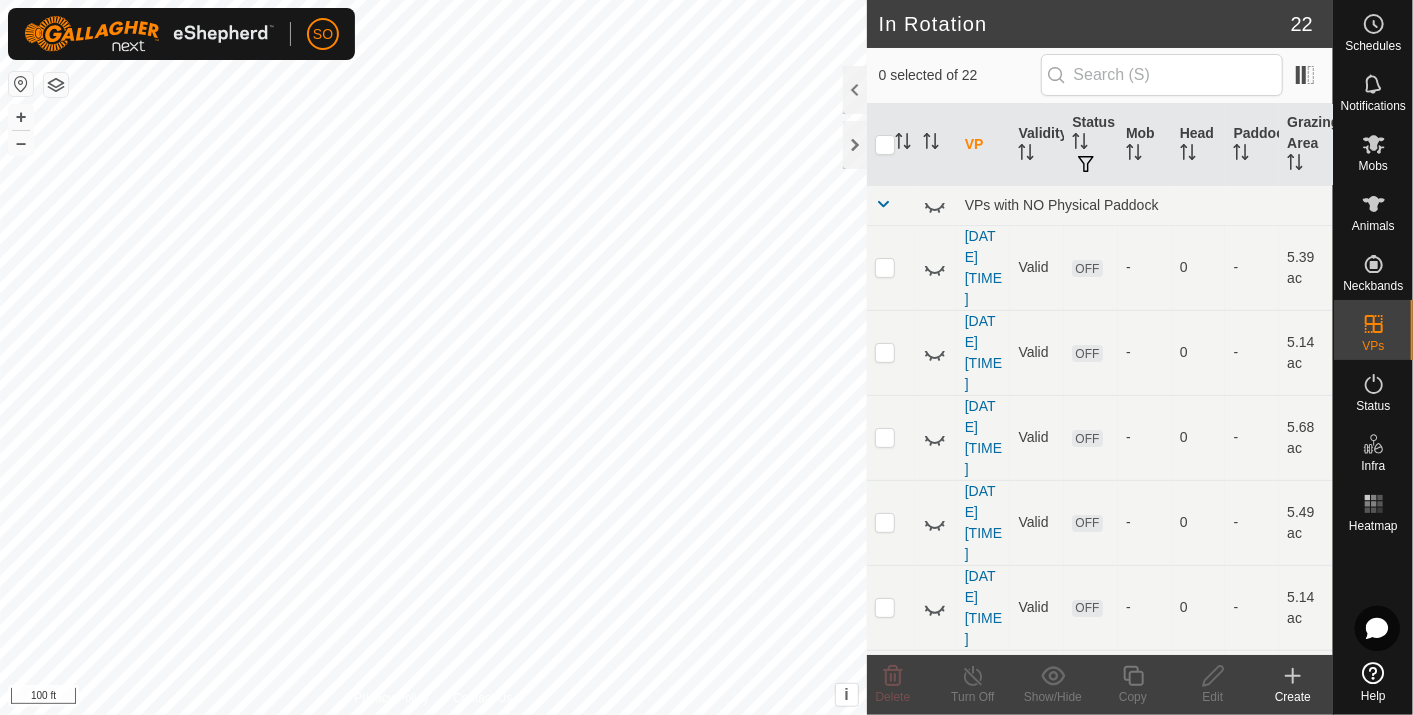 click 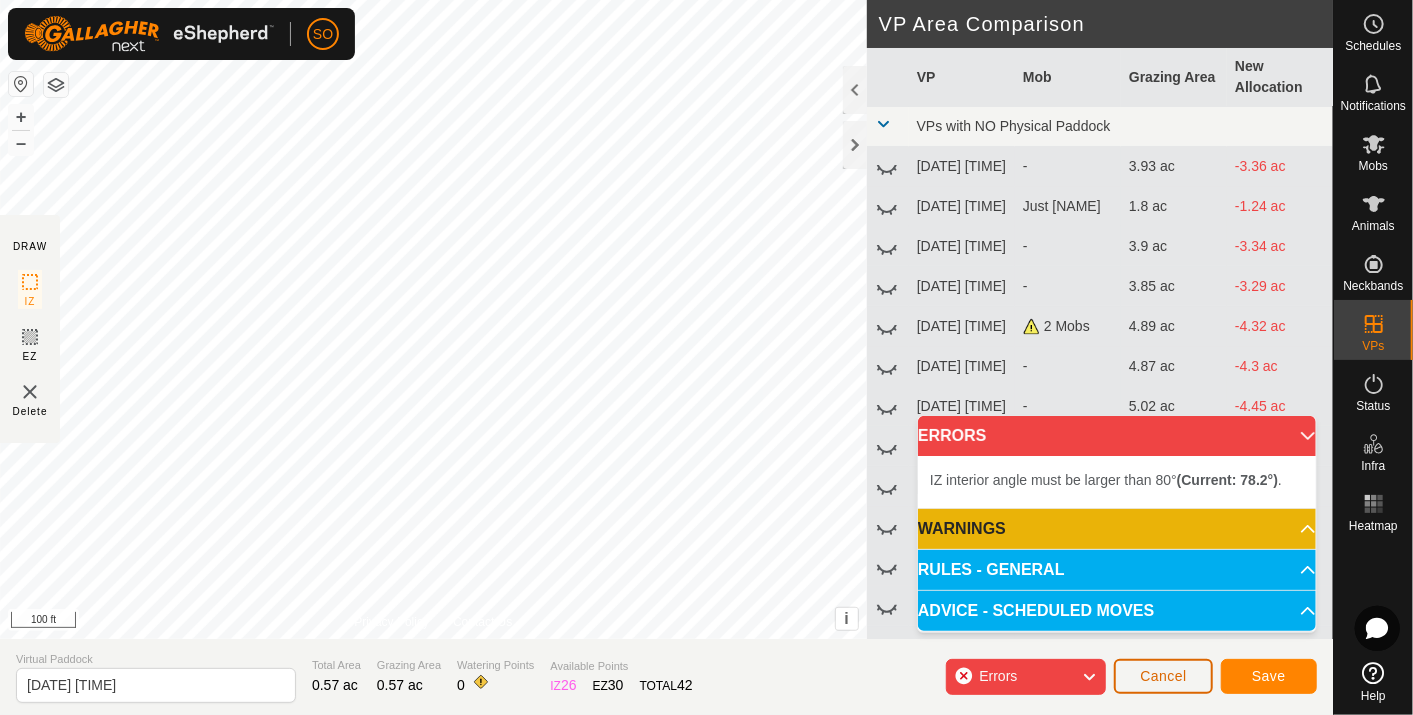 click on "Cancel" 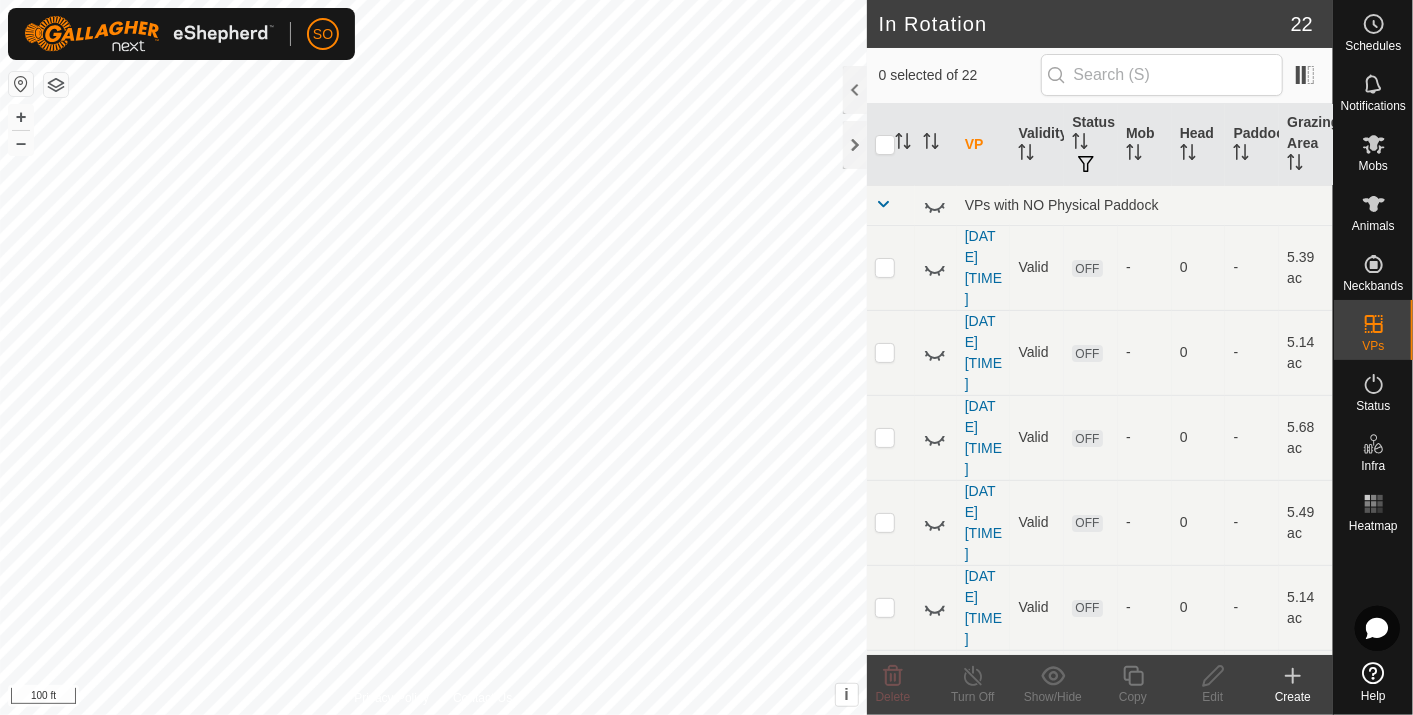click 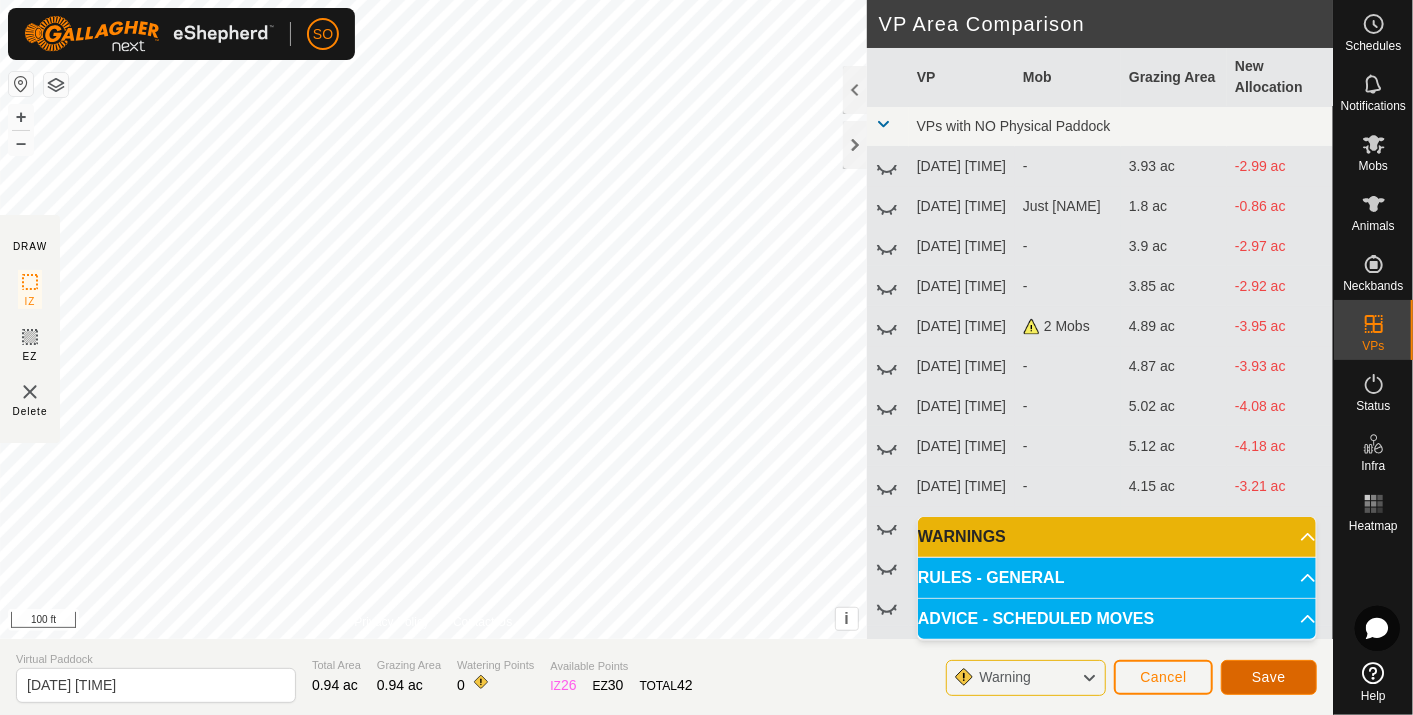click on "Save" 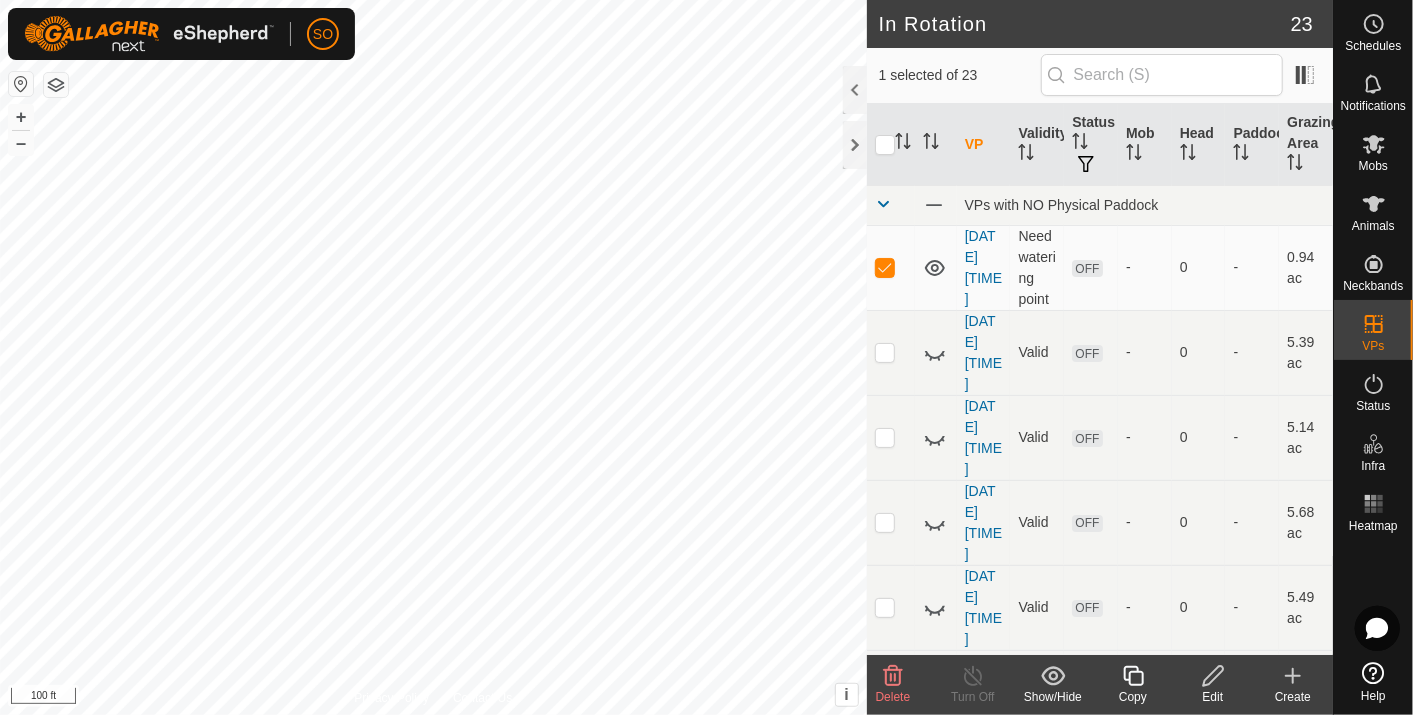click 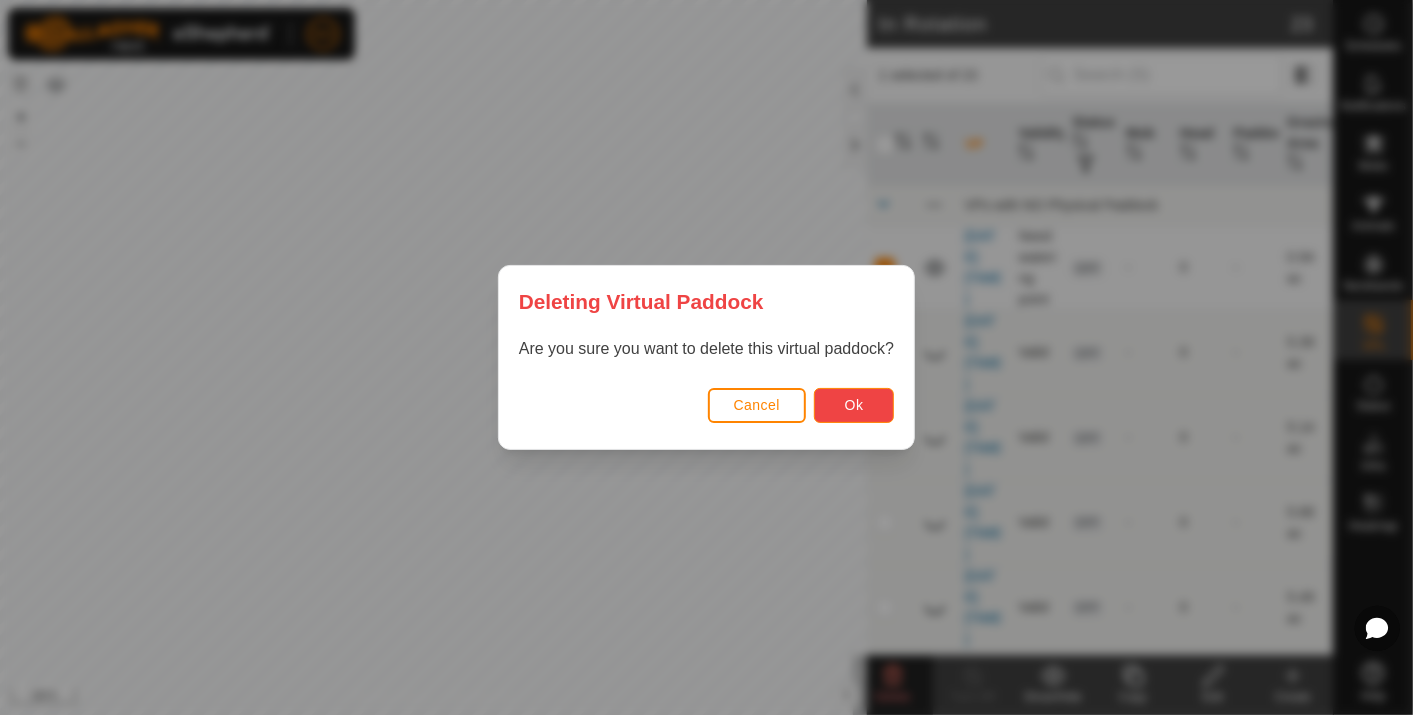 click on "Ok" at bounding box center (854, 405) 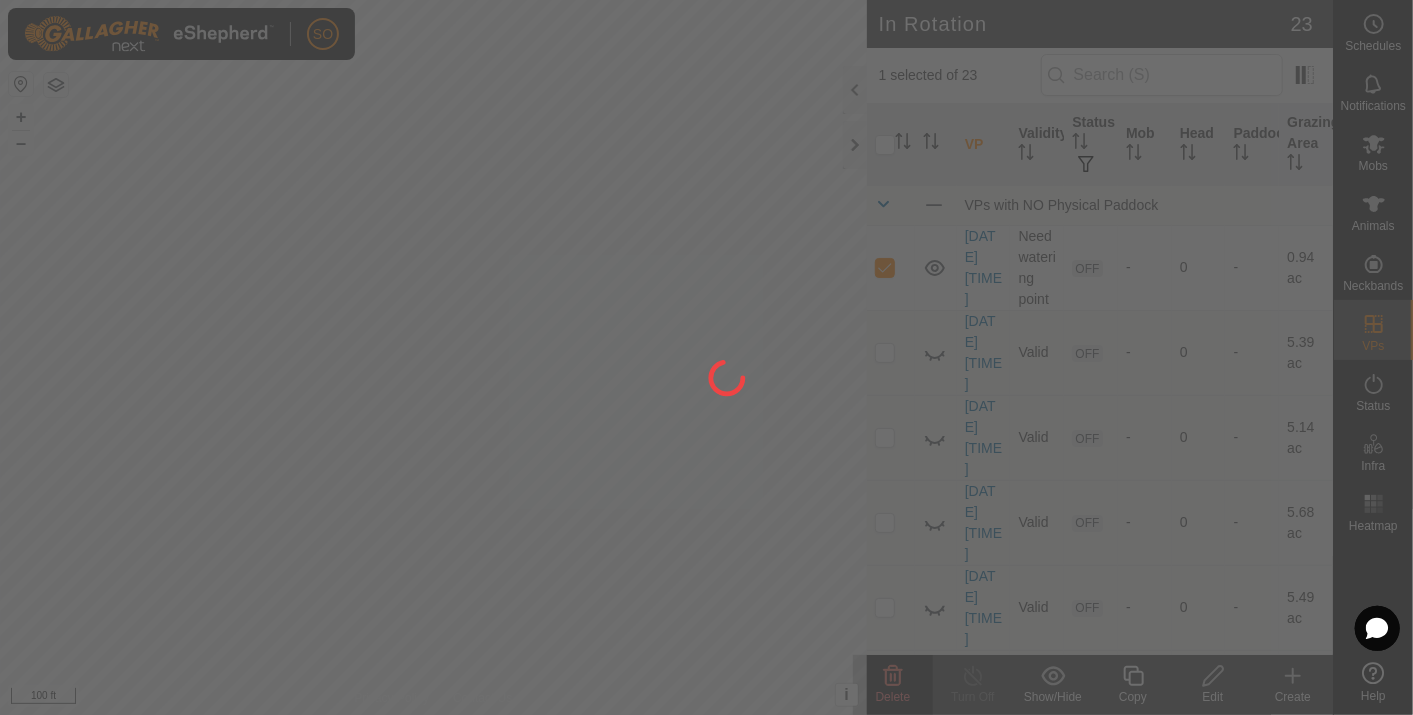 checkbox on "false" 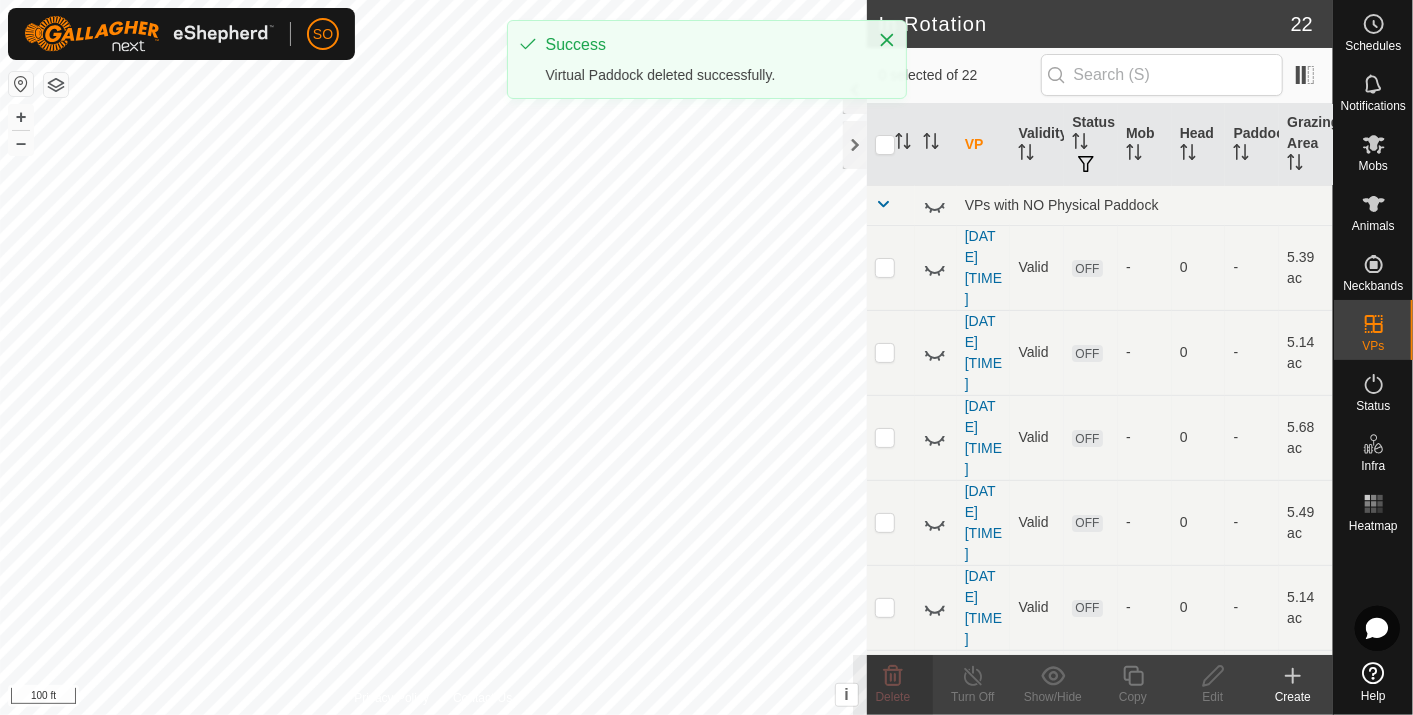 click 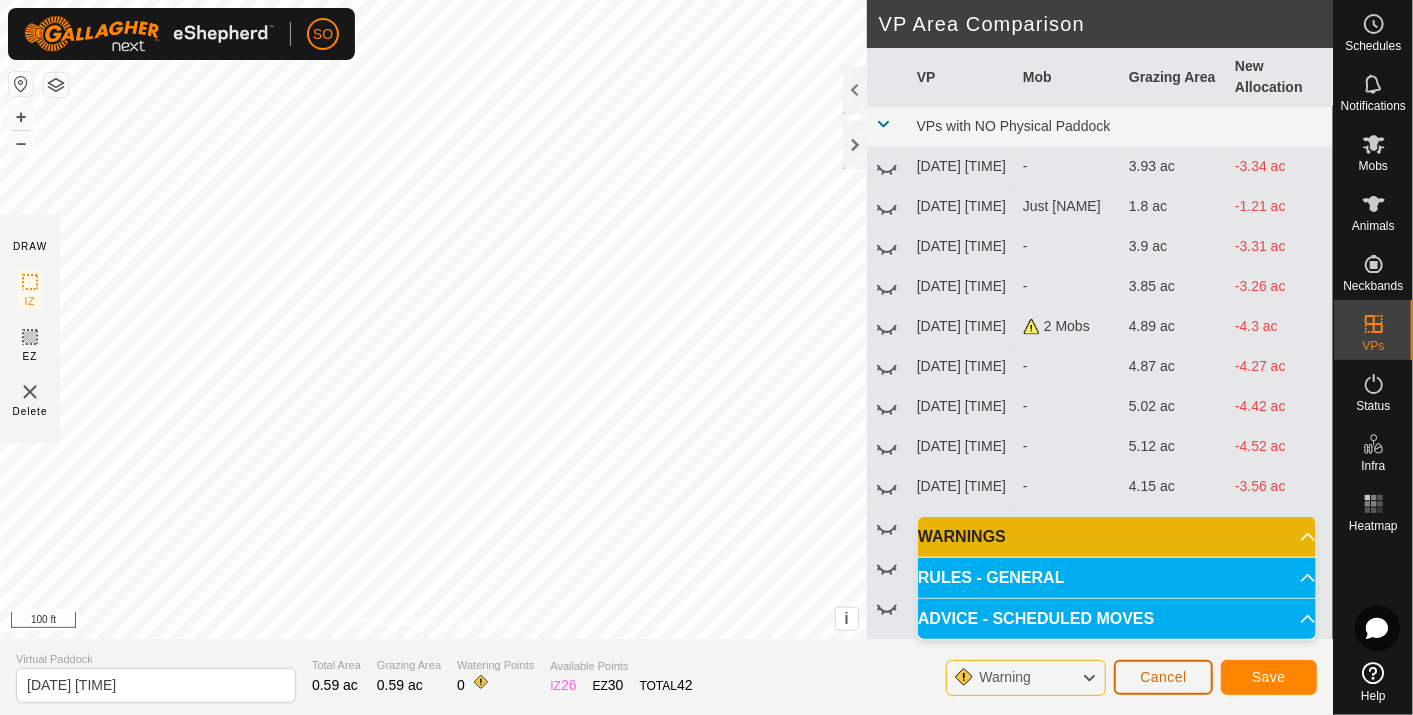 click on "Cancel" 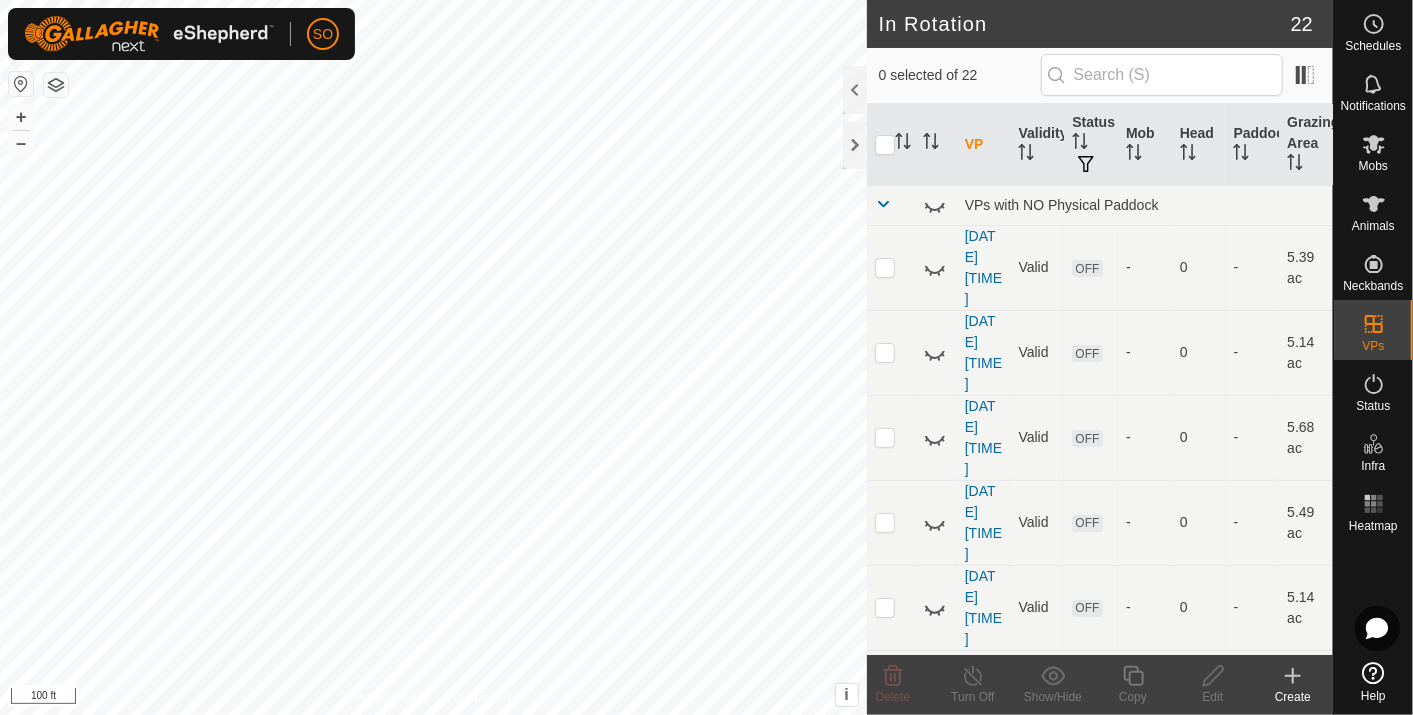 click 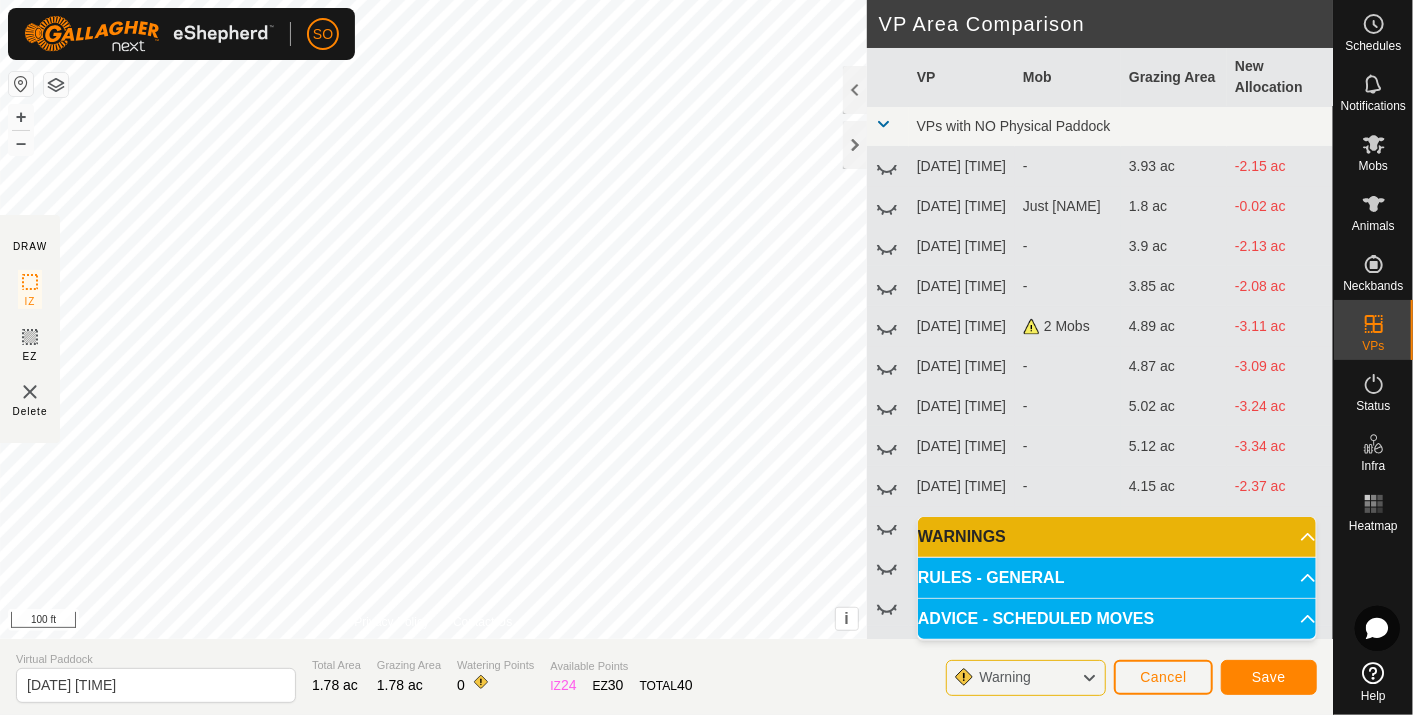 click on "[DATE] [TIME]  -  3.93 ac  -2.15 ac  [DATE] [TIME]   Just [NAME]   1.8 ac  -0.02 ac  [DATE] [TIME]  -  3.9 ac  -2.13 ac  [DATE] [TIME]  -  3.85 ac  -2.08 ac  [DATE] [TIME]   2 Mobs   4.89 ac  -3.11 ac  [DATE] [TIME]  -  4.87 ac  -3.09 ac  [DATE] [TIME]  -  5.02 ac  -3.24 ac  [DATE] [TIME]  -  5.12 ac  -3.34 ac  [DATE] [TIME]  -  4.15 ac  -2.37 ac  [DATE] [TIME]  -  4.37 ac  -2.59 ac  [DATE] [TIME]  -  4.45 ac  -2.67 ac  [DATE] [TIME]  -  4.6 ac  -2.82 ac  [DATE] [TIME]  -  4.74 ac  -2.97 ac  [DATE] [TIME]  -  4.99 ac  -3.21 ac  [DATE] [TIME]  -  4.65 ac  -2.87 ac  [DATE] [TIME]  -  4.77 ac  -2.99 ac  [DATE] [TIME]  -  4.97 ac  -3.19 ac  [DATE] [TIME]  -  5.14 ac  -3.36 ac  [DATE] [TIME]  -  5.49 ac  -3.71 ac -" 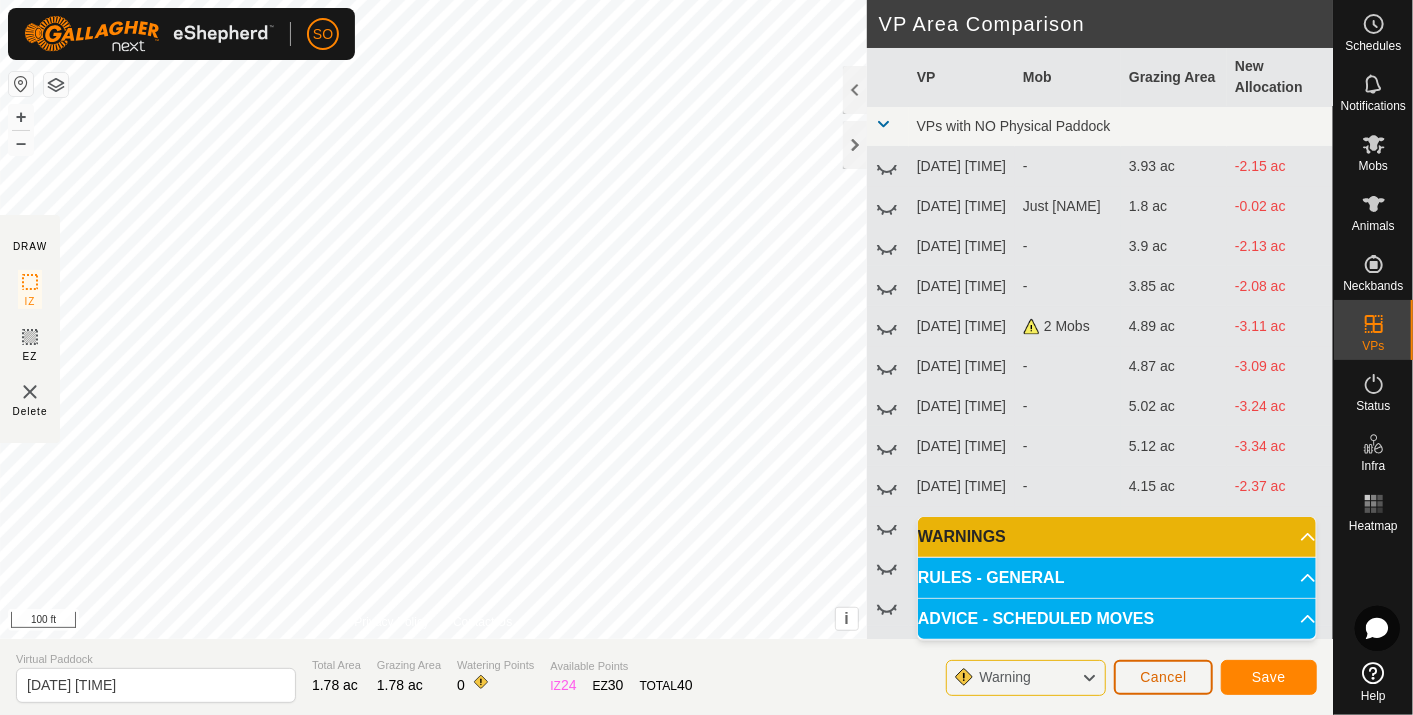 click on "Cancel" 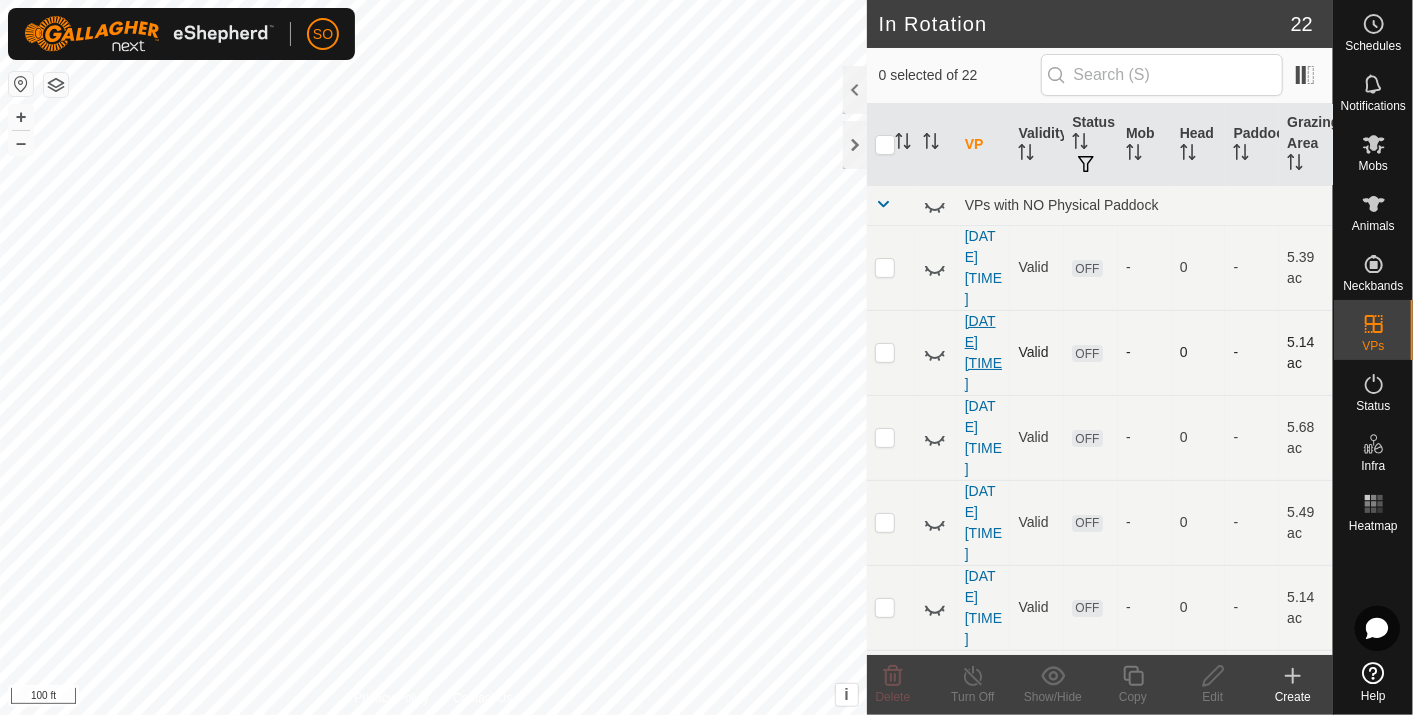 click on "In Rotation 22 0 selected of 22     VP   Validity   Status   Mob   Head   Paddock   Grazing Area   VPs with NO Physical Paddock  [DATE] [TIME]  Valid  OFF  -   0   -   5.39 ac  [DATE] [TIME]  Valid  OFF  -   0   -   5.14 ac  [DATE] [TIME]  Valid  OFF  -   0   -   5.68 ac  [DATE] [TIME]  Valid  OFF  -   0   -   5.49 ac  [DATE] [TIME]  Valid  OFF  -   0   -   5.14 ac  [DATE] [TIME]  Valid  OFF  -   0   -   4.97 ac  [DATE] [TIME]  Valid  OFF  -   0   -   4.65 ac  [DATE] [TIME]  Valid  OFF  -   0   -   4.99 ac  [DATE] [TIME]  Valid  OFF  -   0   -   4.74 ac  [DATE] [TIME]  Valid  OFF  -   0   -   4.6 ac  [DATE] [TIME]  Valid  OFF  -   0   -   4.45 ac  [DATE] [TIME]  Valid  OFF  -   0   -   4.37 ac  [DATE] [TIME]  Valid  OFF  -   0   -   4.15 ac  [DATE] [TIME]  Valid  OFF  -   0   -   5.12 ac  [DATE] [TIME]  Valid  OFF  -   0   -   5.02 ac  [DATE] [TIME]  Valid  OFF  -   0   -   4.87 ac   Valid  ON +" 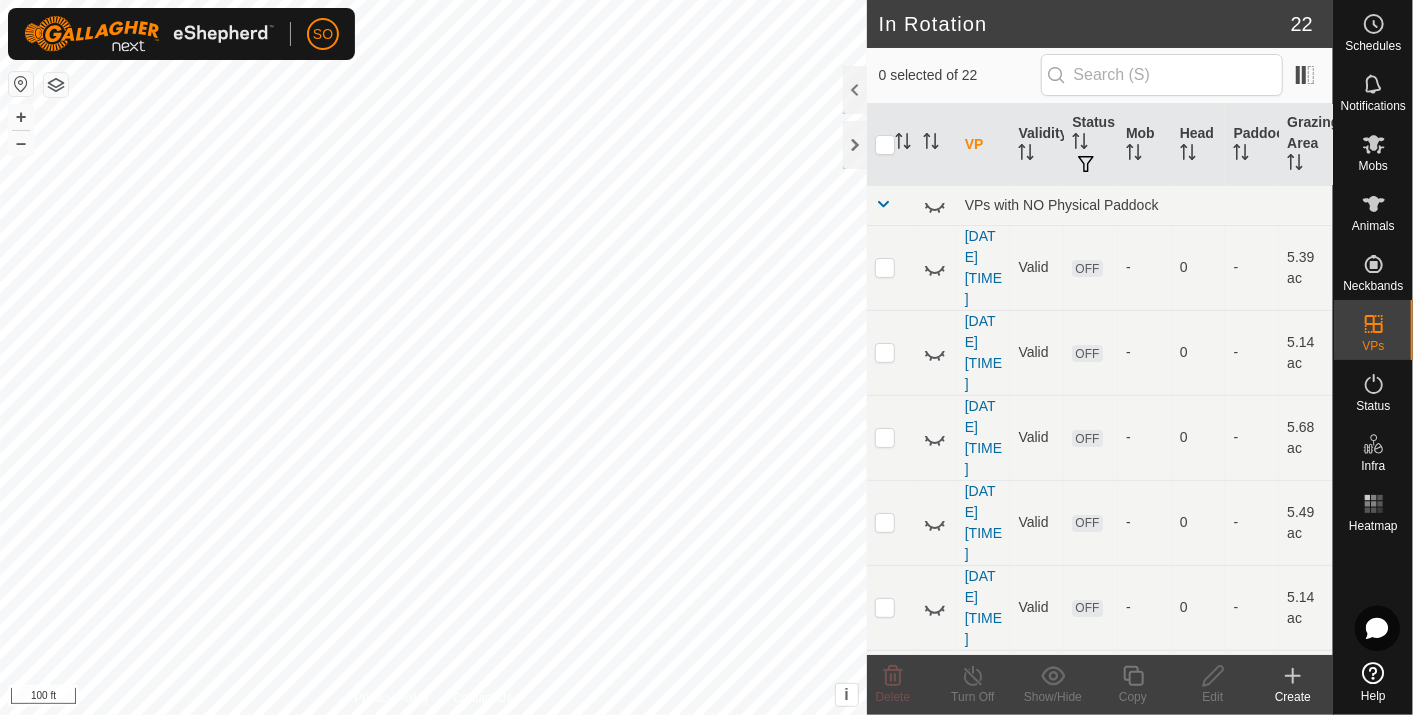click 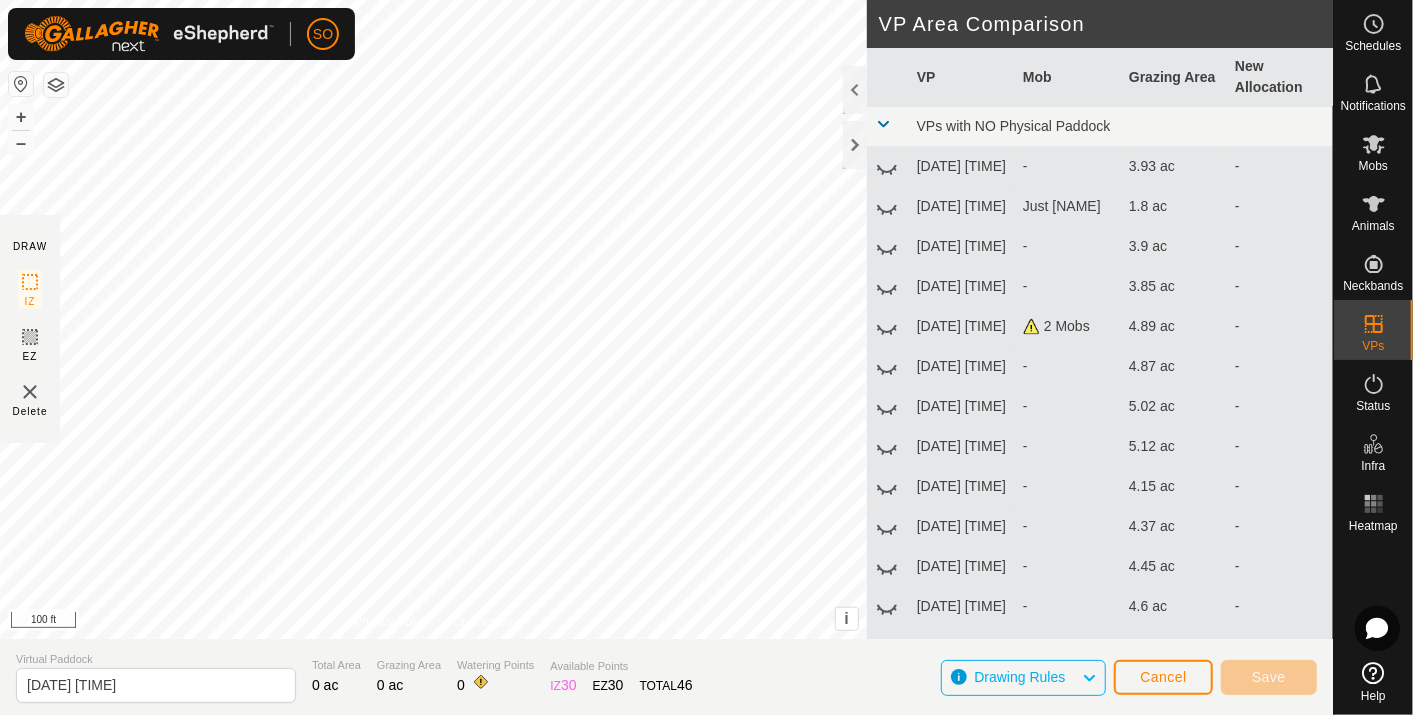 click on "SO Schedules Notifications Mobs Animals Neckbands VPs Status Infra Heatmap Help DRAW IZ EZ Delete Privacy Policy Contact Us + – ⇧ i This application includes HERE Maps. © 2024 HERE. All rights reserved. 100 ft VP Area Comparison     VP   Mob   Grazing Area   New Allocation  VPs with NO Physical Paddock  [DATE] [TIME]  -  3.93 ac   -   [DATE] [TIME]   Just Billy   1.8 ac   -   [DATE] [TIME]  -  3.9 ac   -   [DATE] [TIME]  -  3.85 ac   -   [DATE] [TIME]   2 Mobs   4.89 ac   -   [DATE] [TIME]  -  4.87 ac   -   [DATE] [TIME]  -  5.02 ac   -   [DATE] [TIME]  -  5.12 ac   -   [DATE] [TIME]  -  4.15 ac   -   [DATE] [TIME]  -  4.37 ac   -   [DATE] [TIME]  -  4.45 ac   -   [DATE] [TIME]  -  4.6 ac   -   [DATE] [TIME]  -  4.74 ac   -   [DATE] [TIME]  -  4.99 ac   -   [DATE] [TIME]  -  4.65 ac   -   [DATE] [TIME]  -  4.77 ac   -   [DATE] [TIME]  -  4.97 ac   -   [DATE] [TIME]  -  5.14 ac   -   [DATE] [TIME]  -  5.49 ac   -  -  -" at bounding box center (706, 357) 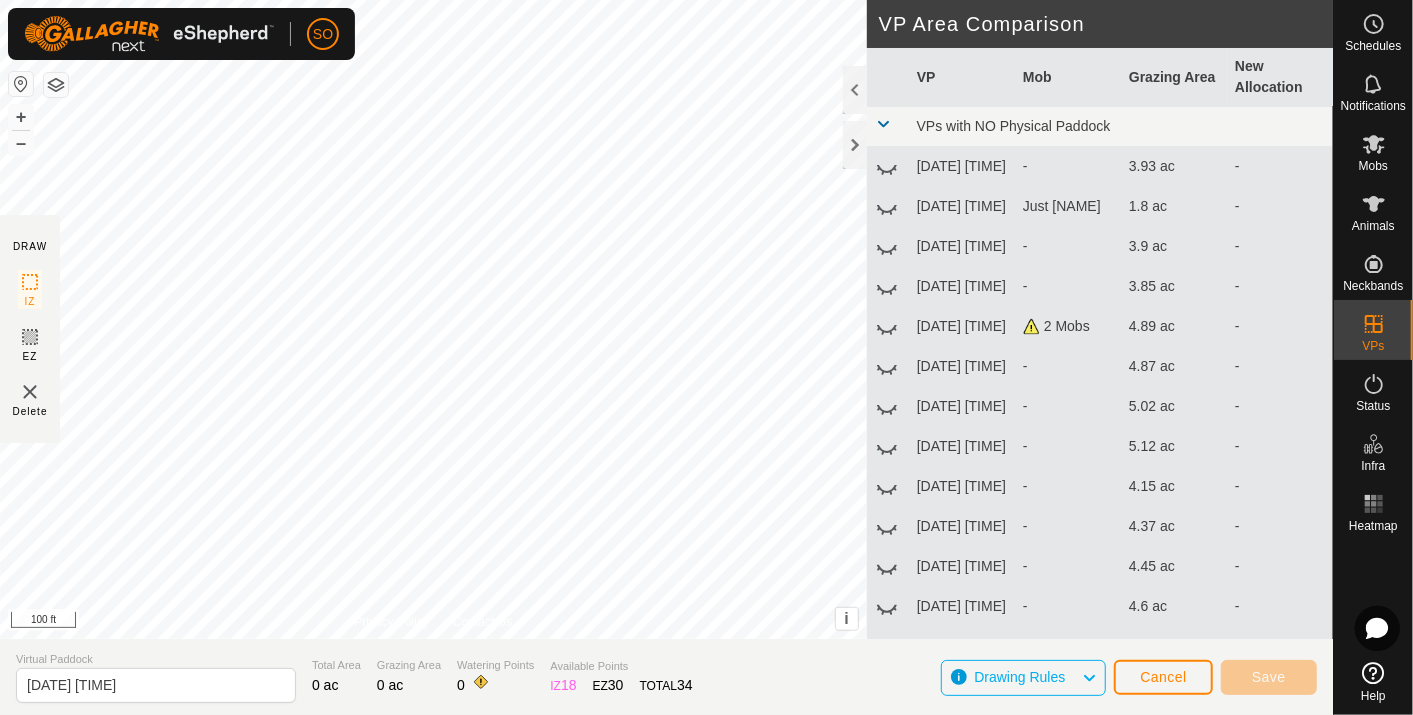 click on "SO Schedules Notifications Mobs Animals Neckbands VPs Status Infra Heatmap Help DRAW IZ EZ Delete Privacy Policy Contact Us + – ⇧ i This application includes HERE Maps. © 2024 HERE. All rights reserved. 100 ft VP Area Comparison     VP   Mob   Grazing Area   New Allocation  VPs with NO Physical Paddock  [DATE] [TIME]  -  3.93 ac   -   [DATE] [TIME]   Just [NAME]   1.8 ac   -   [DATE] [TIME]  -  3.9 ac   -   [DATE] [TIME]  -  3.85 ac   -   [DATE] [TIME]   2 Mobs   4.89 ac   -   [DATE] [TIME]  -  4.87 ac   -   [DATE] [TIME]  -  5.02 ac   -   [DATE] [TIME]  -  5.12 ac   -   [DATE] [TIME]  -  4.15 ac   -   [DATE] [TIME]  -  4.37 ac   -   [DATE] [TIME]  -  4.45 ac   -   [DATE] [TIME]  -  4.6 ac   -   [DATE] [TIME]  -  4.74 ac   -   [DATE] [TIME]  -  4.99 ac   -   [DATE] [TIME]  -  4.65 ac   -   [DATE] [TIME]  -  4.77 ac   -   [DATE] [TIME]  -  4.97 ac   -   [DATE] [TIME]  -  5.14 ac   -   [DATE] [TIME]  -  5.49 ac   -  -  5.68 ac   -" 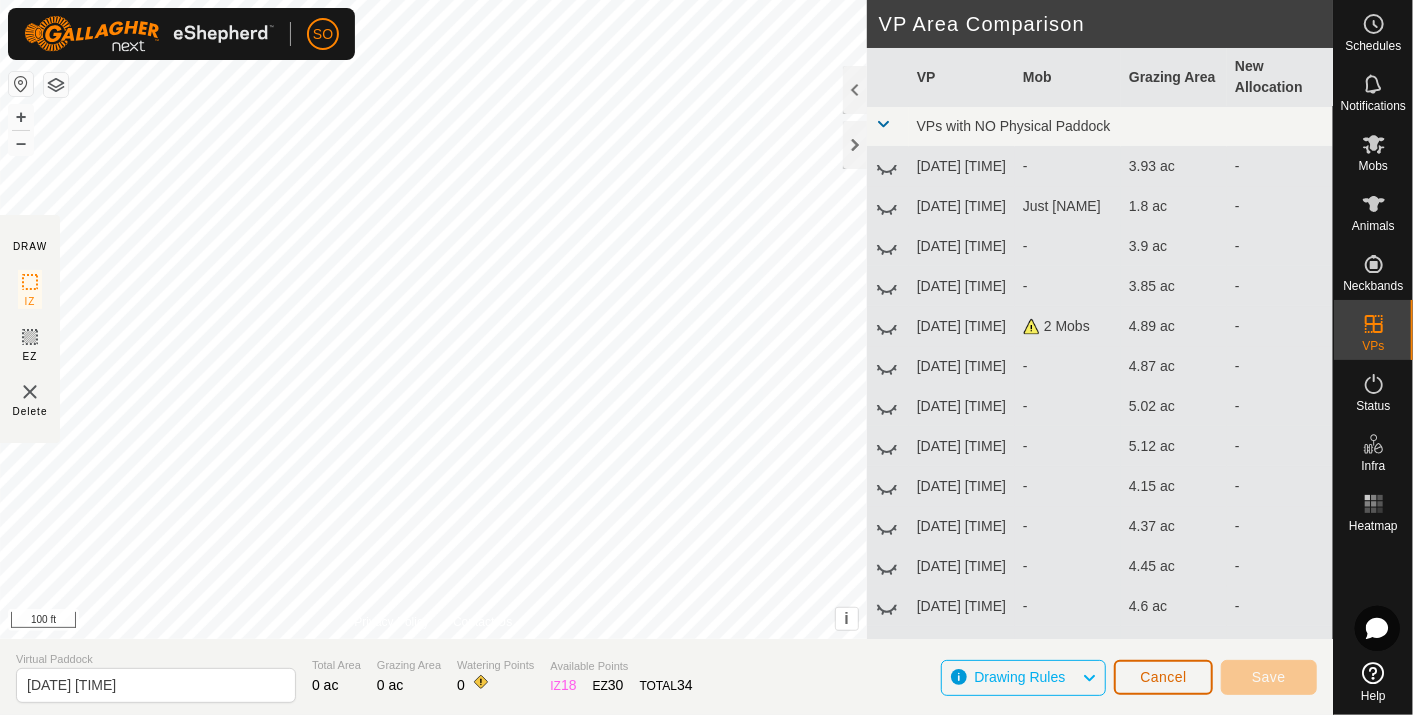 click on "Cancel" 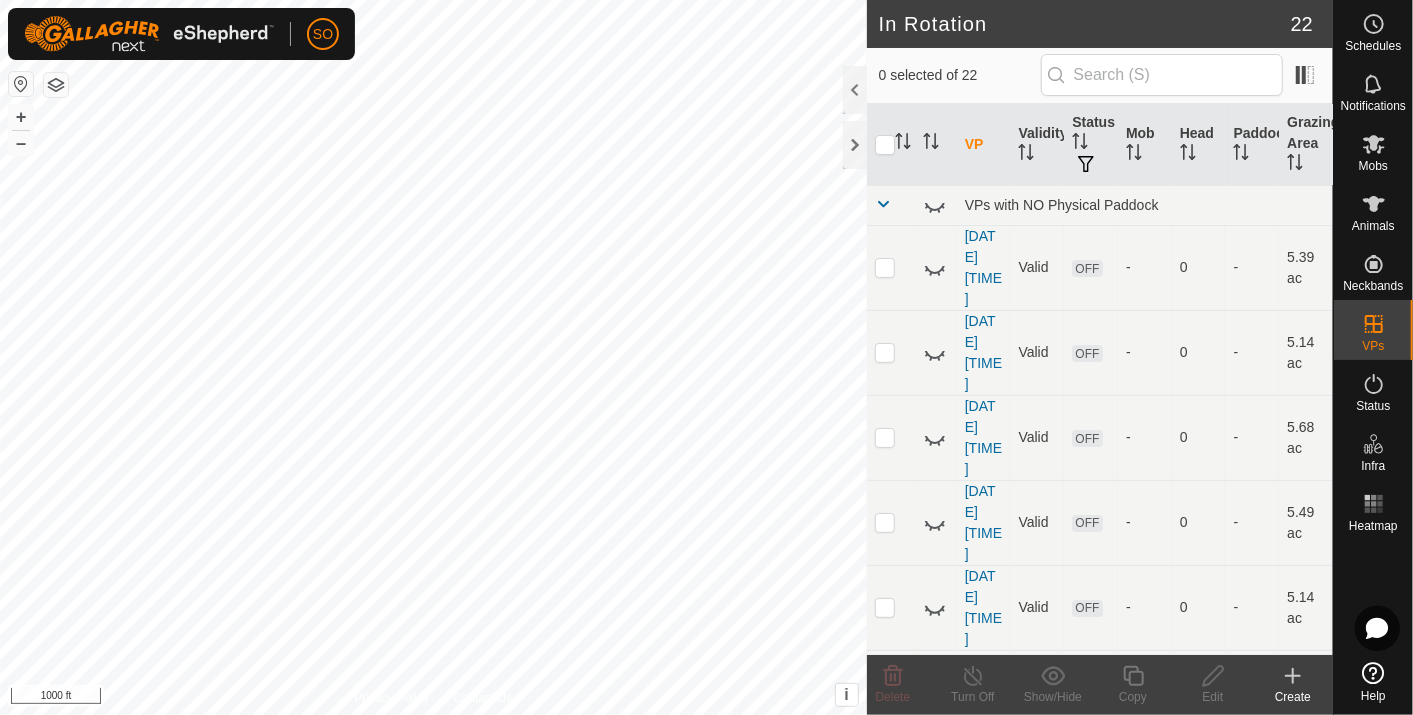 click 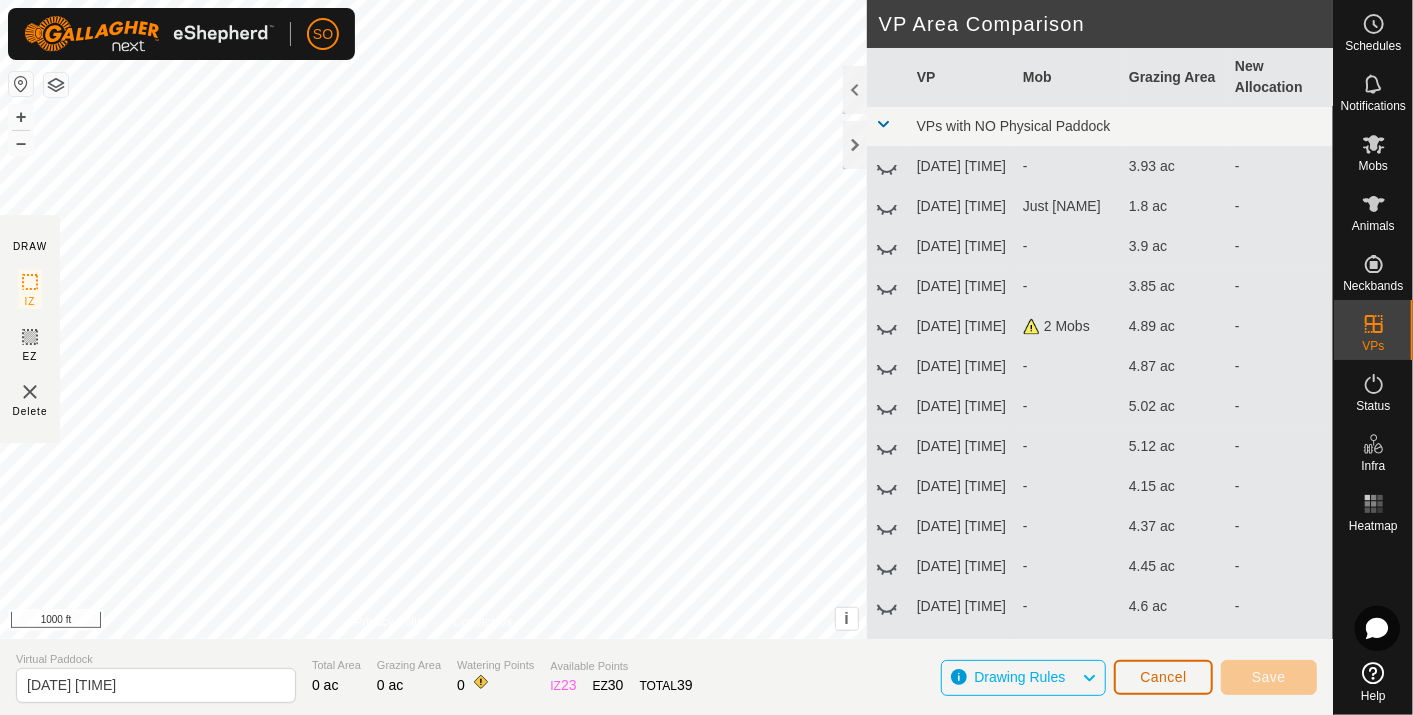 click on "Cancel" 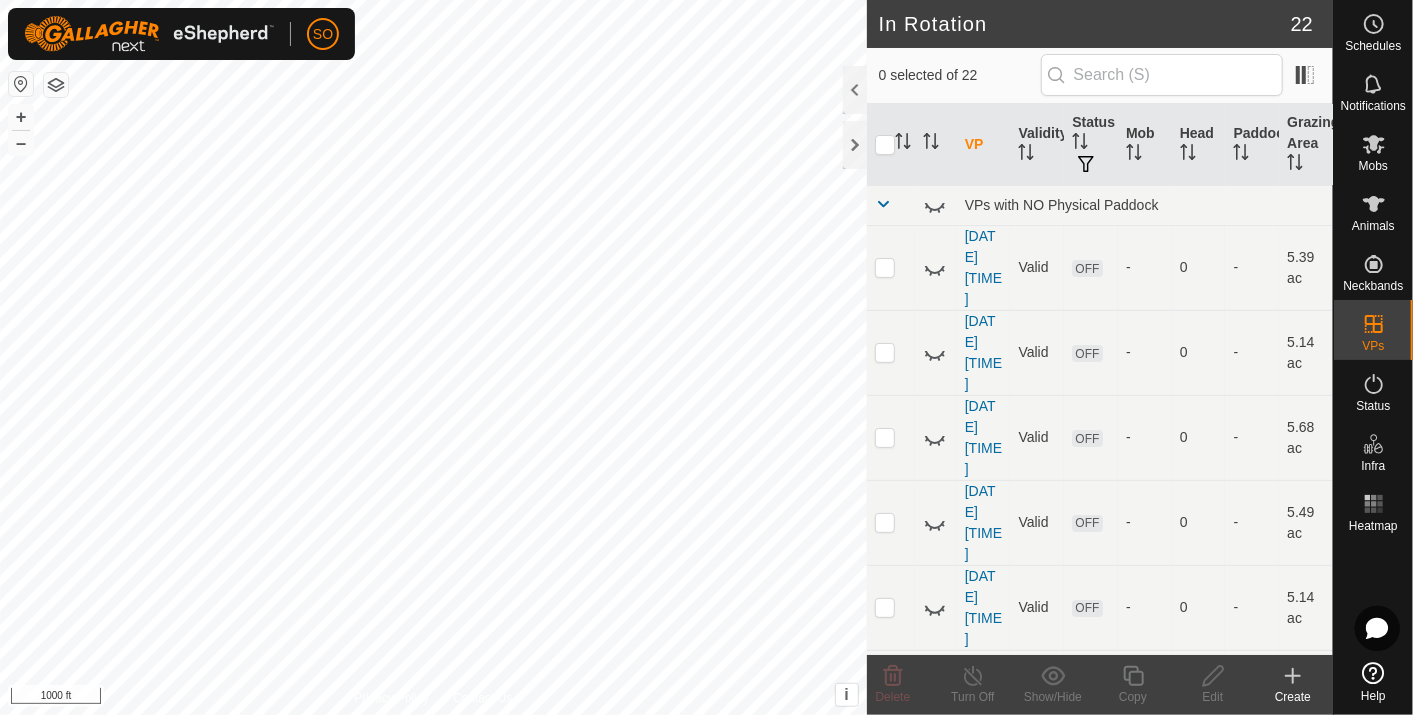click 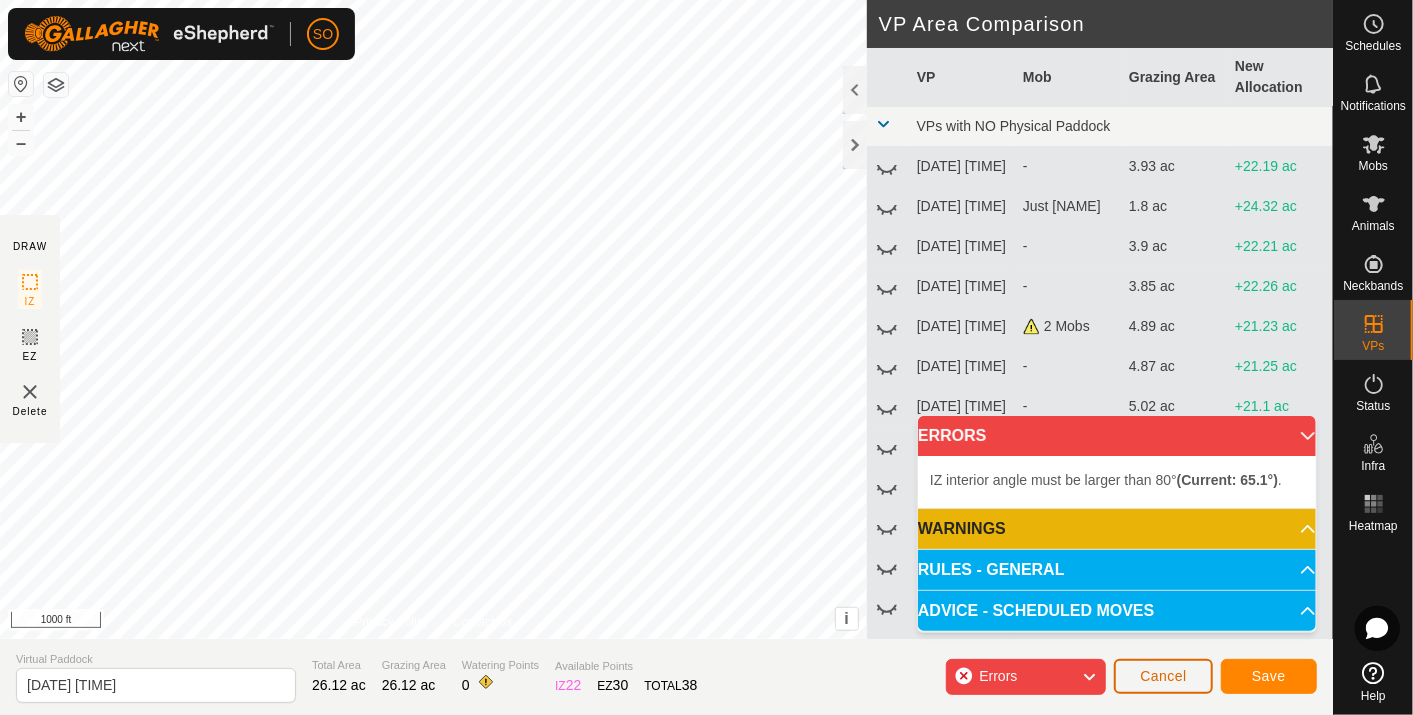 click on "Cancel" 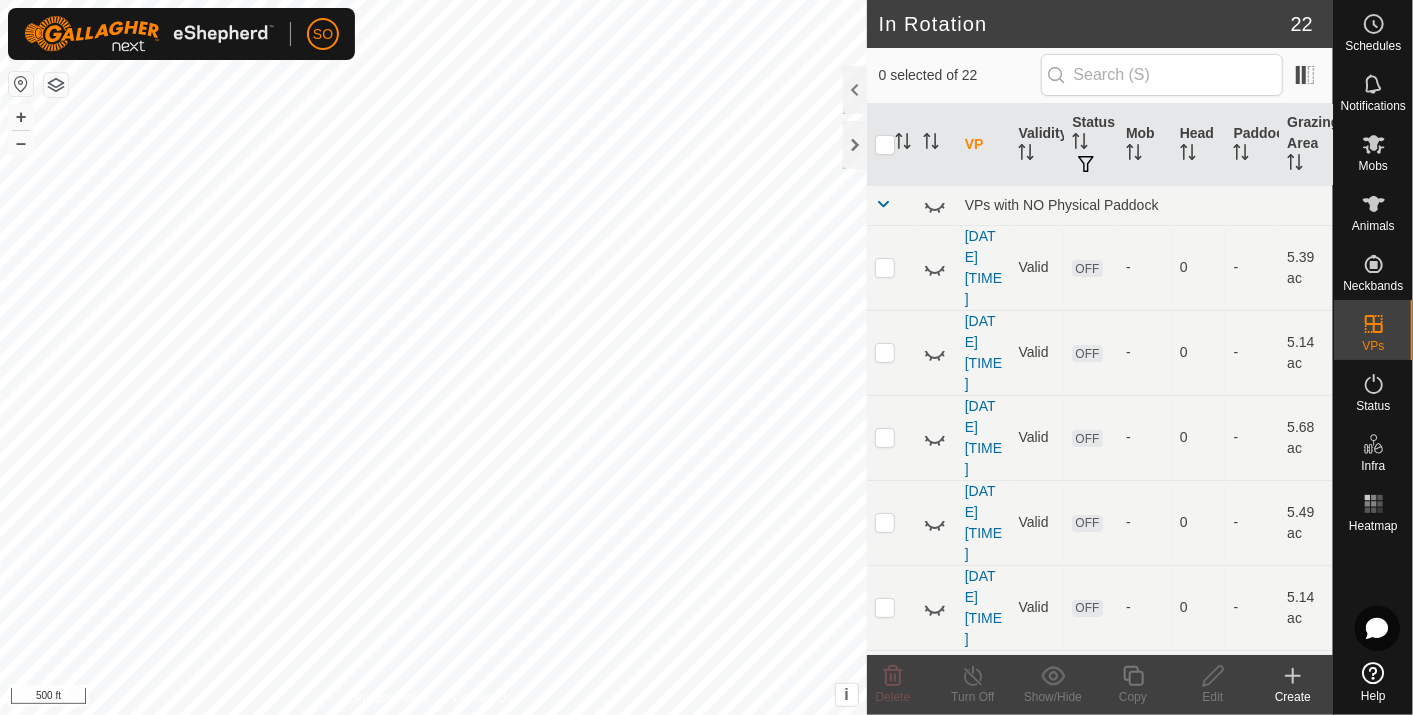 click 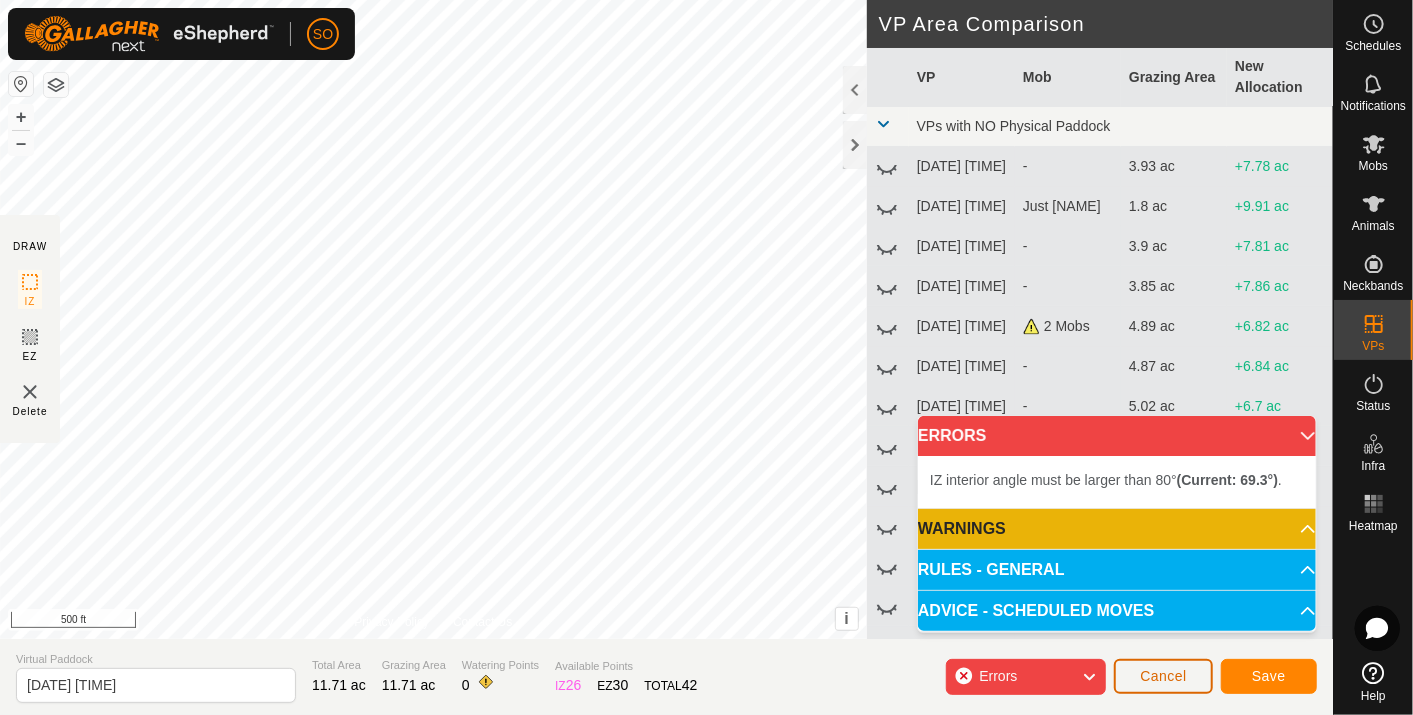 click on "Cancel" 